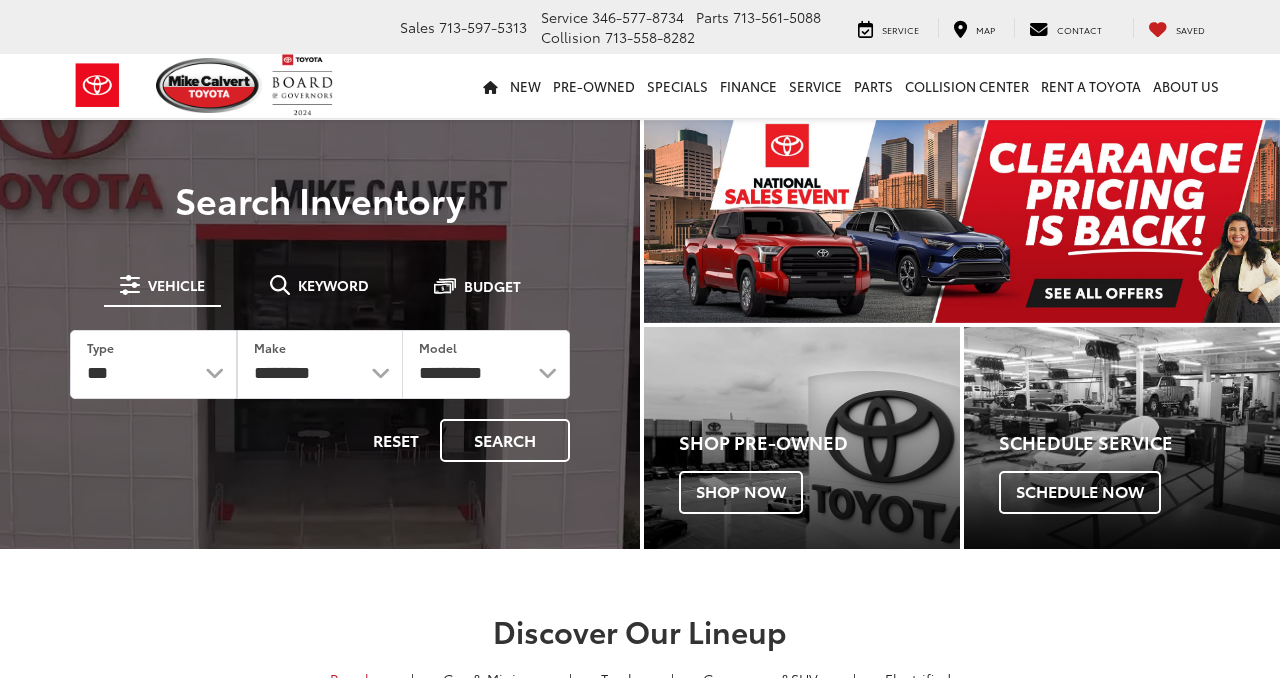 scroll, scrollTop: 0, scrollLeft: 0, axis: both 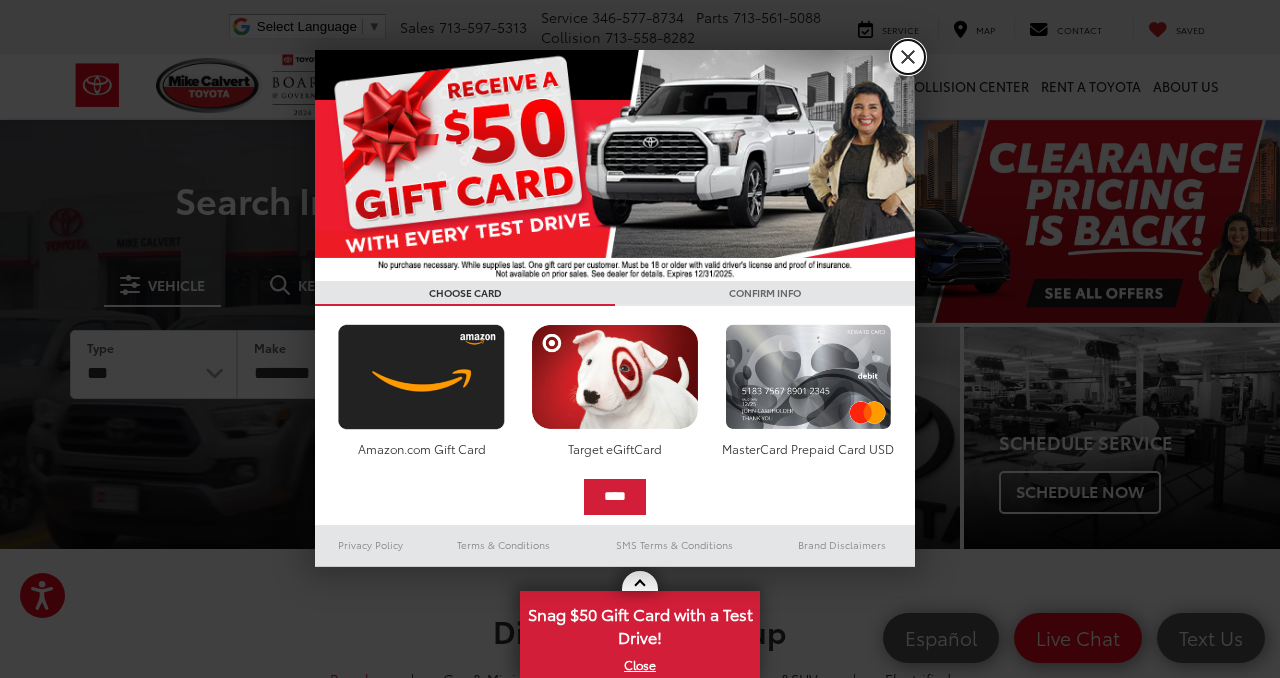 click on "X" at bounding box center (908, 57) 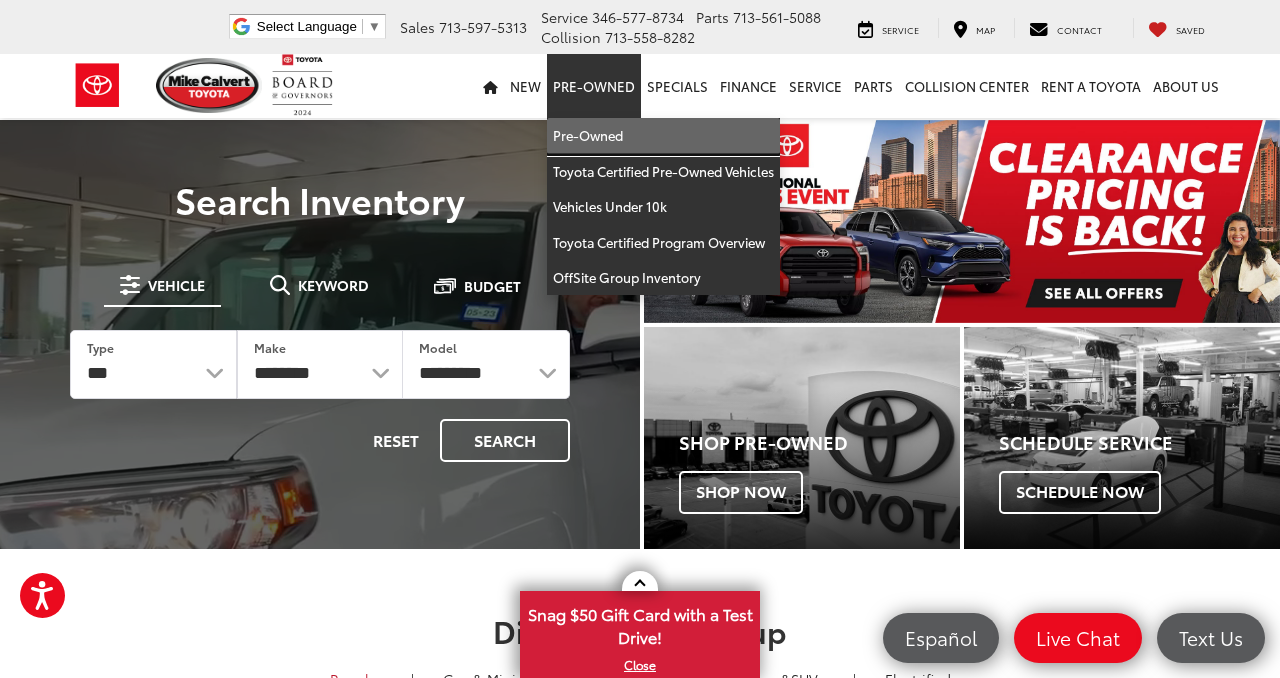 click on "Pre-Owned" at bounding box center (663, 136) 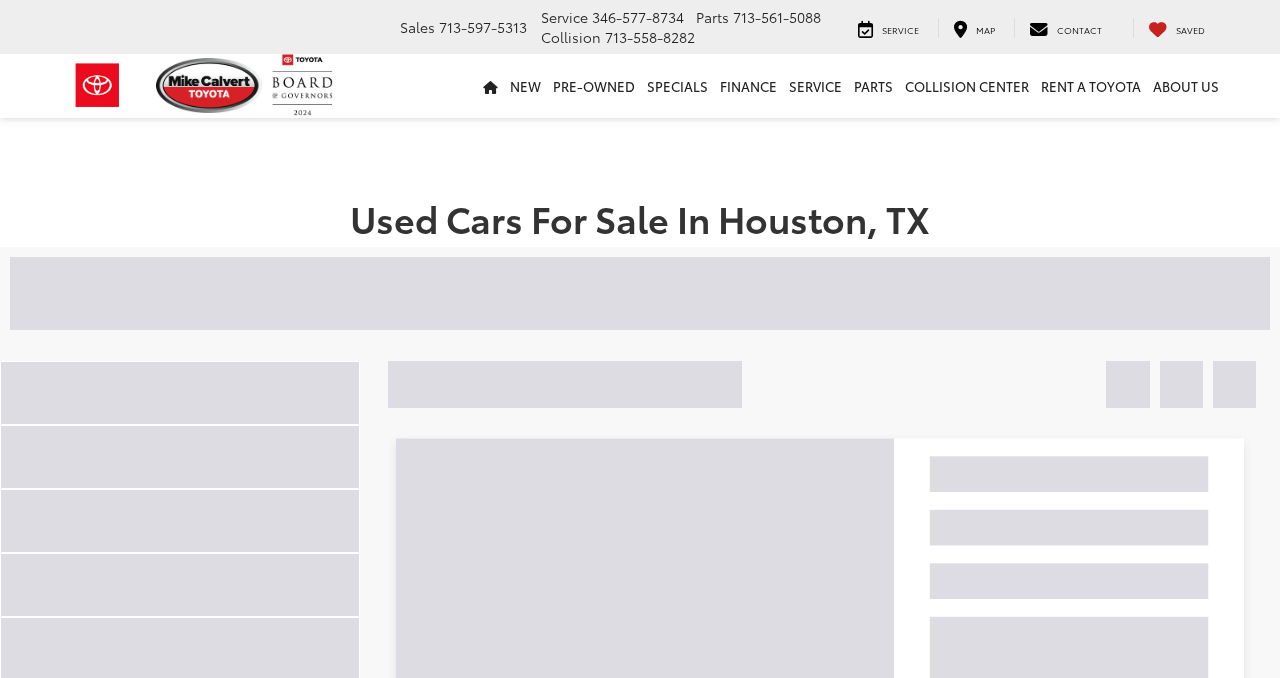 scroll, scrollTop: 0, scrollLeft: 0, axis: both 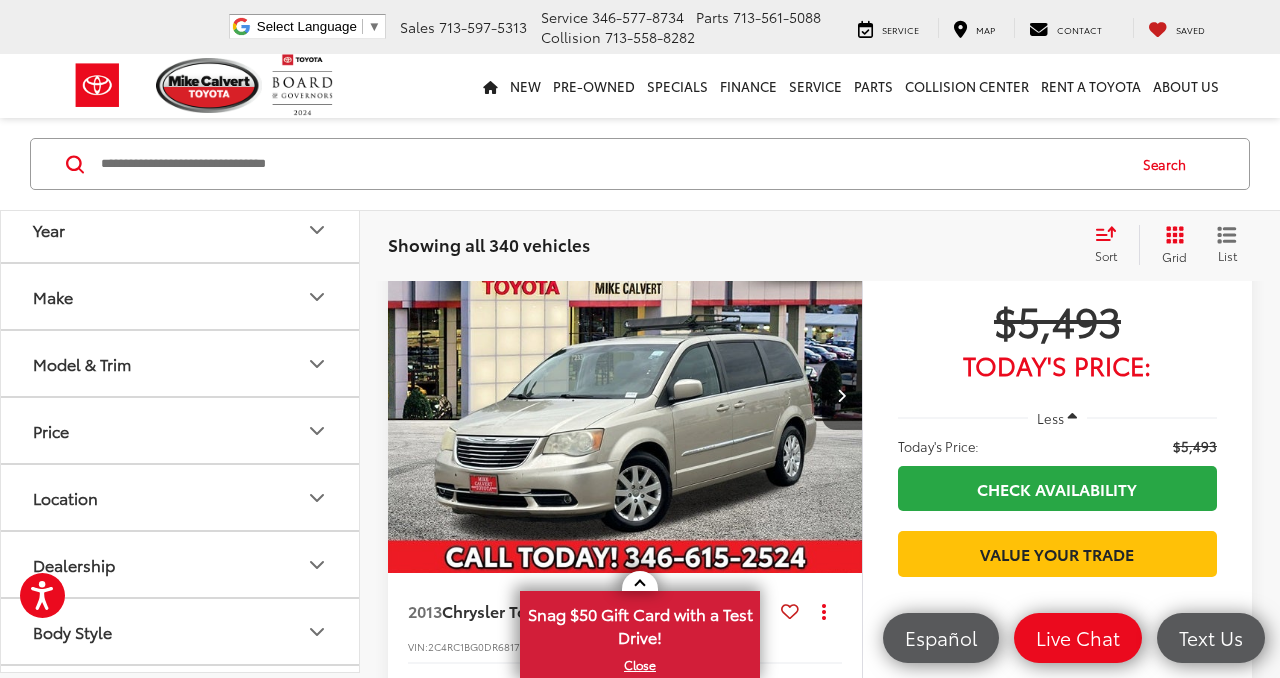 click on "Make" at bounding box center [181, 296] 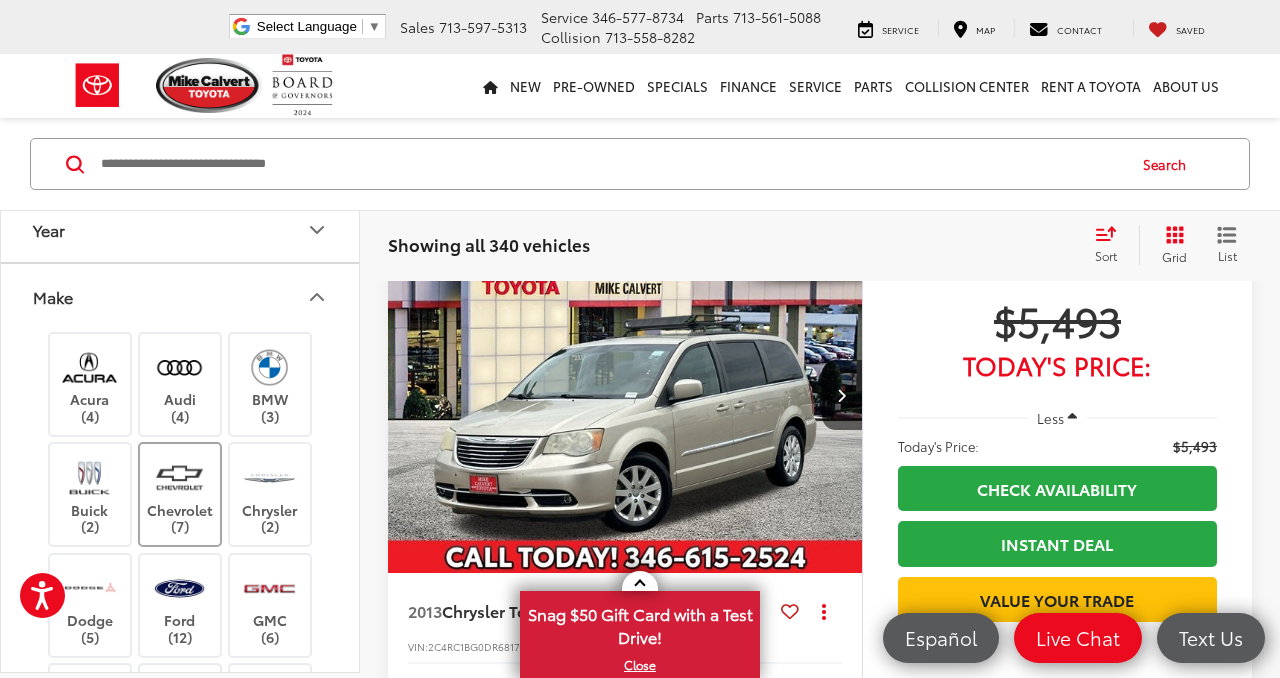 click on "Chevrolet   (7)" at bounding box center (180, 494) 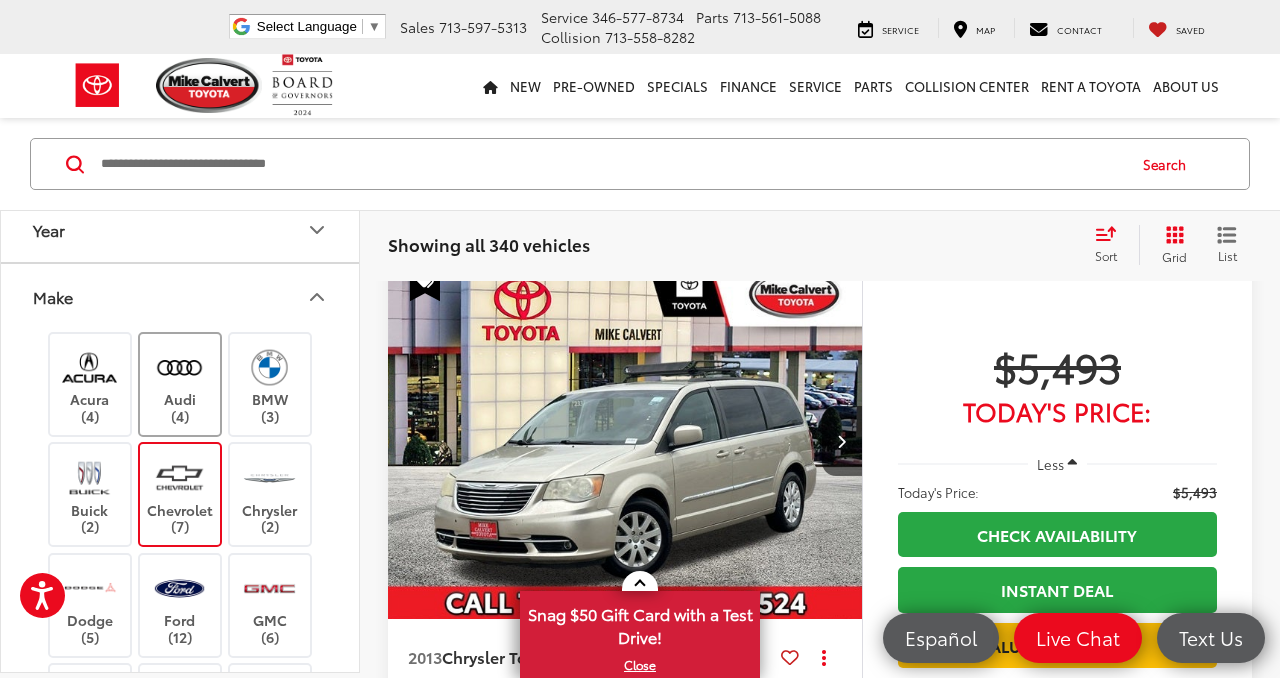 scroll, scrollTop: 129, scrollLeft: 0, axis: vertical 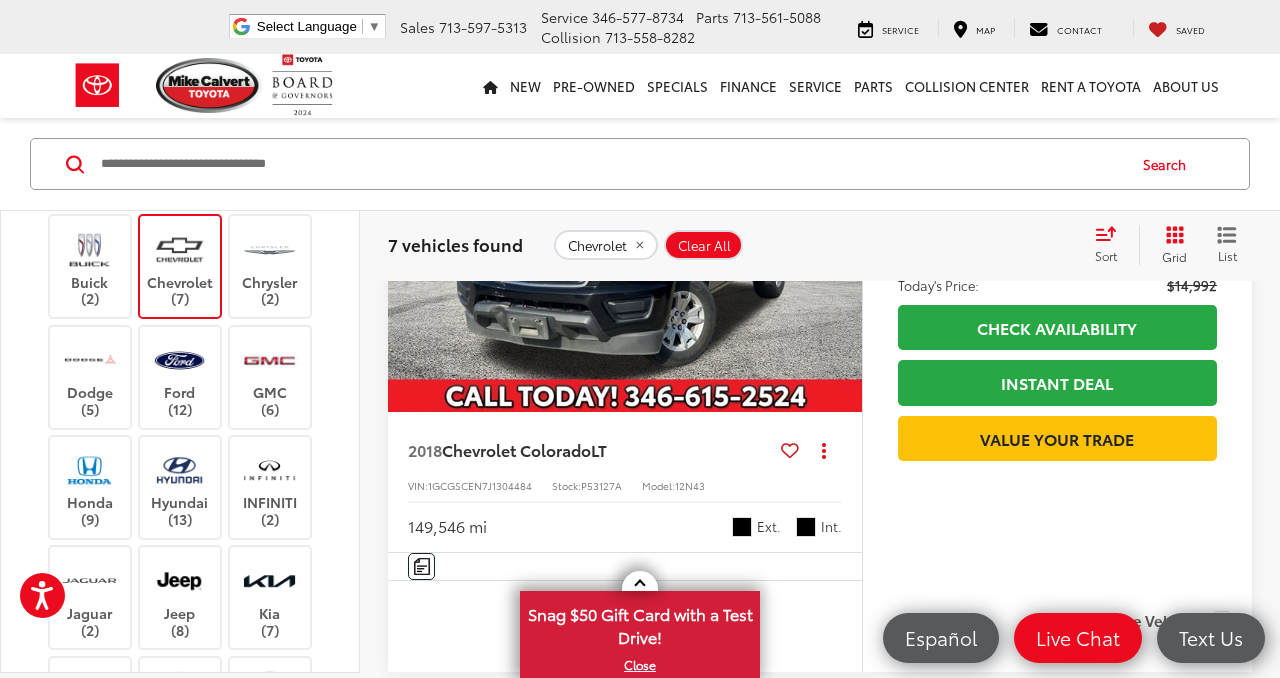 click at bounding box center [179, 249] 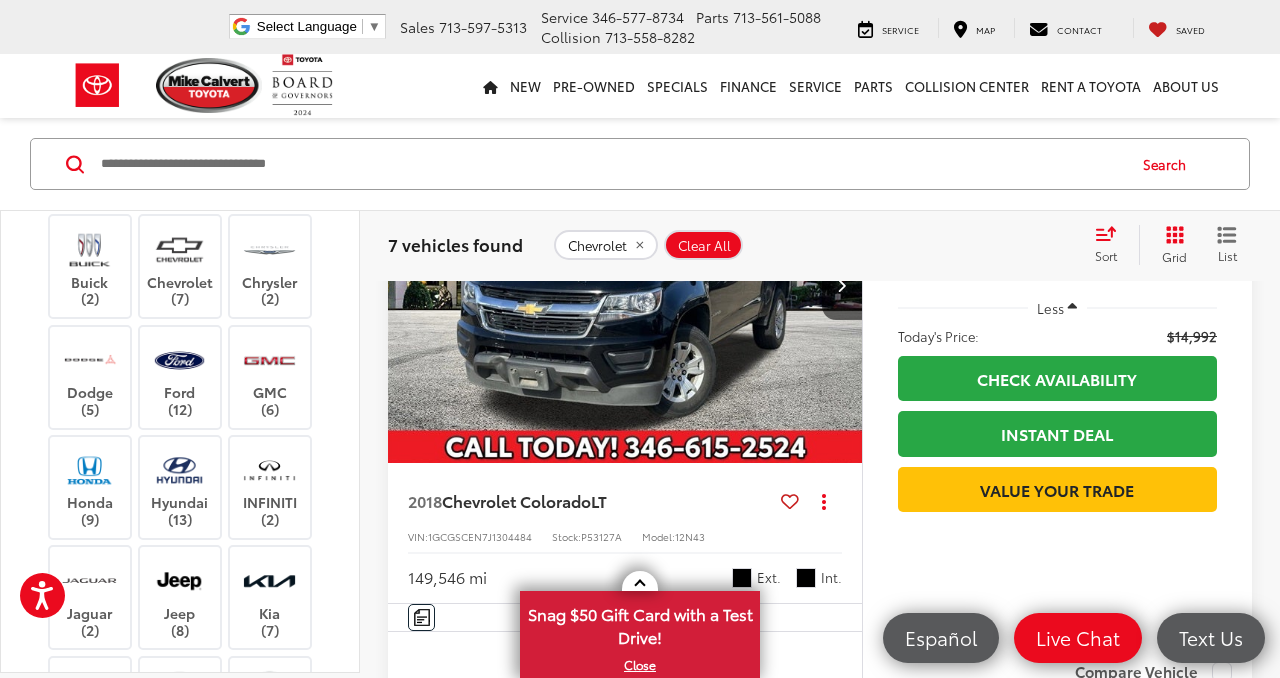 scroll, scrollTop: 184, scrollLeft: 0, axis: vertical 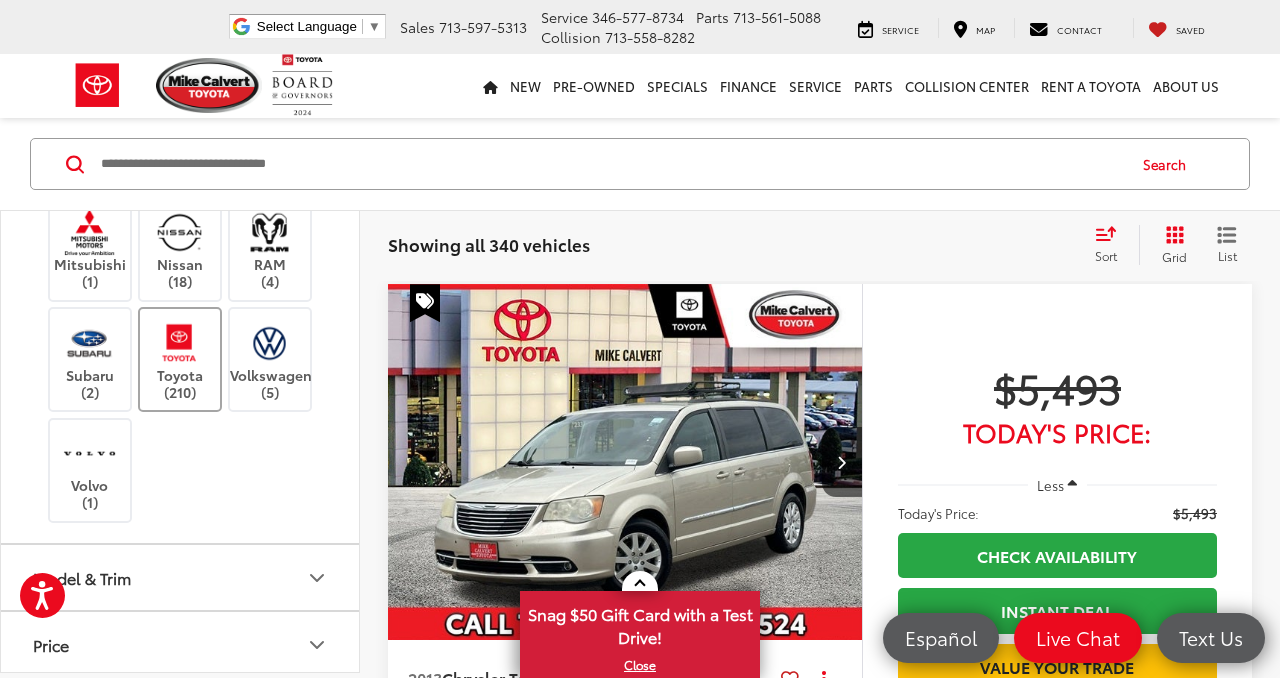 click at bounding box center (179, 342) 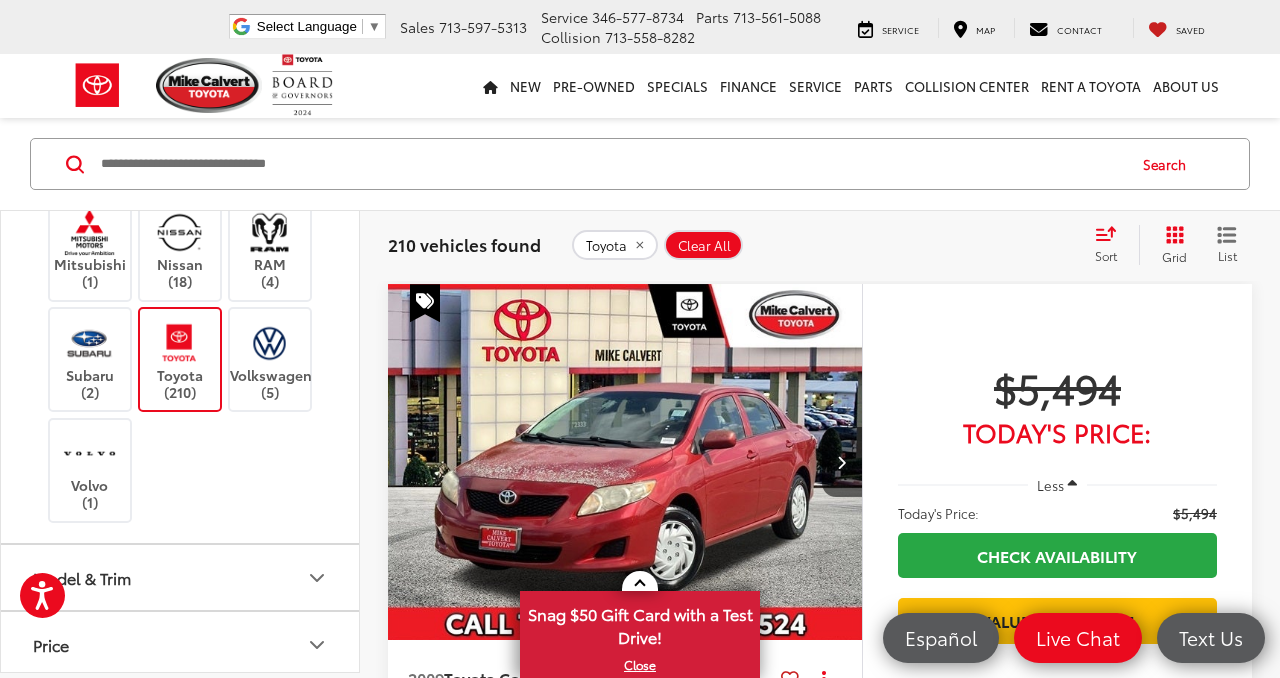 scroll, scrollTop: 1026, scrollLeft: 0, axis: vertical 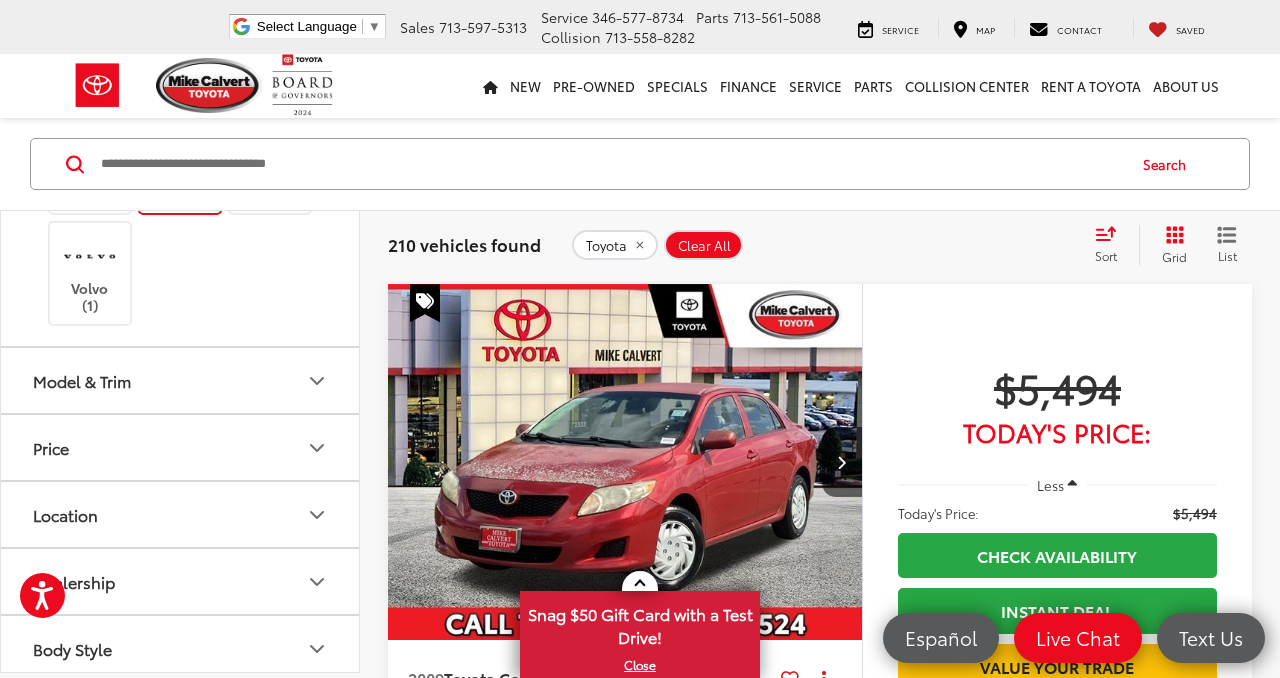 click on "Model & Trim" at bounding box center [181, 380] 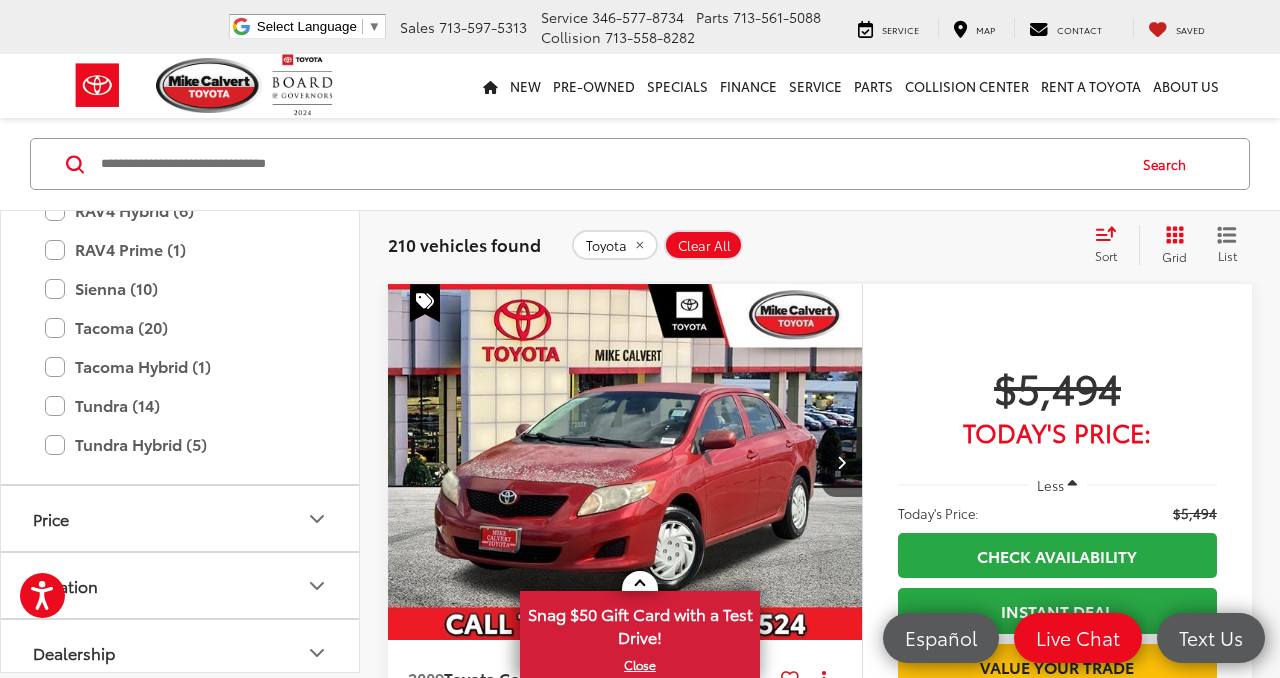 scroll, scrollTop: 1808, scrollLeft: 0, axis: vertical 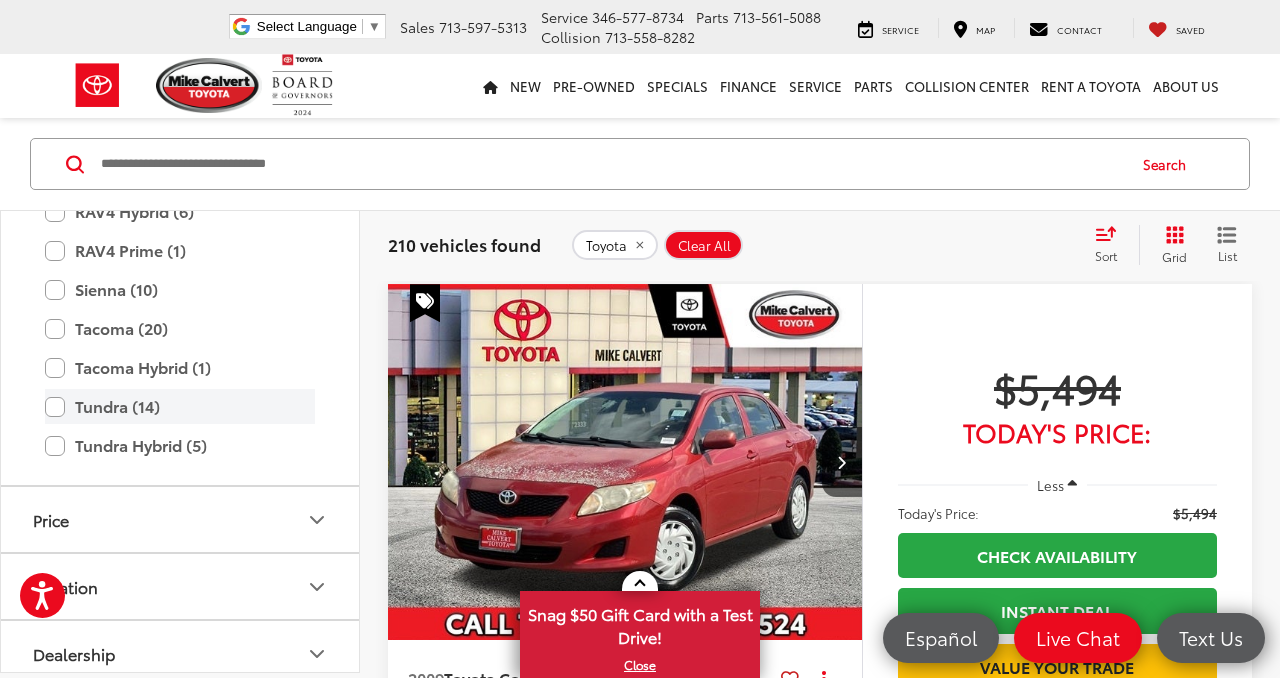 click on "Tundra (14)" at bounding box center [180, 406] 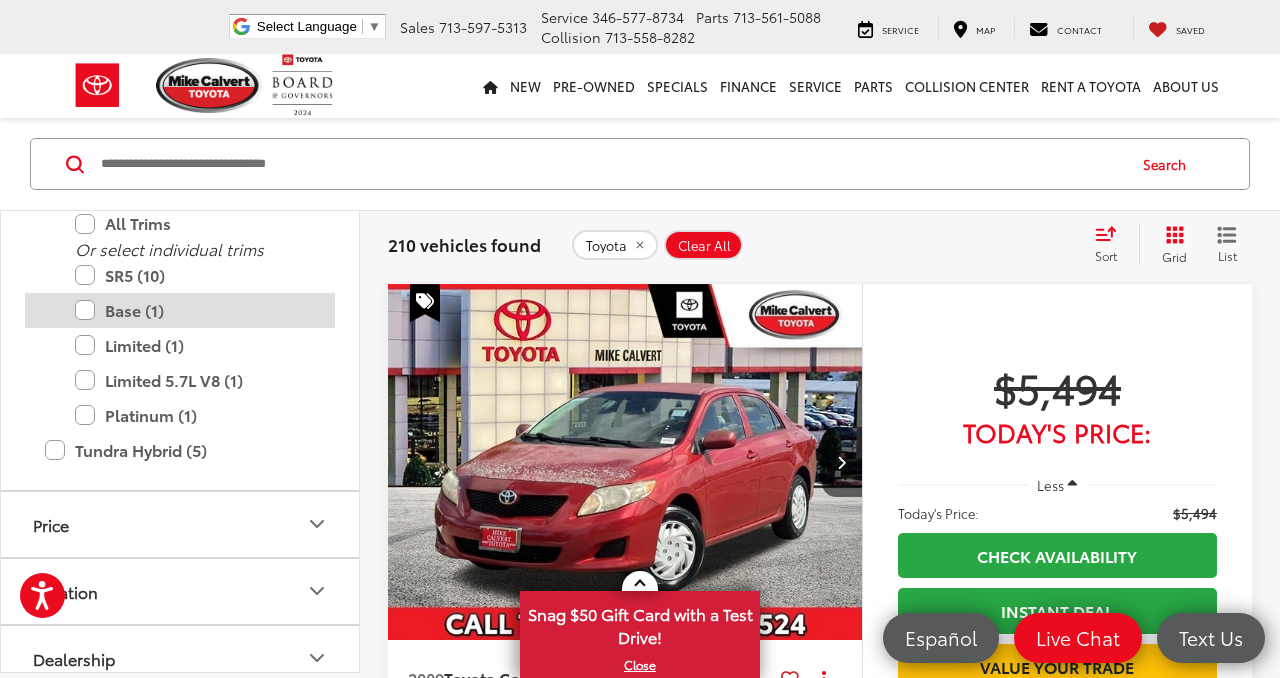 scroll, scrollTop: 2029, scrollLeft: 0, axis: vertical 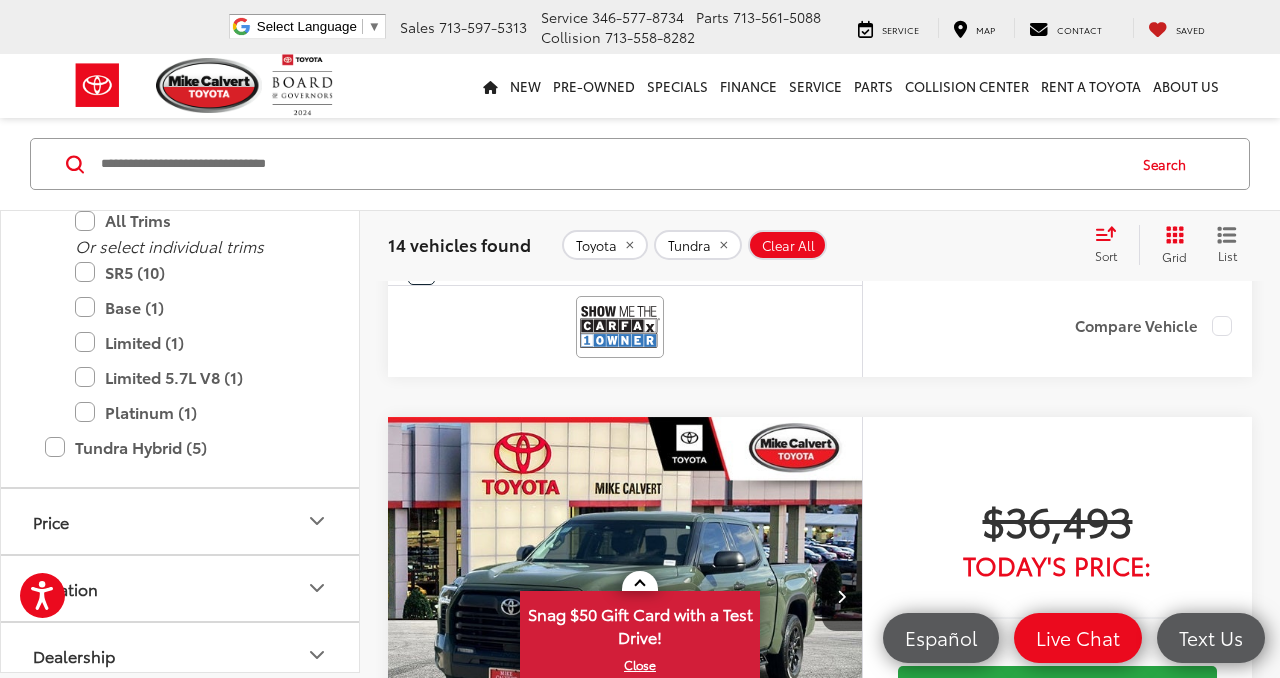 click on "Location" at bounding box center [181, 588] 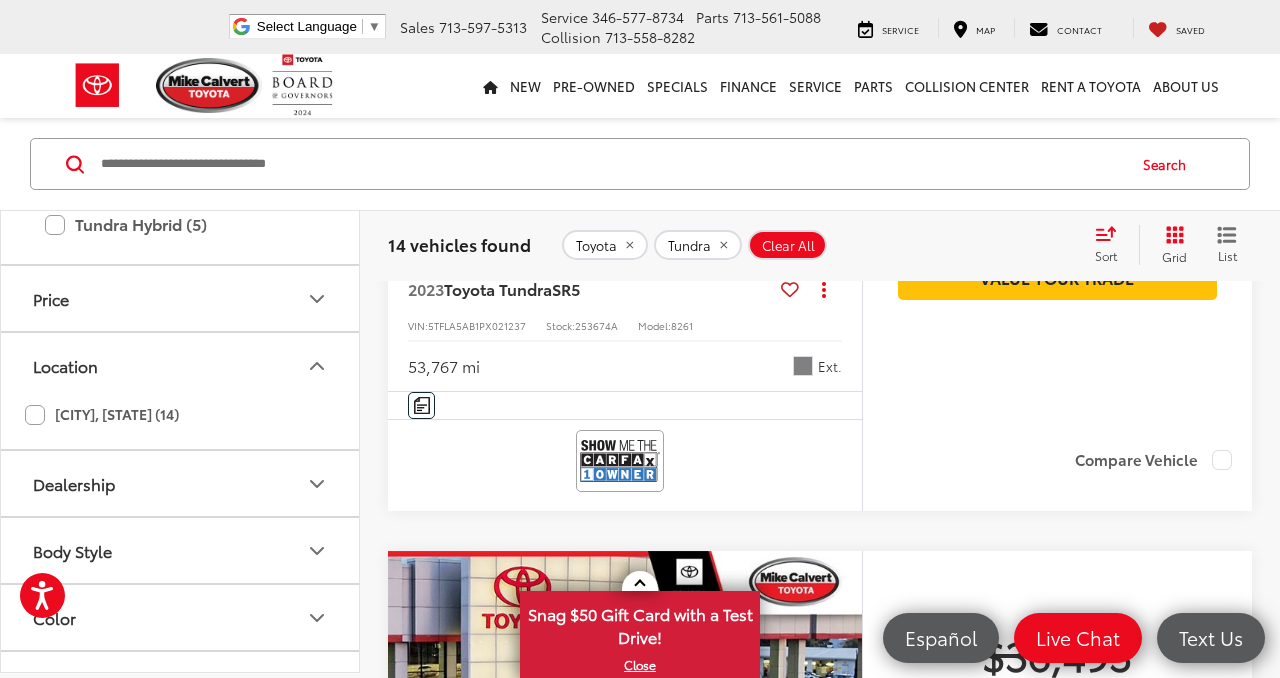 scroll, scrollTop: 2451, scrollLeft: 0, axis: vertical 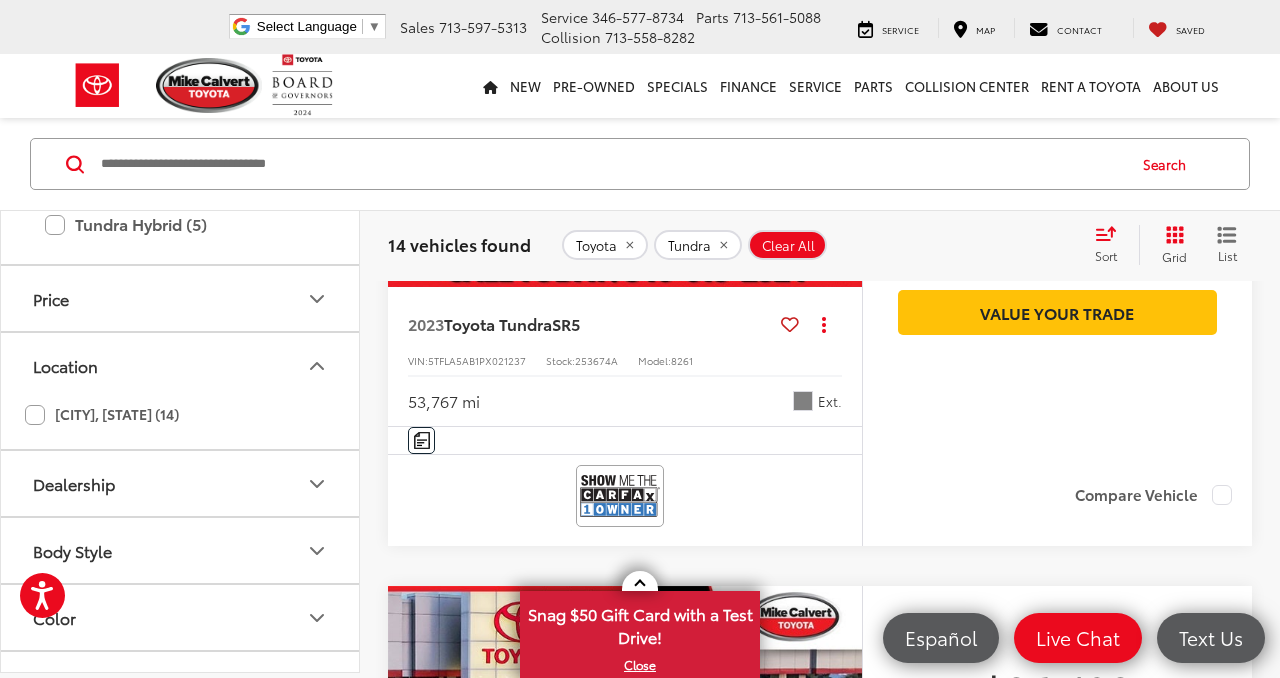 click 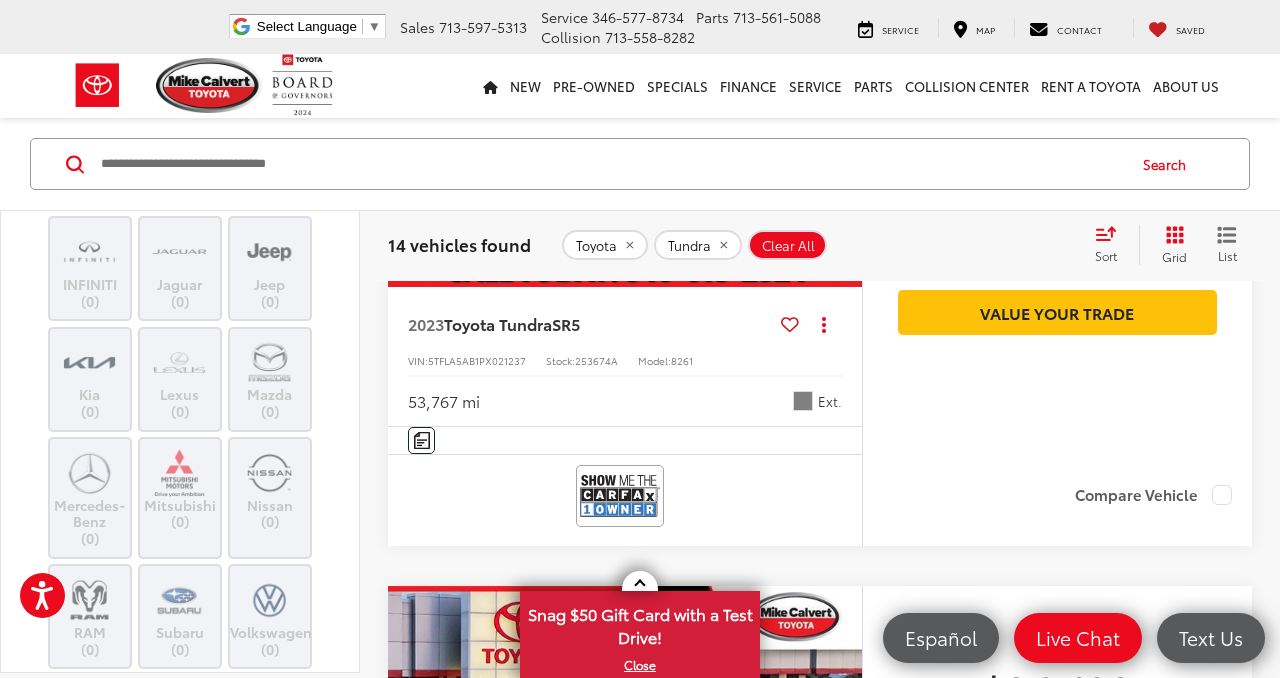 scroll, scrollTop: 566, scrollLeft: 0, axis: vertical 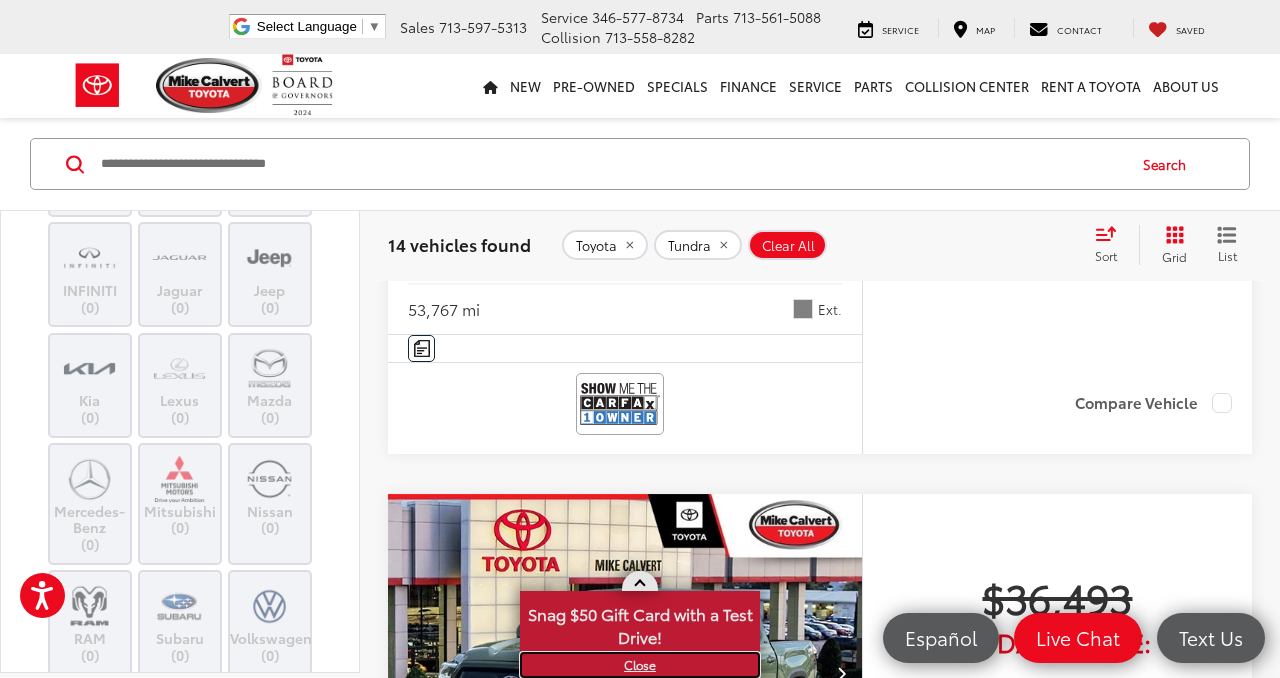 click on "X" at bounding box center [640, 665] 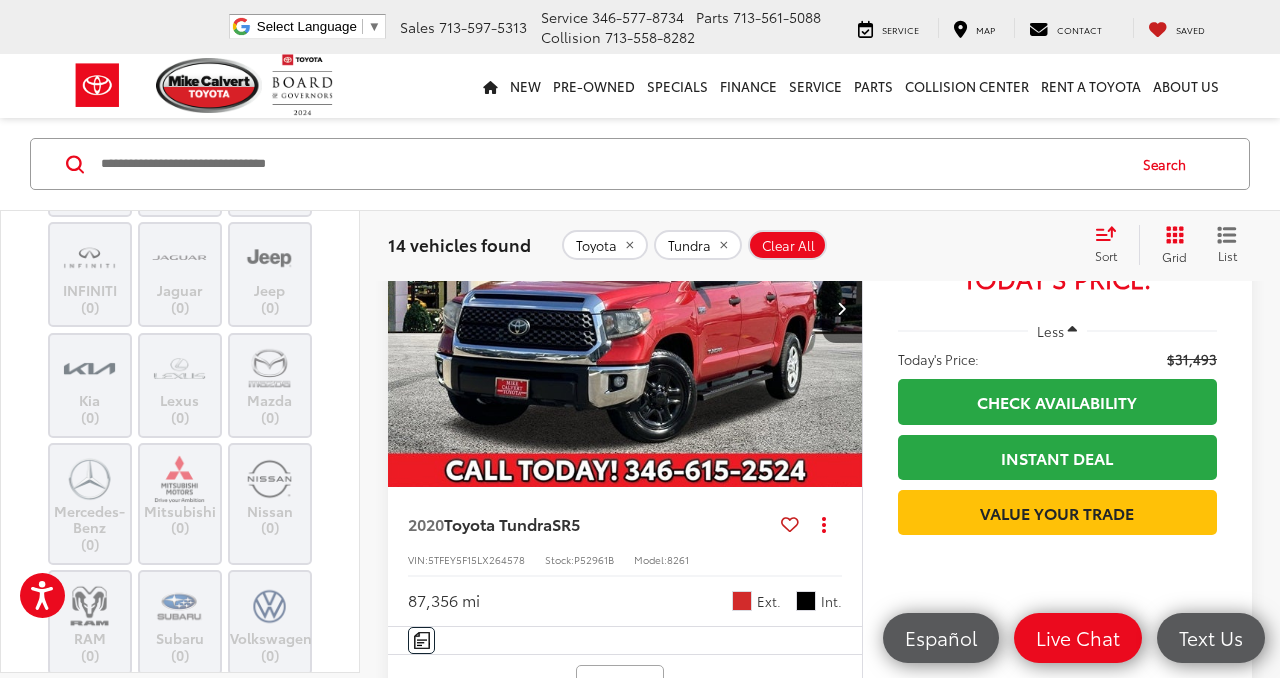 scroll, scrollTop: 1519, scrollLeft: 0, axis: vertical 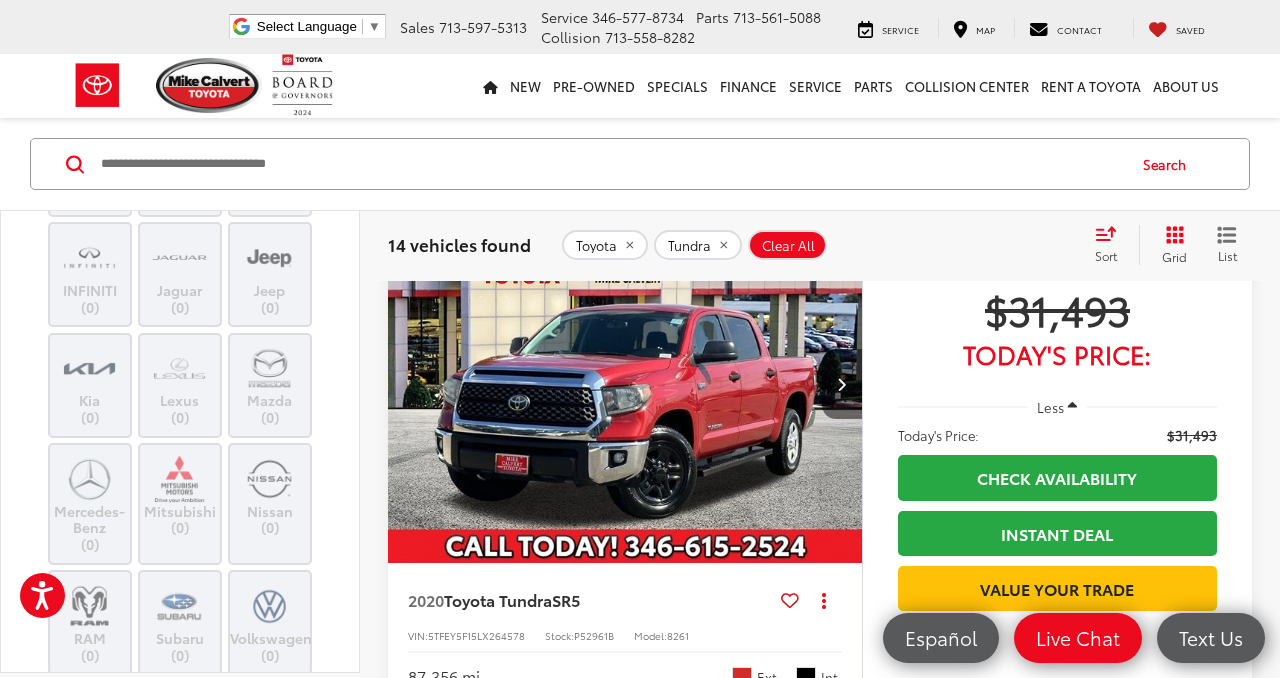 click at bounding box center [841, 384] 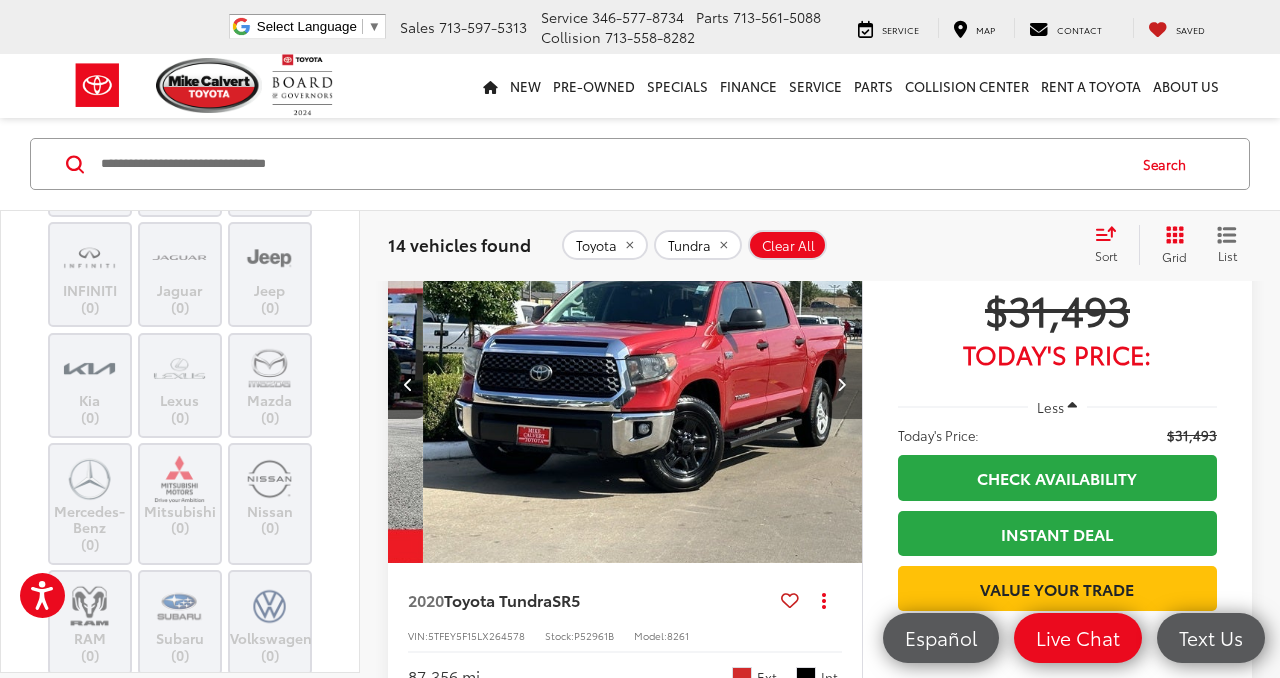 scroll, scrollTop: 0, scrollLeft: 477, axis: horizontal 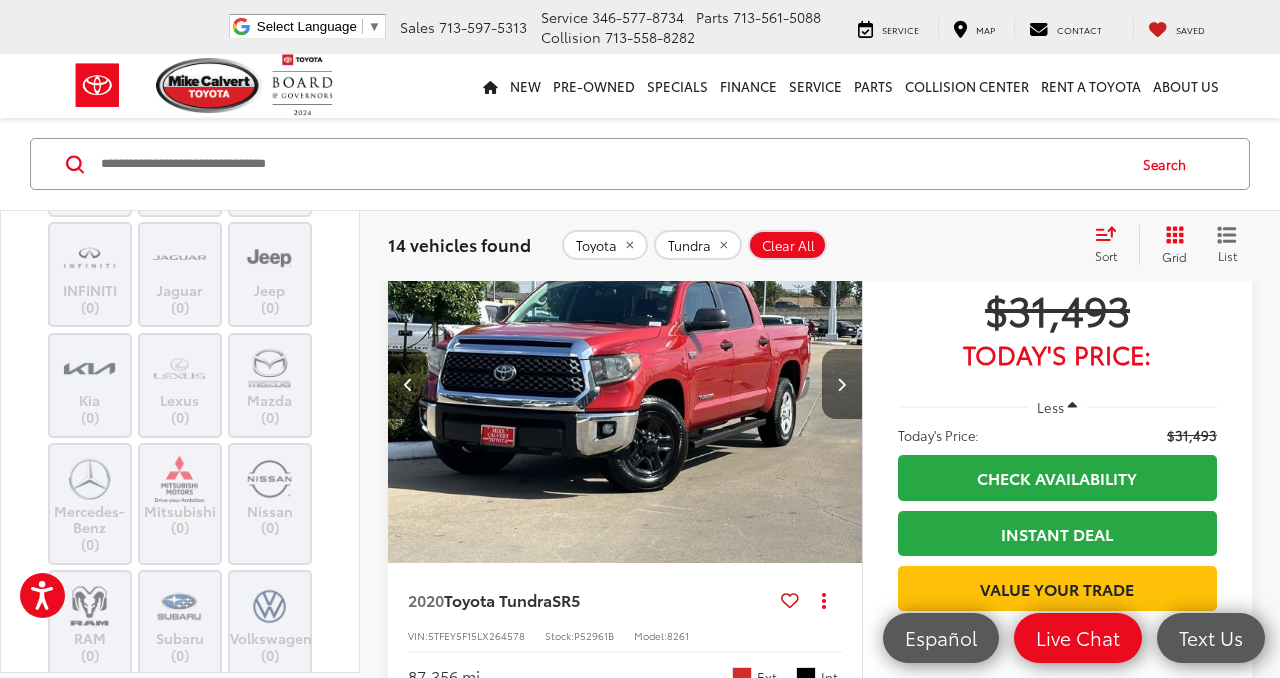 click at bounding box center [841, 384] 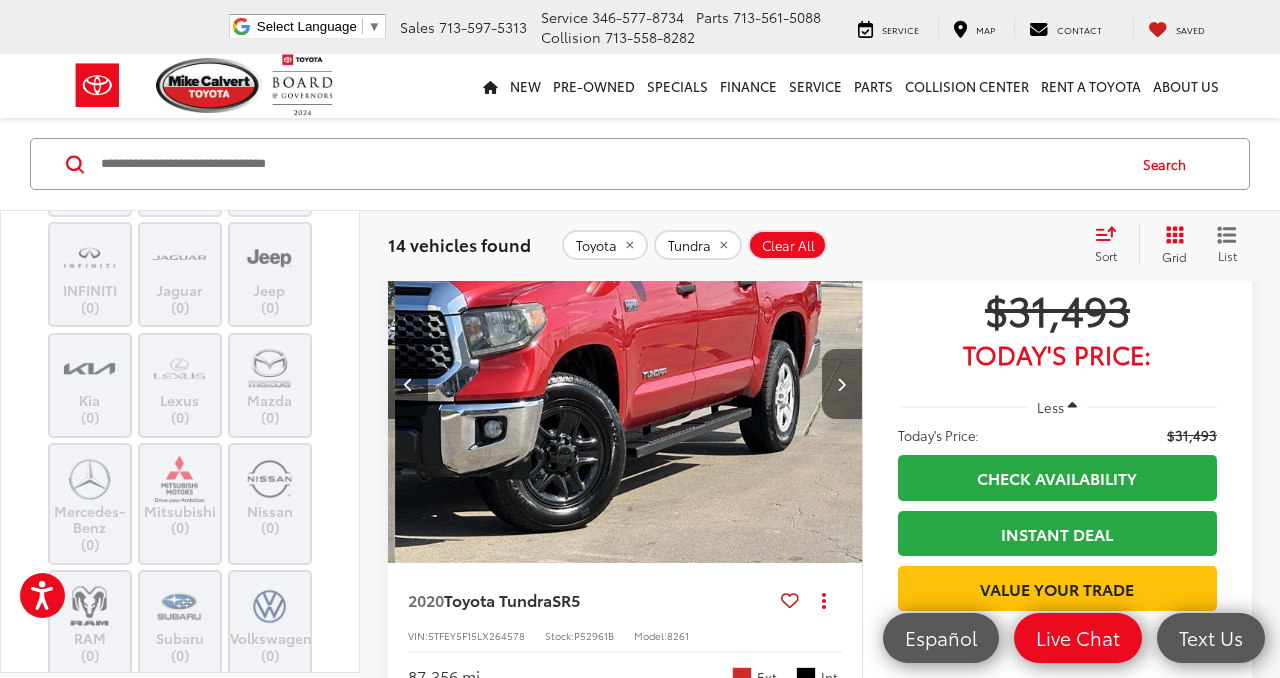 scroll, scrollTop: 0, scrollLeft: 954, axis: horizontal 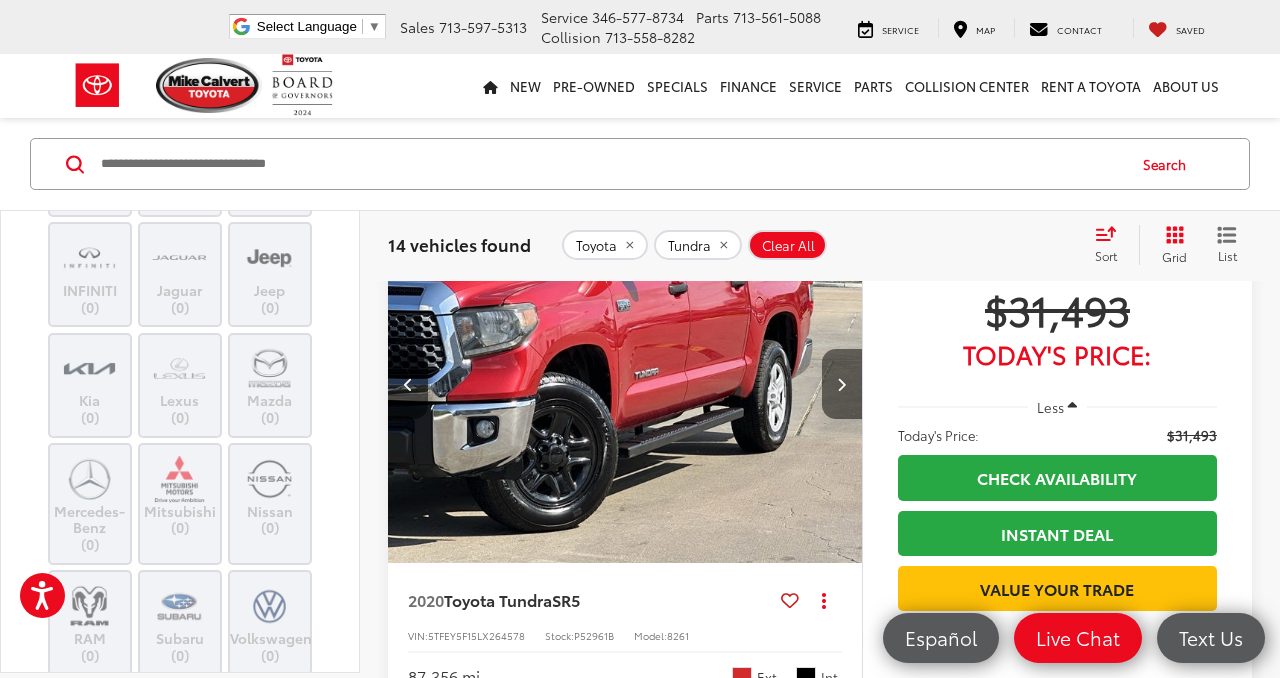 click at bounding box center [841, 384] 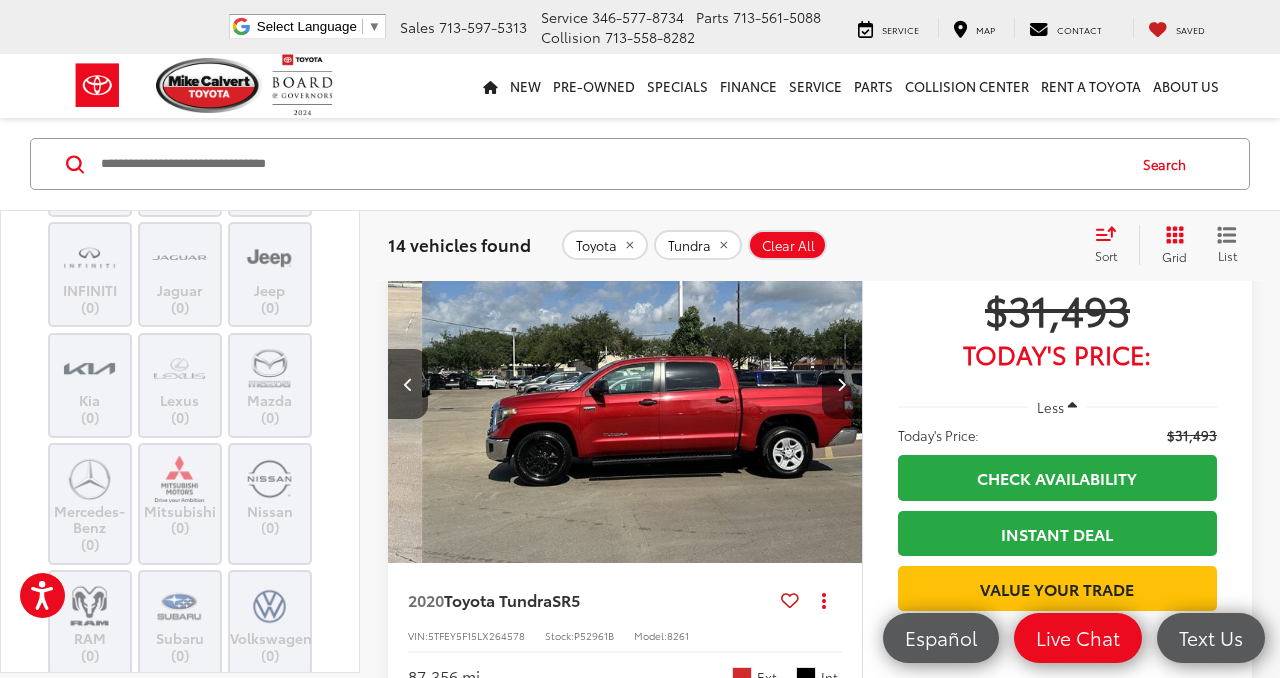 scroll, scrollTop: 0, scrollLeft: 1431, axis: horizontal 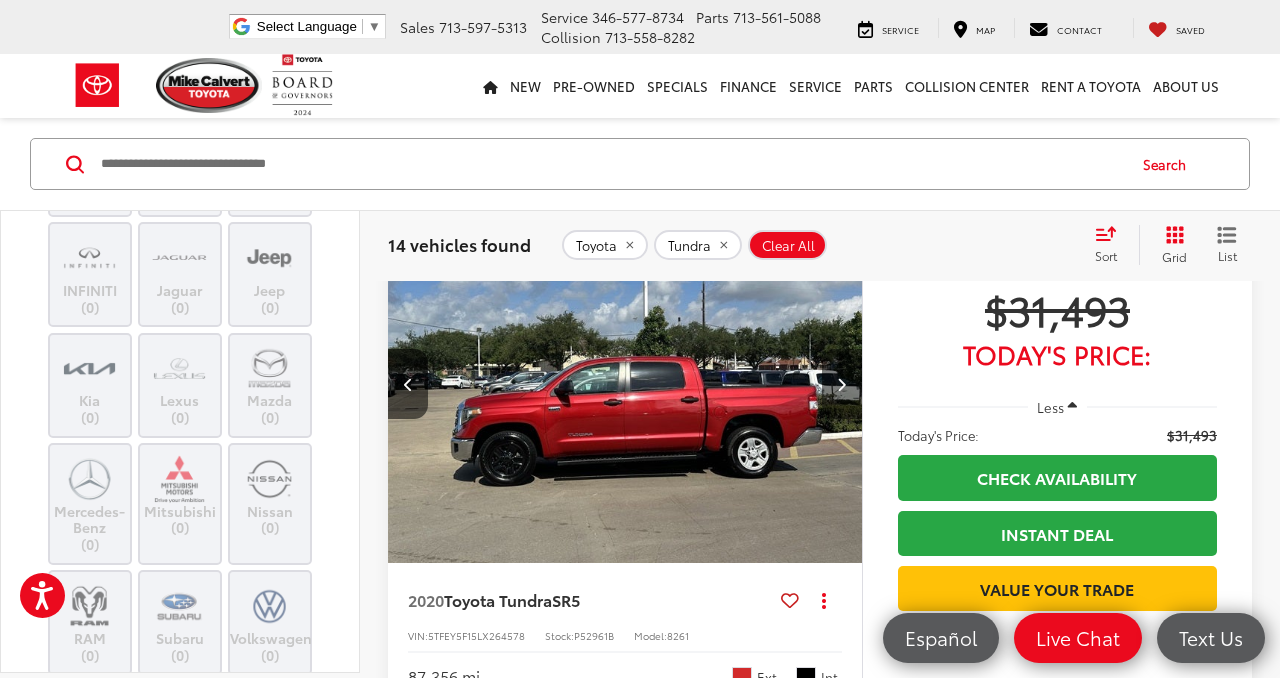 click at bounding box center [841, 384] 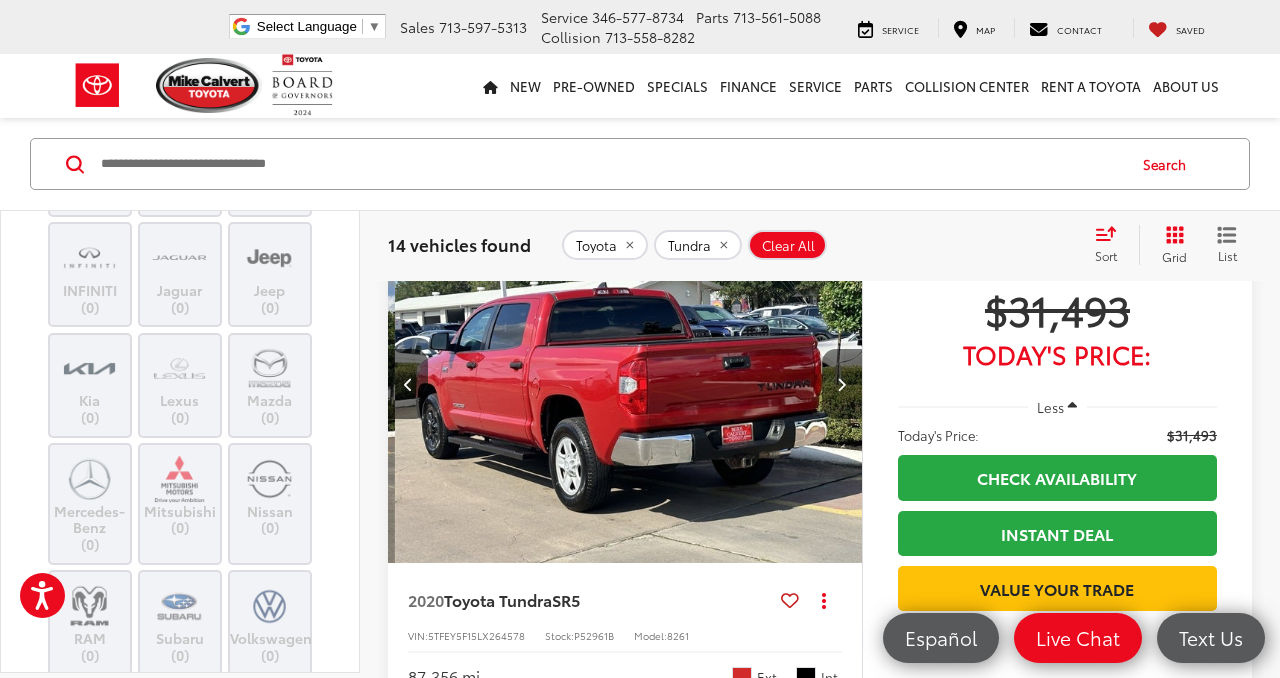 scroll, scrollTop: 0, scrollLeft: 1908, axis: horizontal 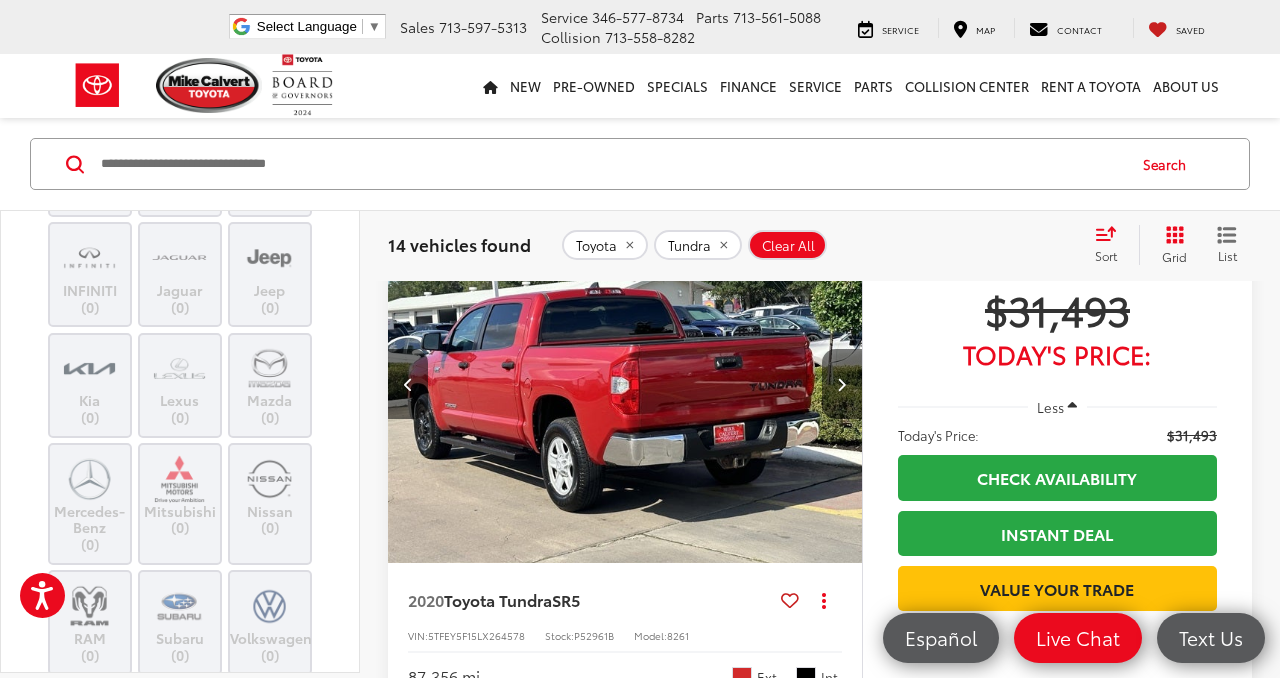 click at bounding box center [841, 384] 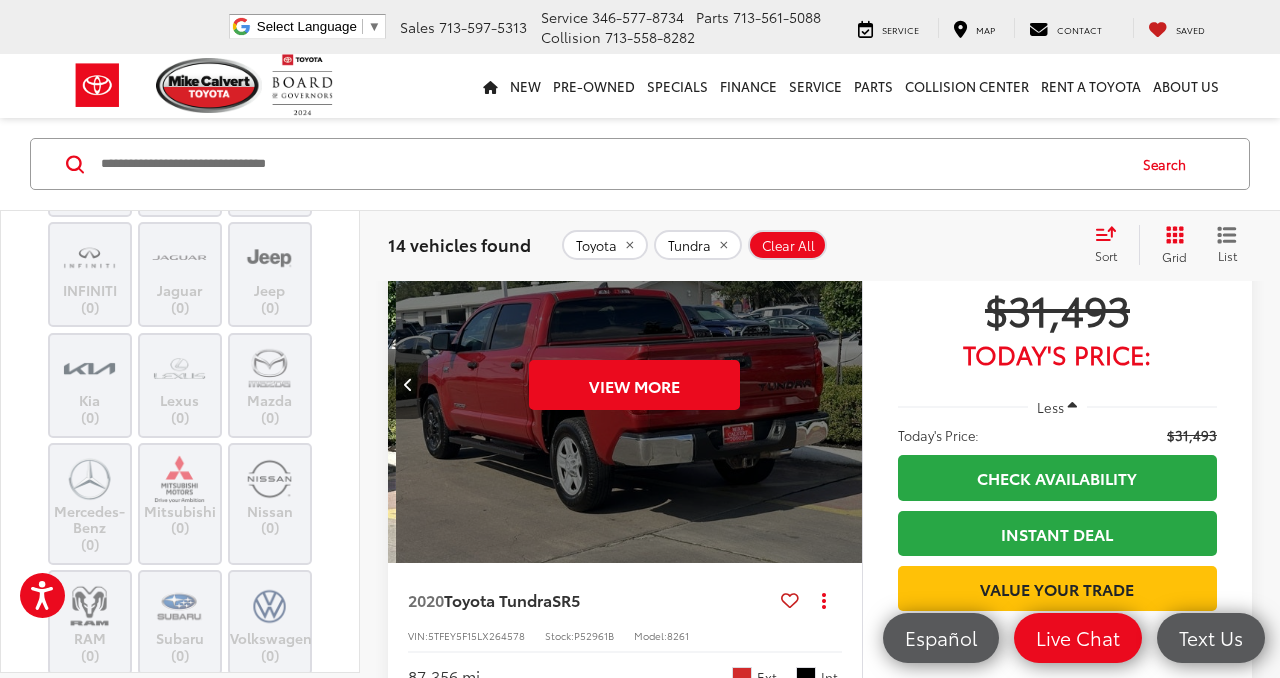 scroll, scrollTop: 0, scrollLeft: 2385, axis: horizontal 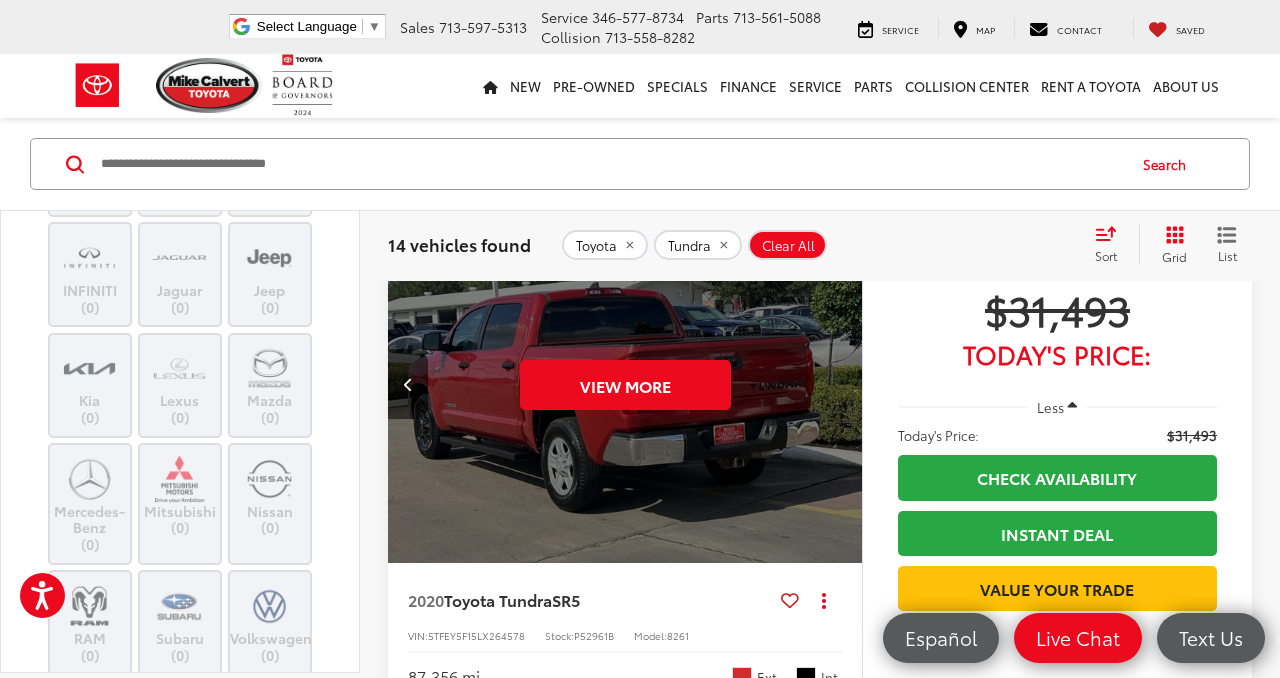 click on "View More" at bounding box center [625, 385] 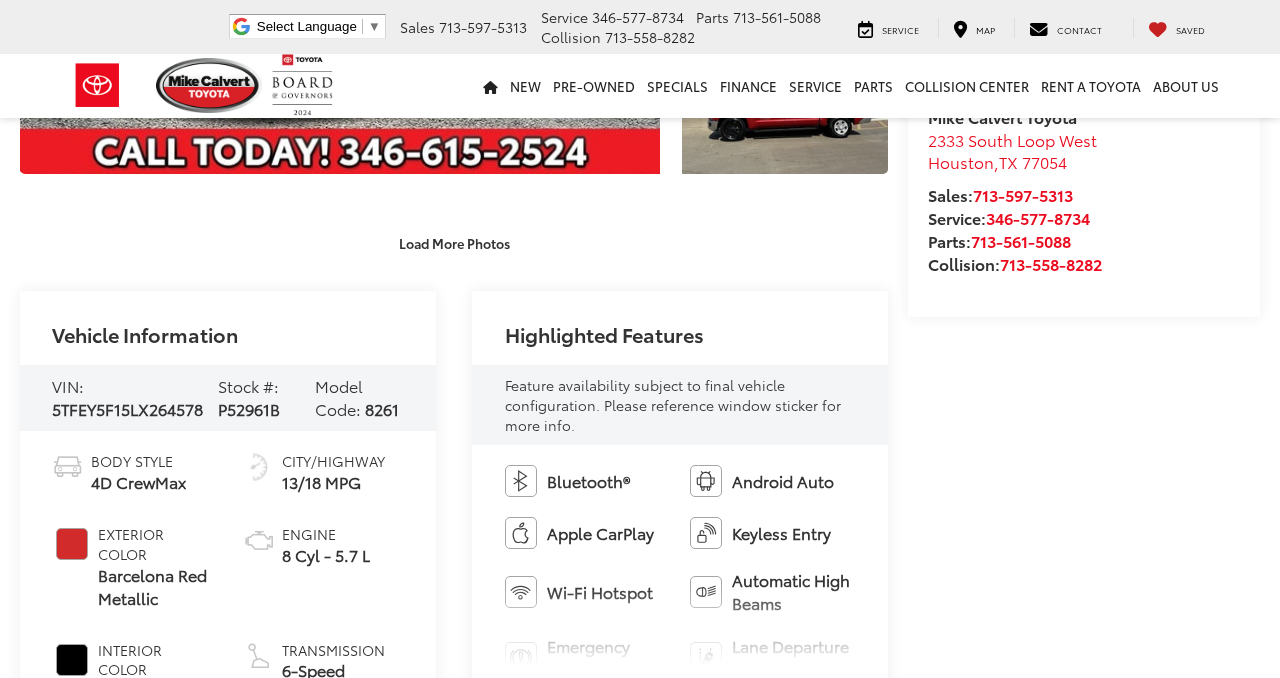 scroll, scrollTop: 0, scrollLeft: 0, axis: both 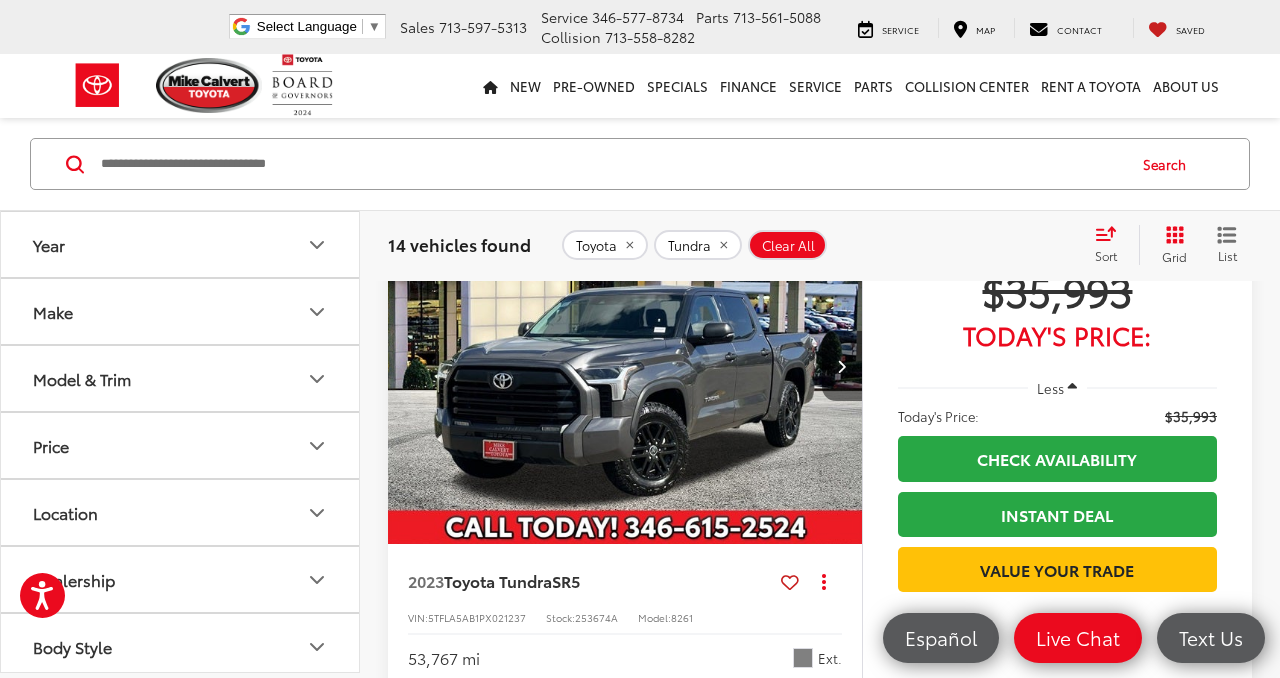 click at bounding box center [841, 366] 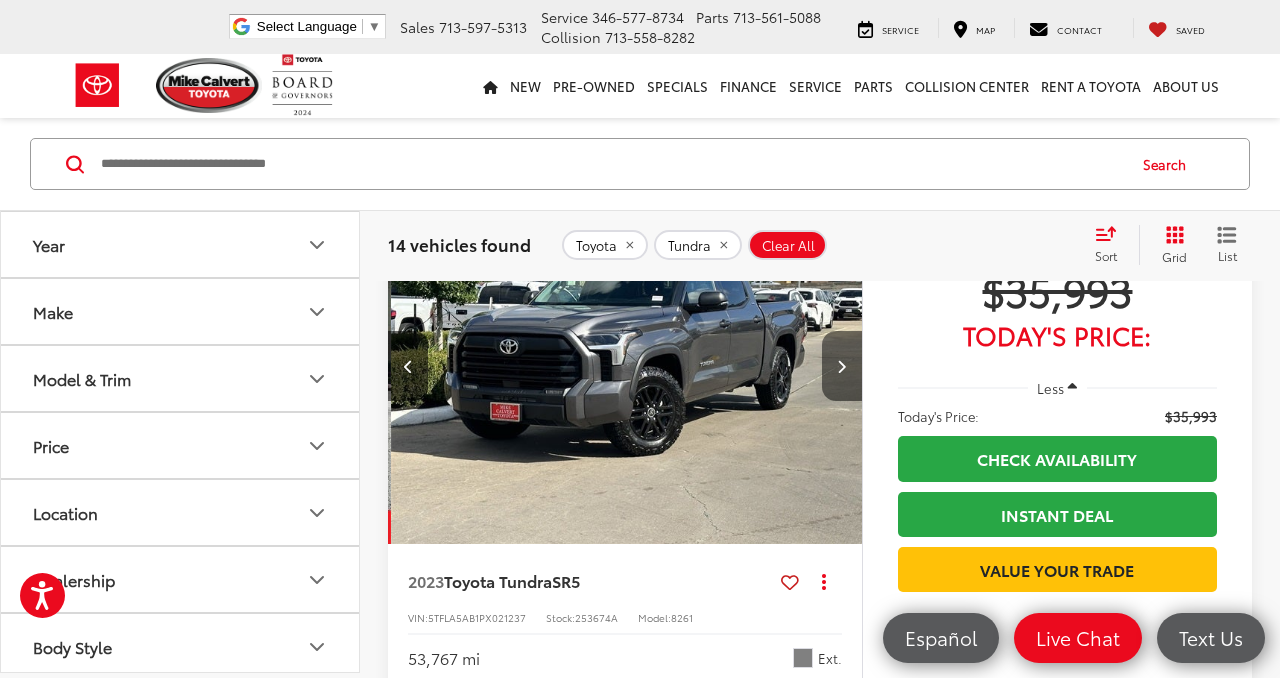 scroll, scrollTop: 0, scrollLeft: 477, axis: horizontal 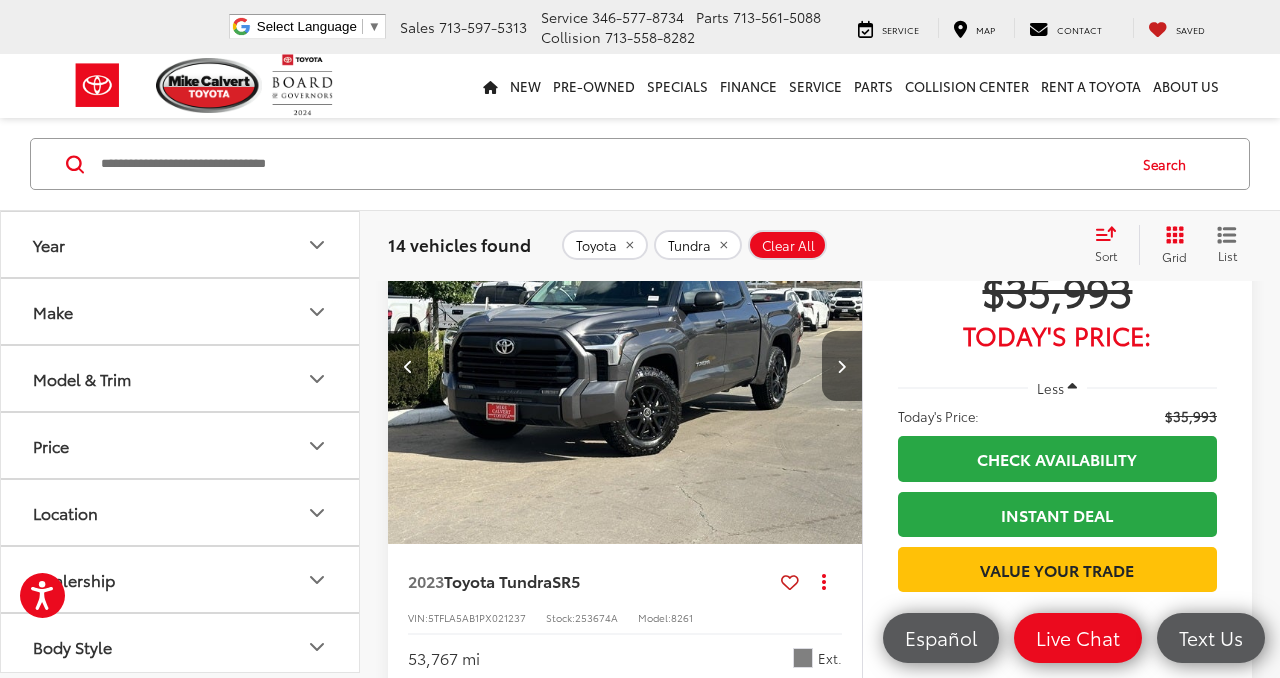 click at bounding box center [841, 366] 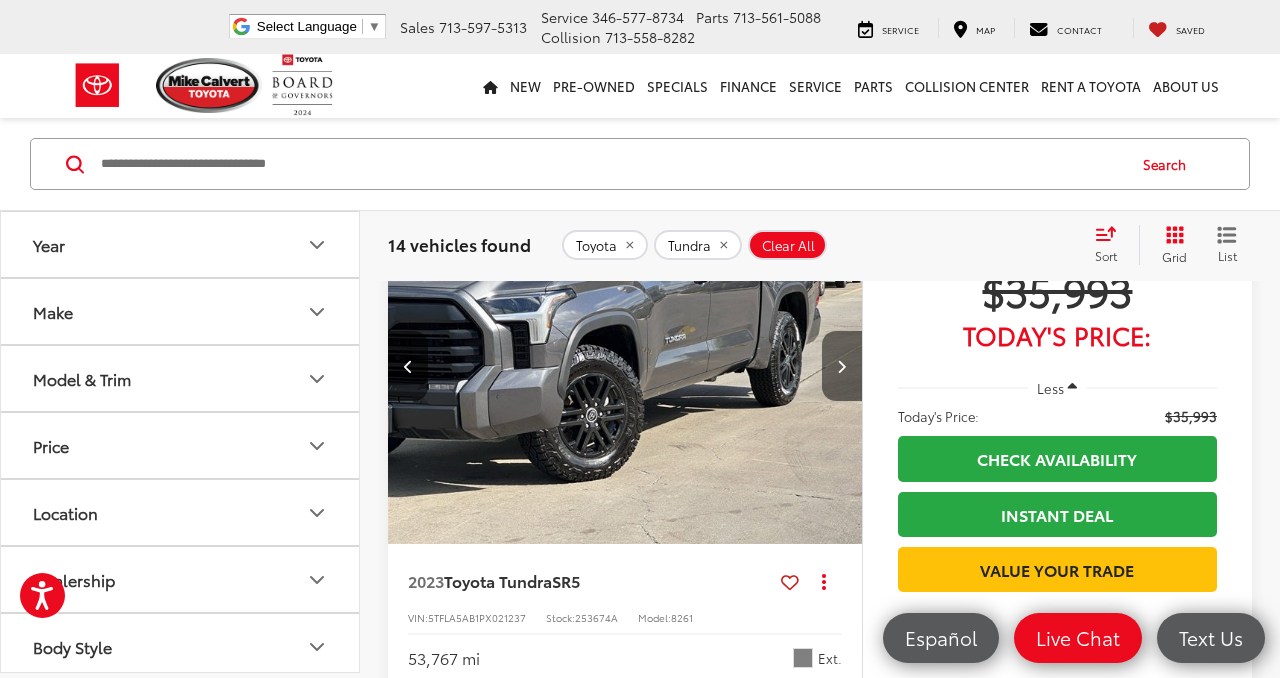 click at bounding box center [841, 366] 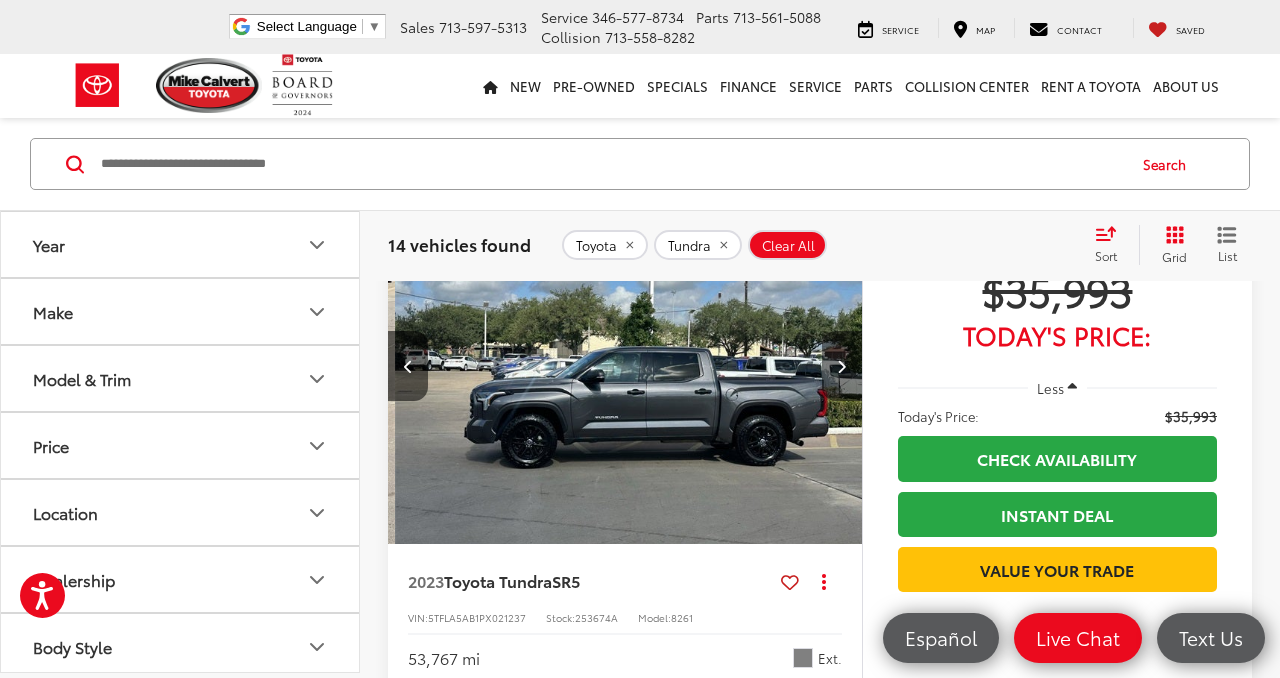 scroll, scrollTop: 0, scrollLeft: 1431, axis: horizontal 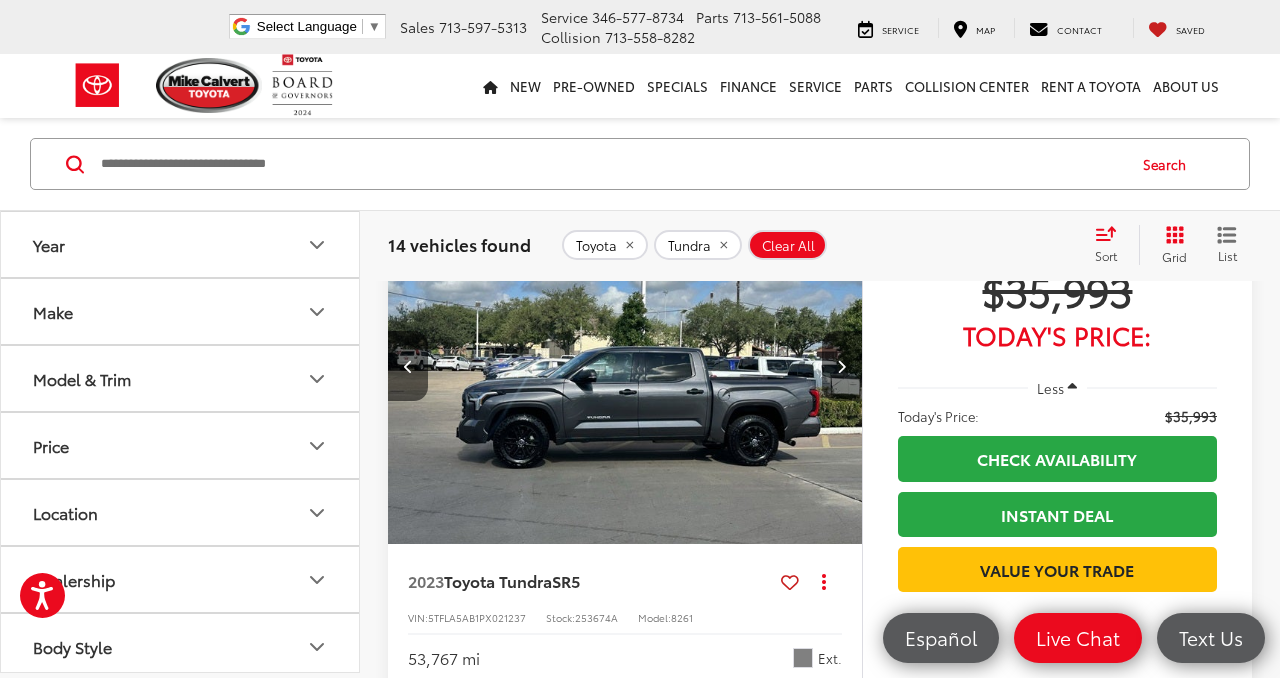 click at bounding box center (841, 366) 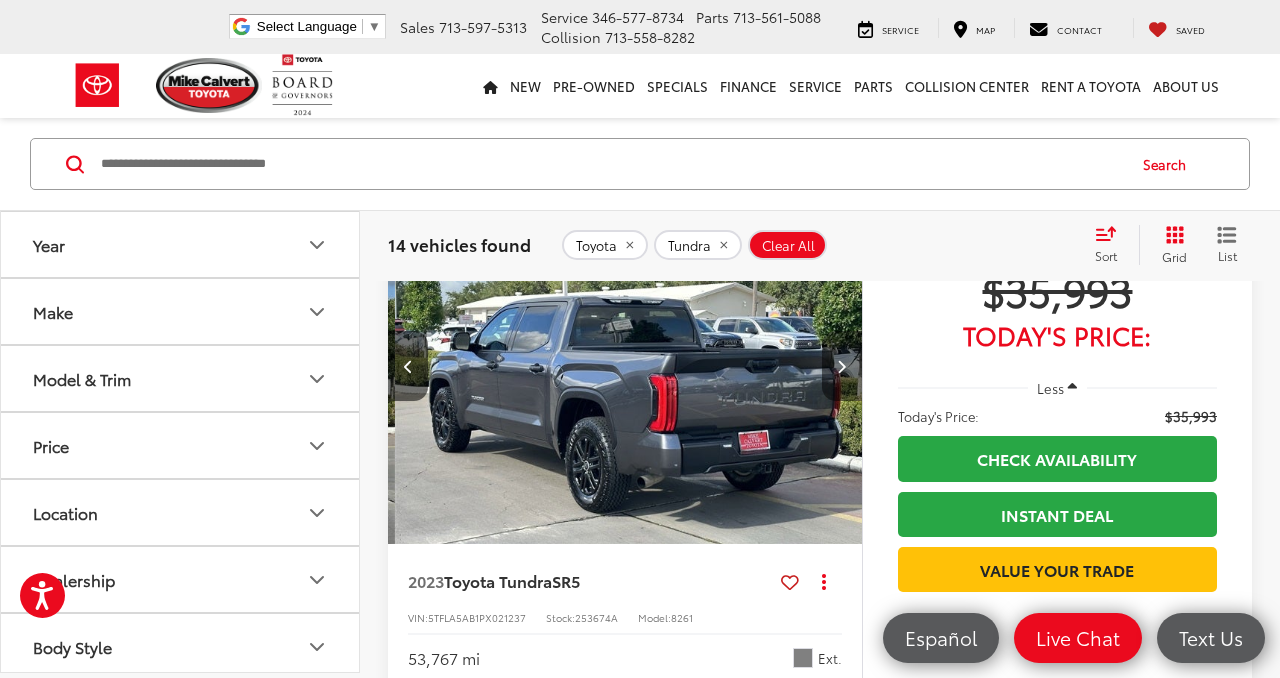 scroll, scrollTop: 0, scrollLeft: 1908, axis: horizontal 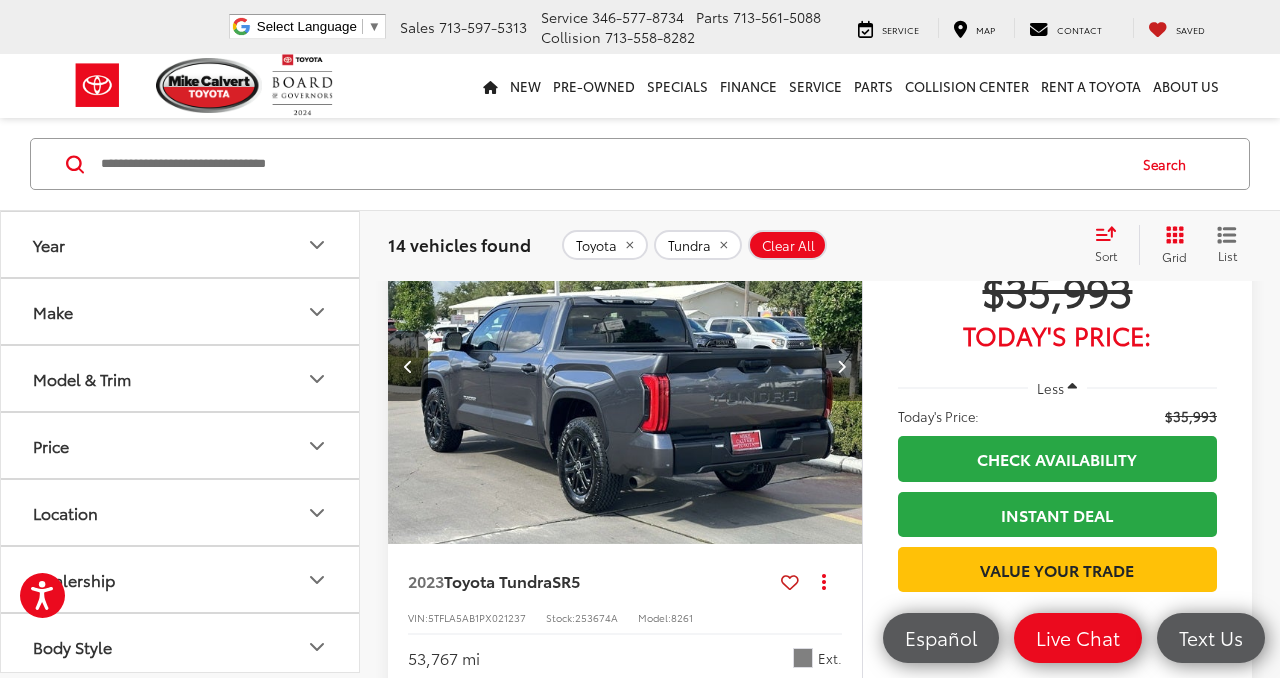 click at bounding box center (841, 366) 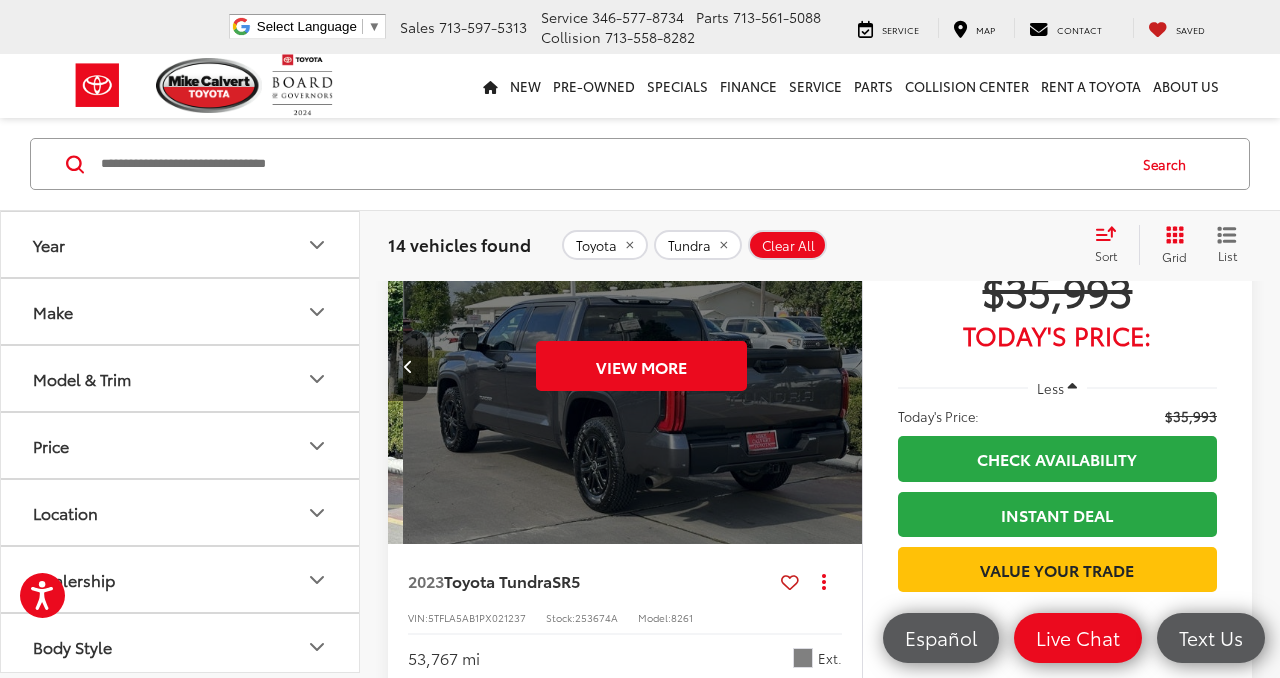 scroll, scrollTop: 0, scrollLeft: 2385, axis: horizontal 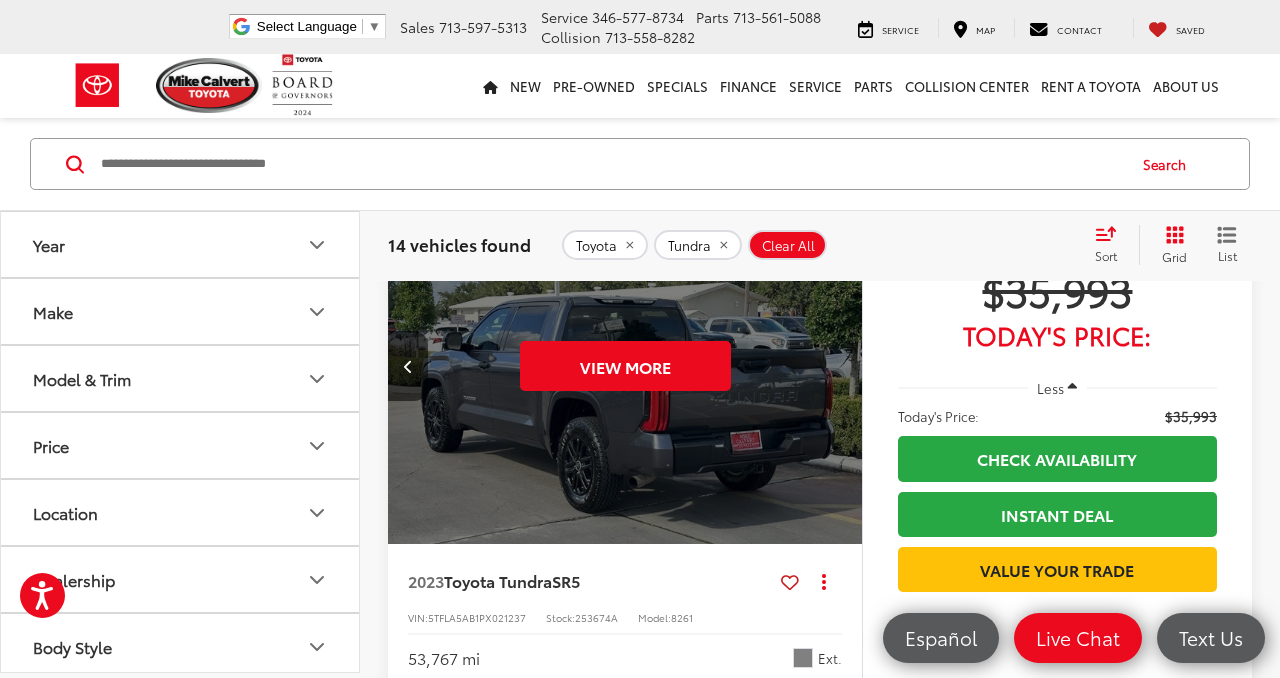 click on "View More" at bounding box center [625, 366] 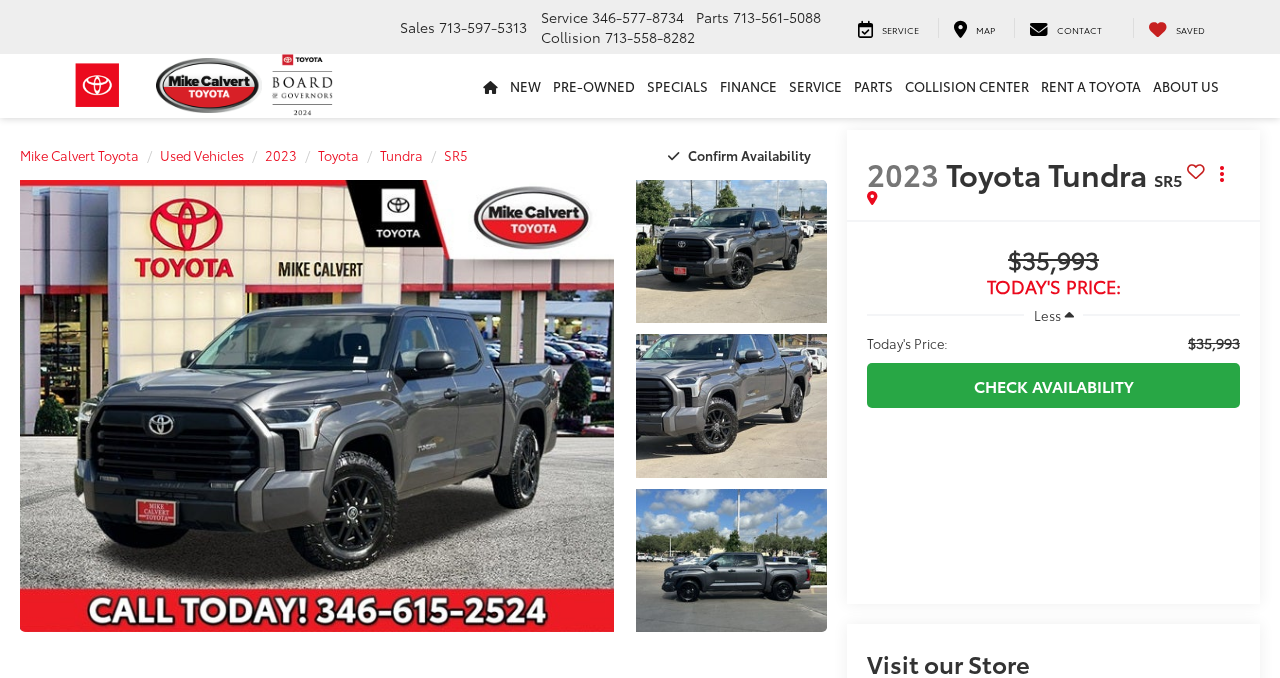 scroll, scrollTop: 0, scrollLeft: 0, axis: both 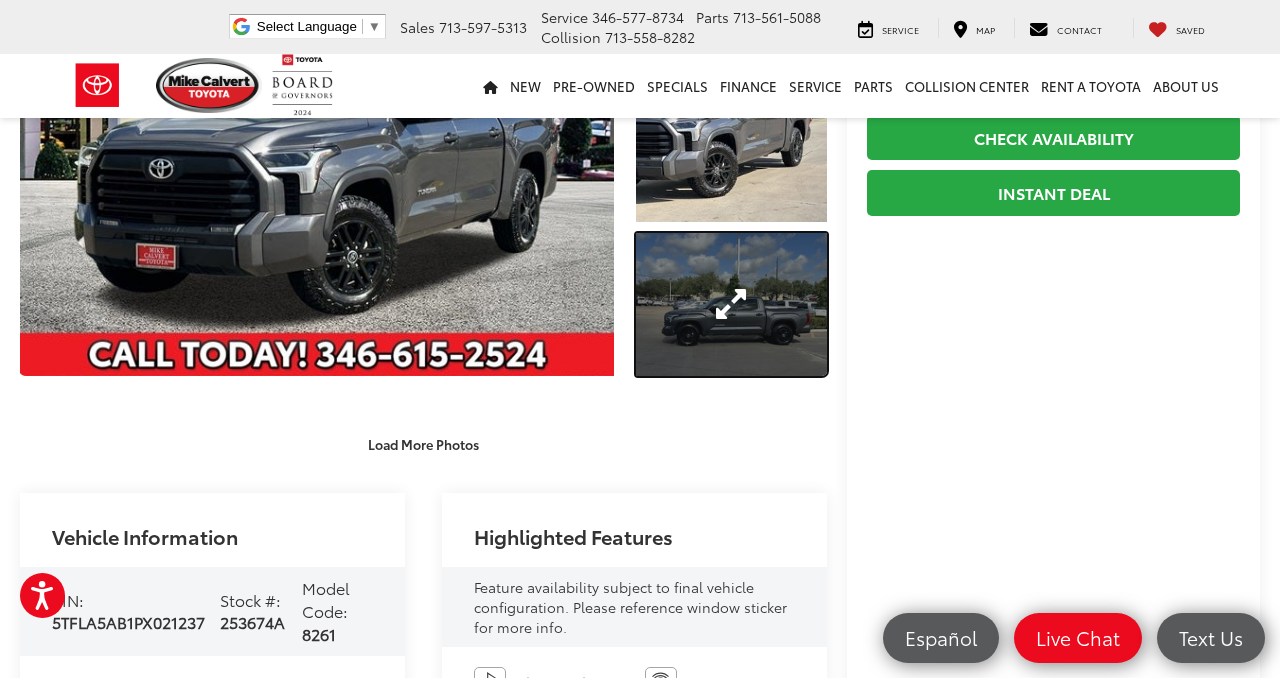 click at bounding box center [731, 304] 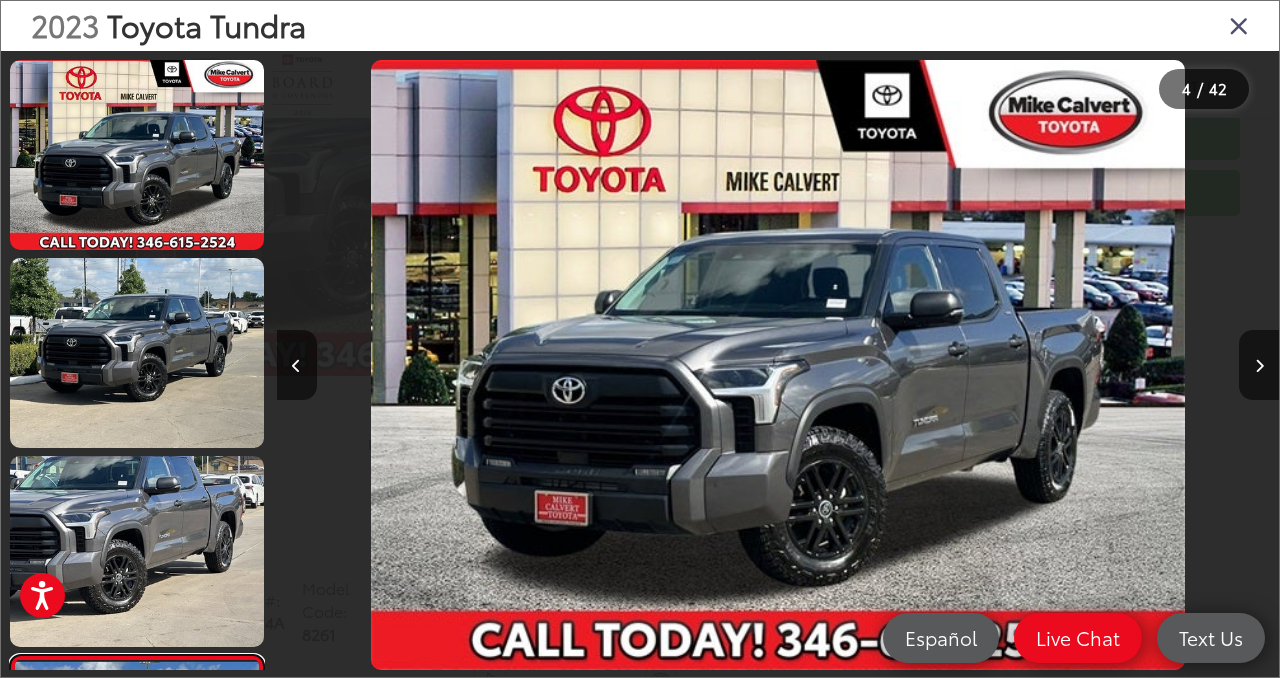scroll, scrollTop: 191, scrollLeft: 0, axis: vertical 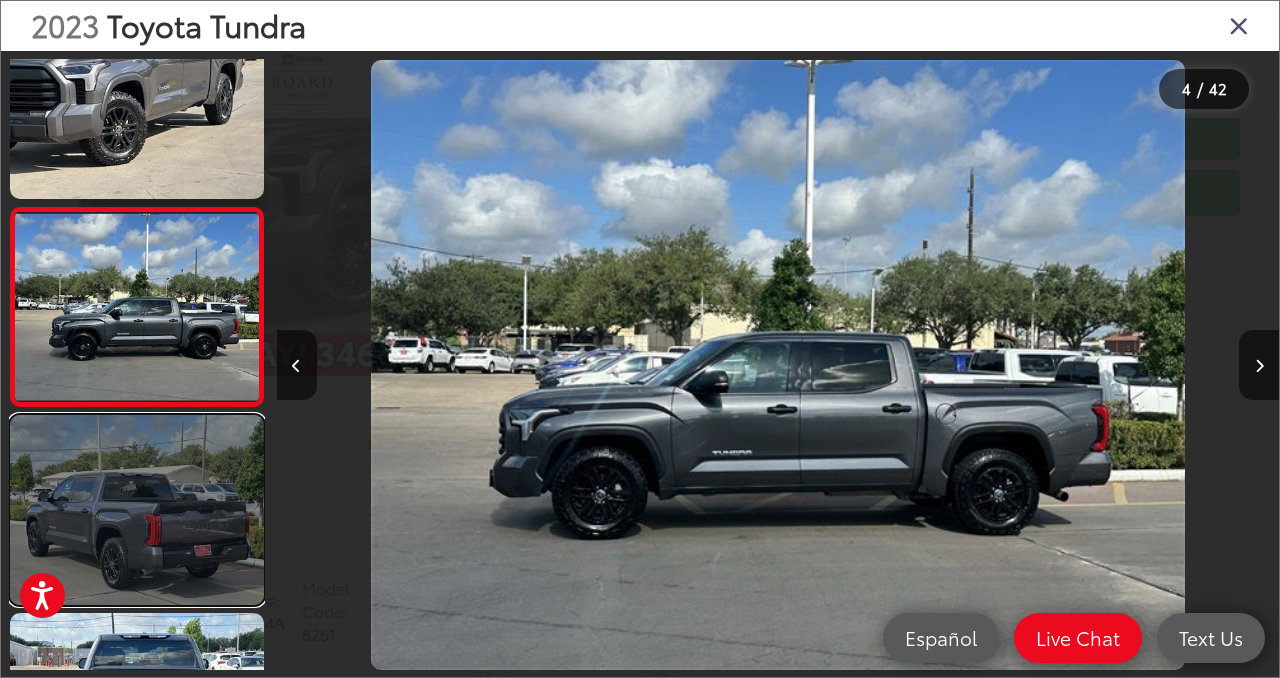 click at bounding box center (137, 510) 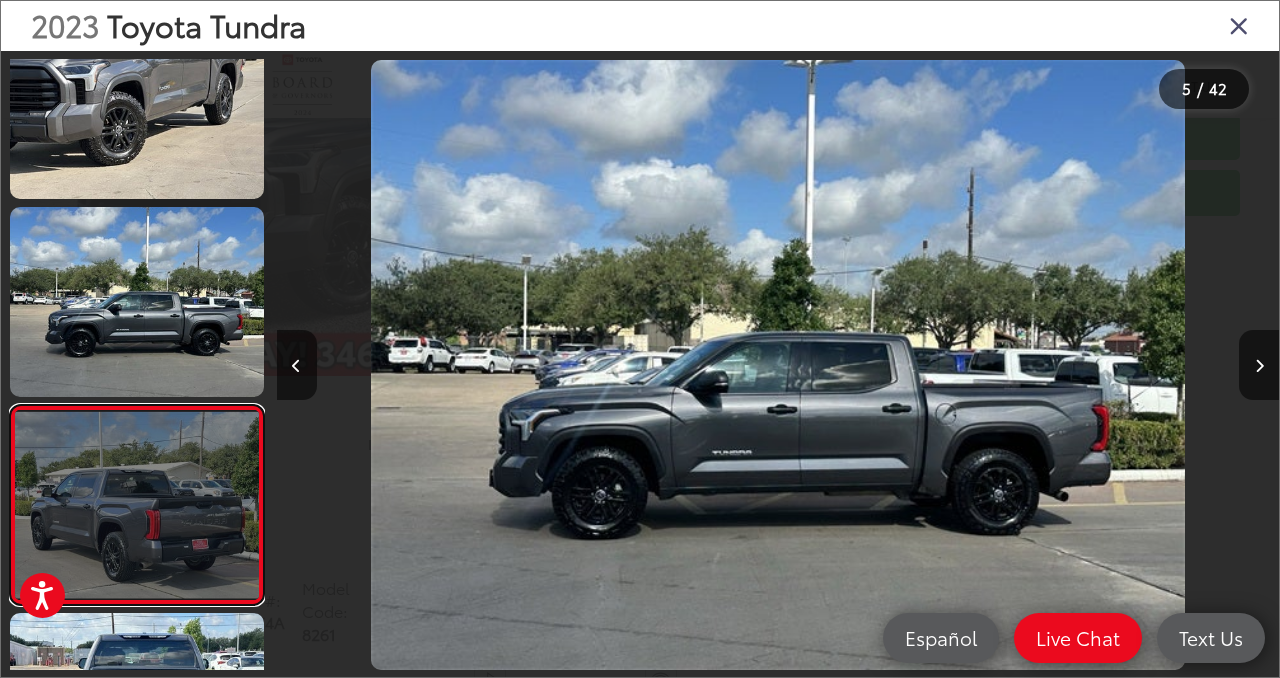 scroll, scrollTop: 0, scrollLeft: 3207, axis: horizontal 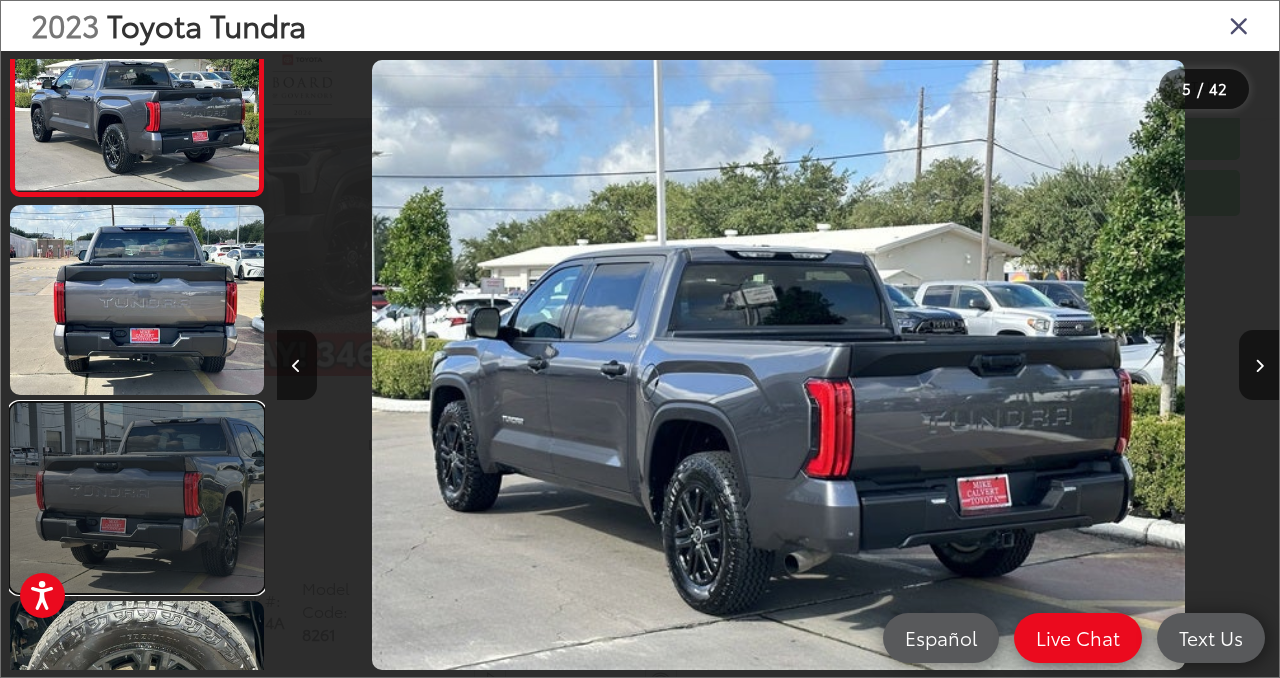 click at bounding box center (137, 498) 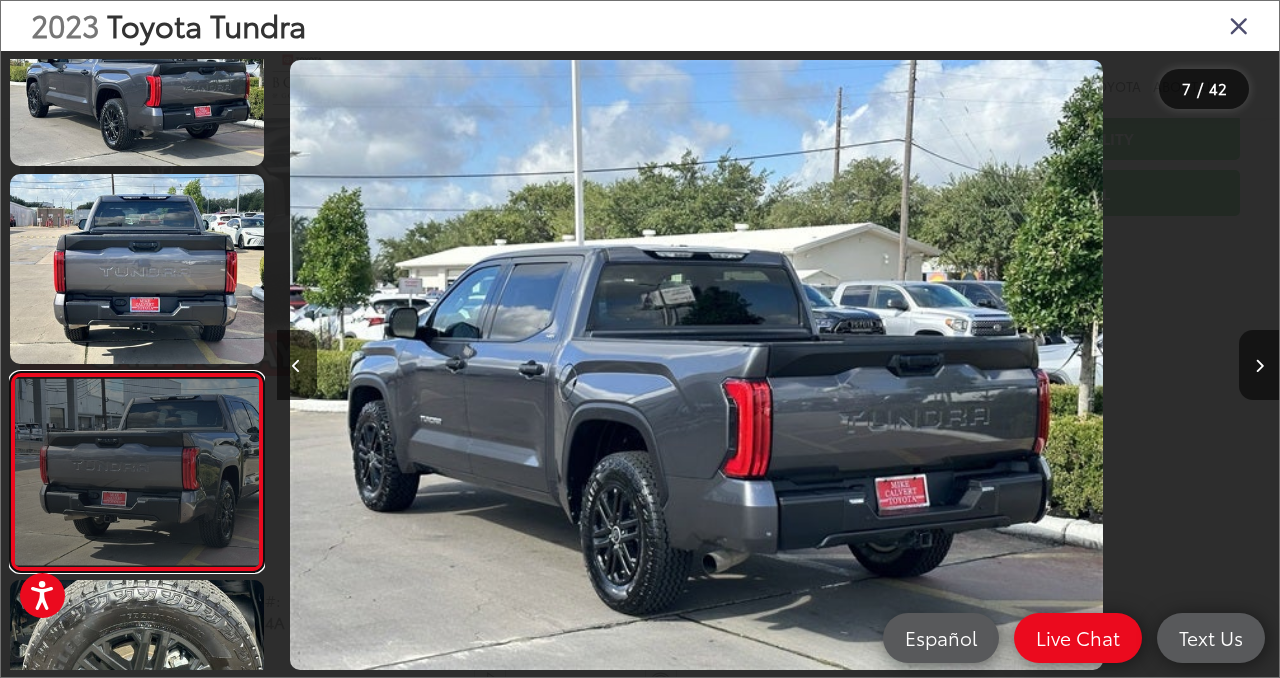 scroll, scrollTop: 950, scrollLeft: 0, axis: vertical 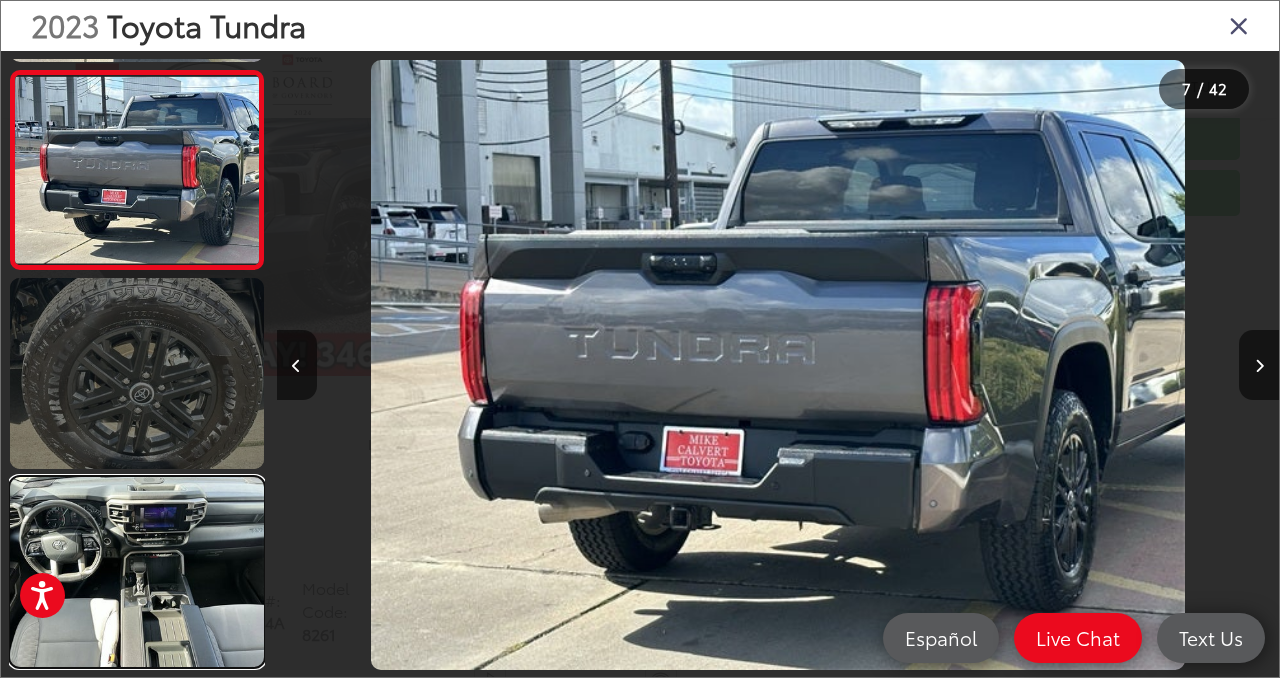 click at bounding box center (137, 572) 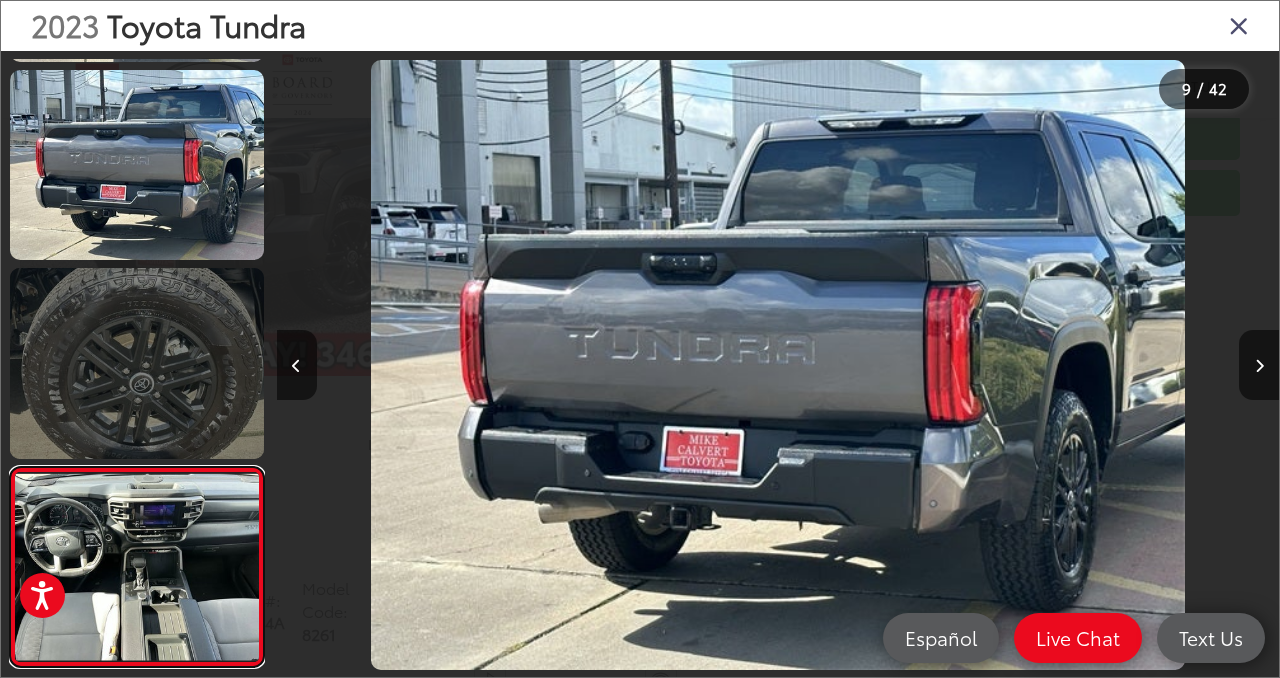 scroll, scrollTop: 0, scrollLeft: 6127, axis: horizontal 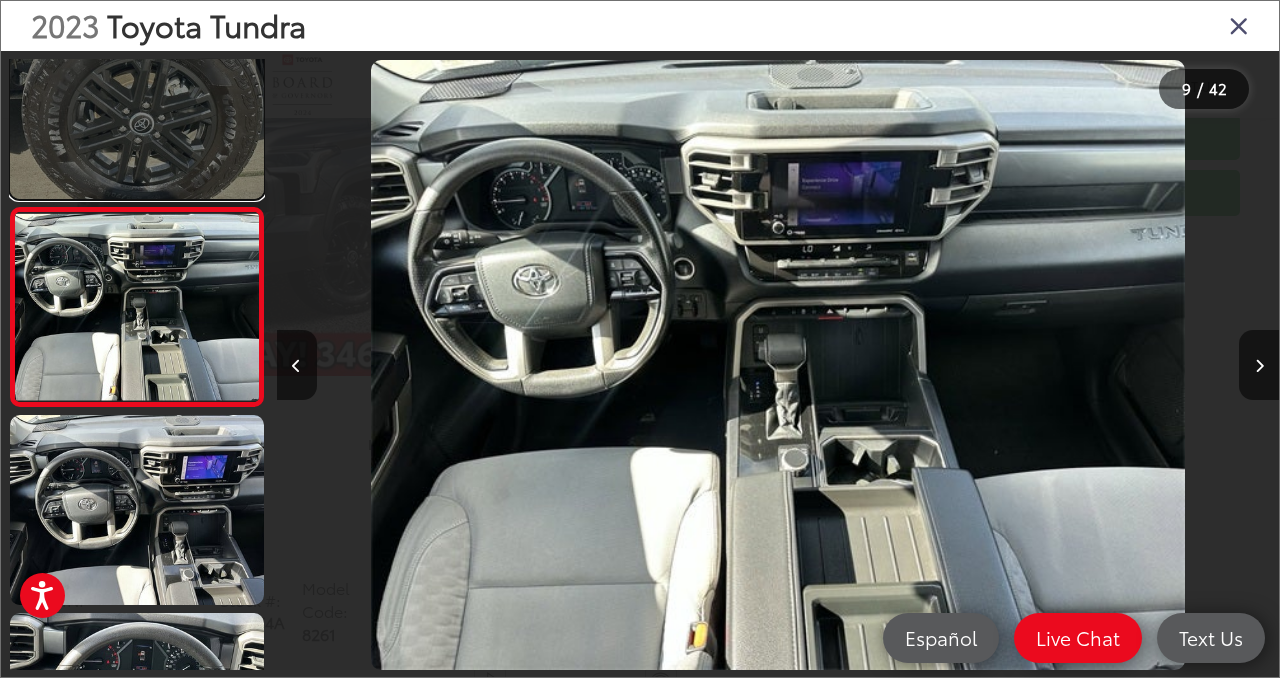 click at bounding box center (137, 103) 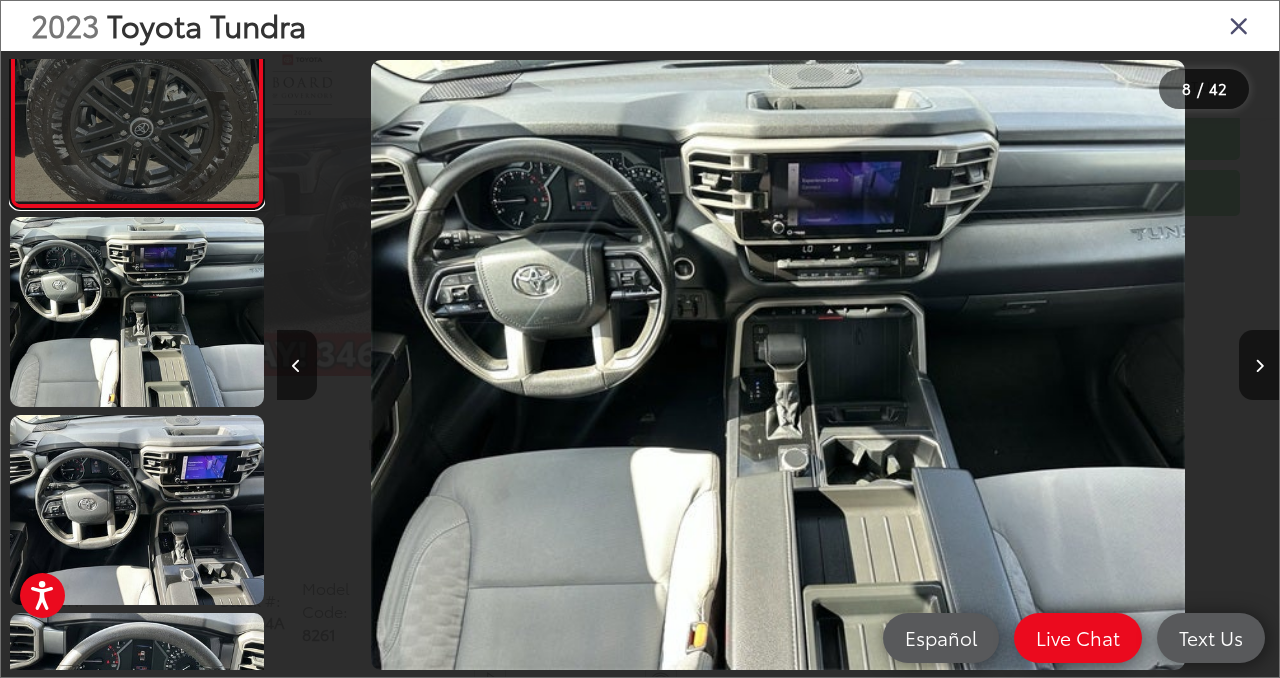 scroll, scrollTop: 1418, scrollLeft: 0, axis: vertical 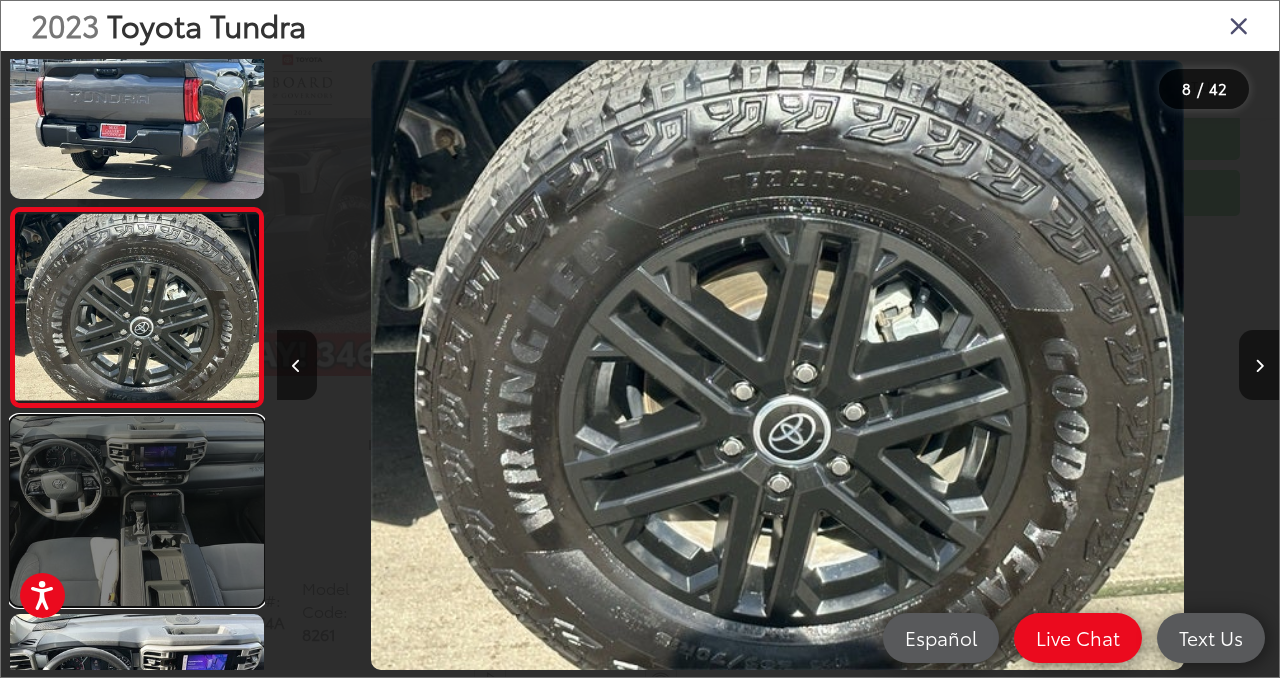 click at bounding box center (137, 511) 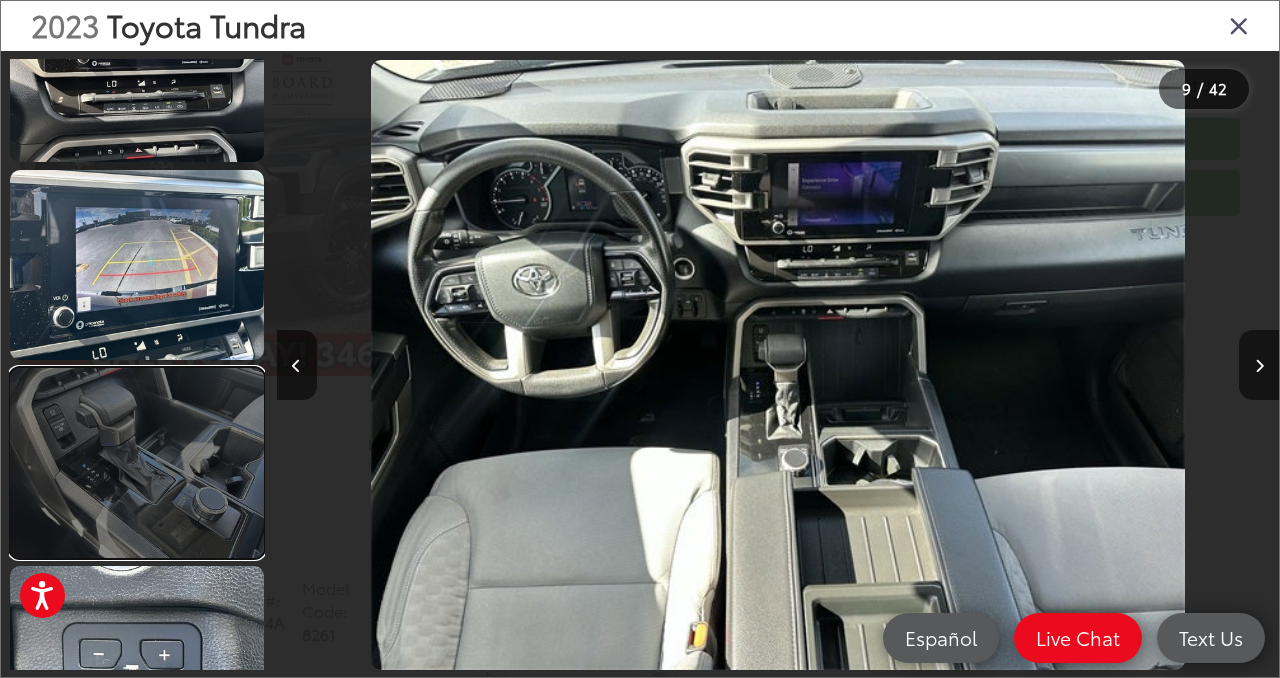 click at bounding box center (137, 463) 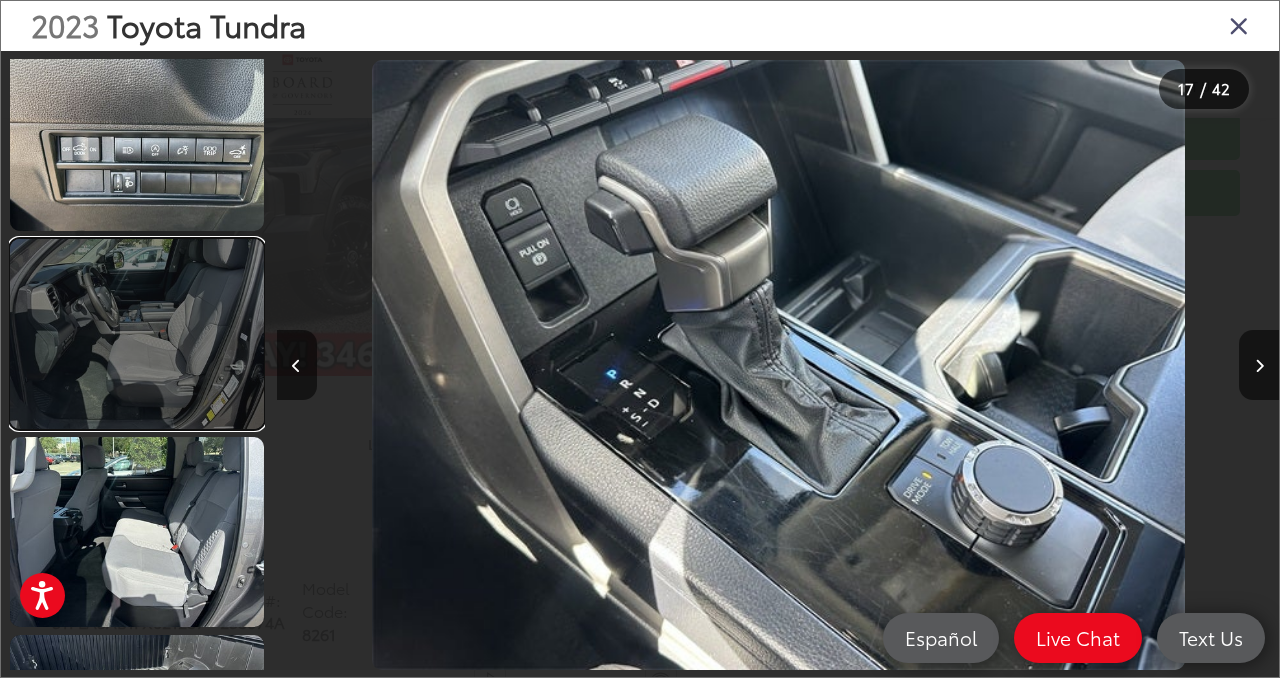 click at bounding box center [137, 334] 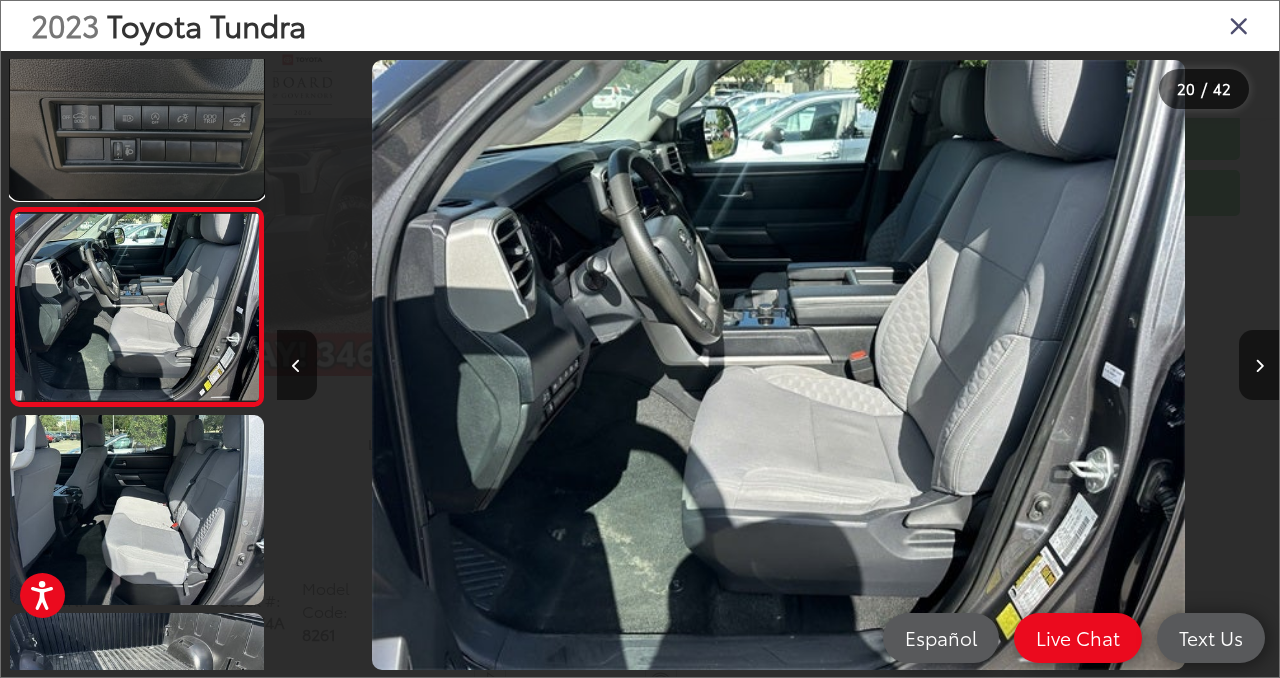 click at bounding box center [137, 103] 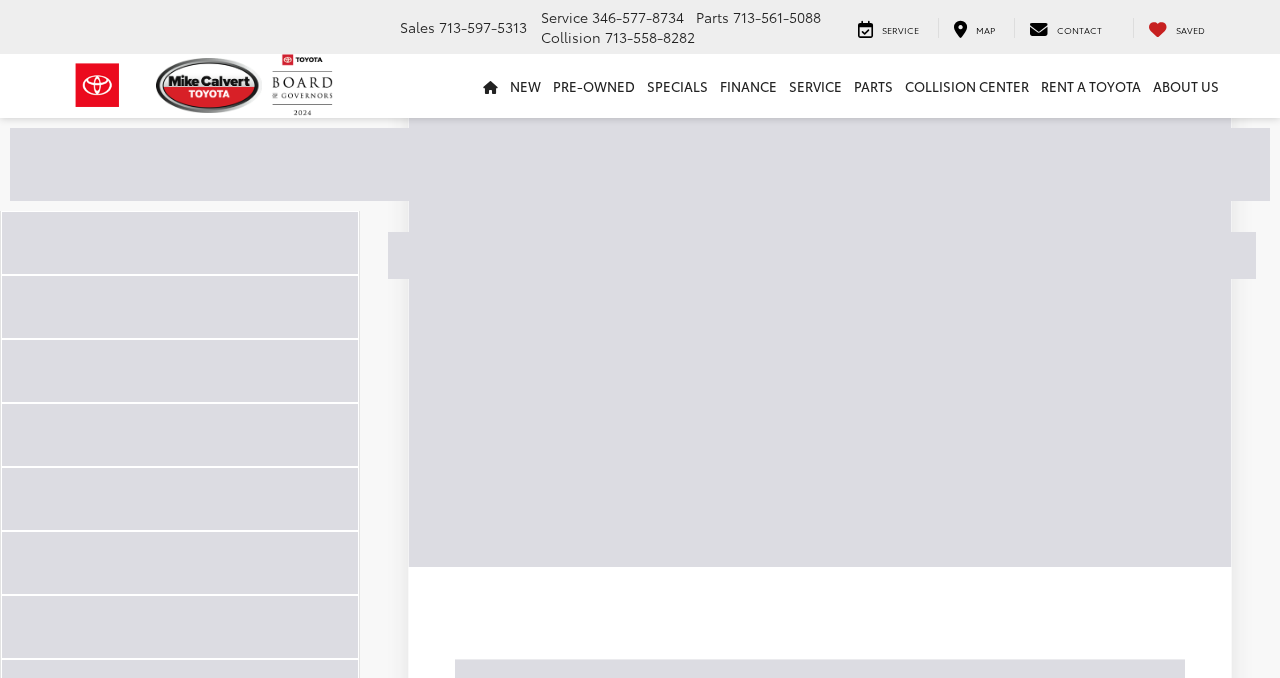 scroll, scrollTop: 2178, scrollLeft: 0, axis: vertical 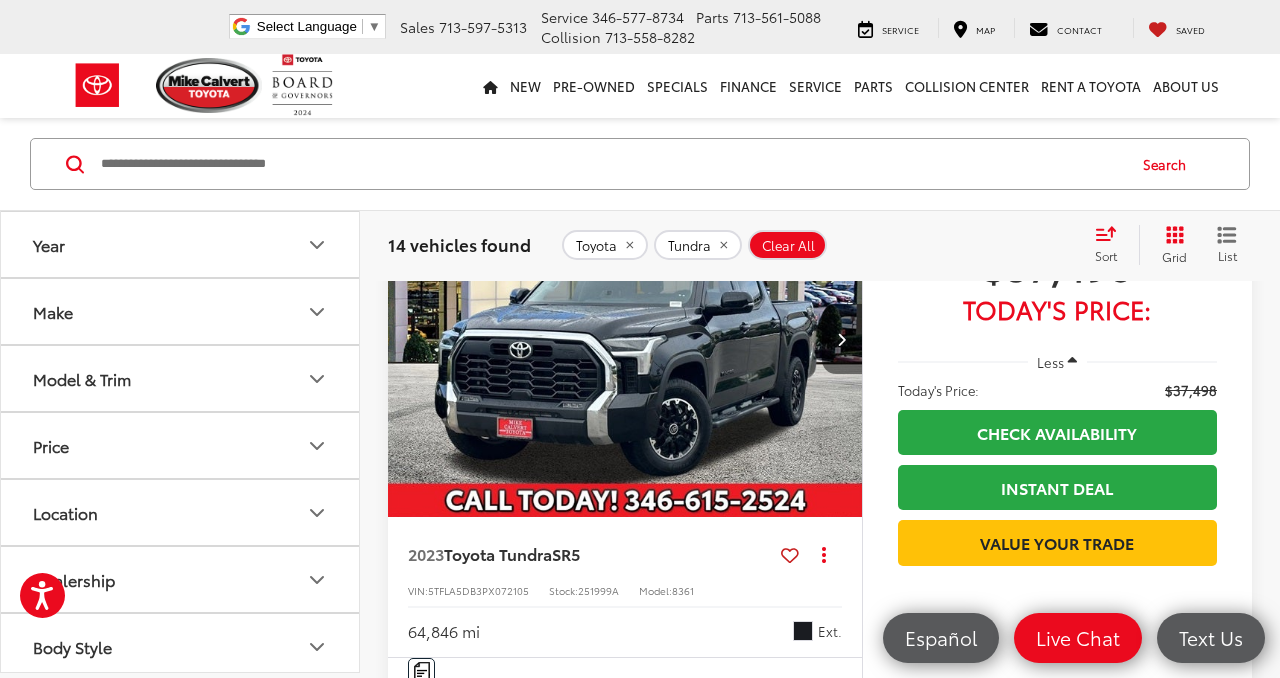 click at bounding box center [841, 339] 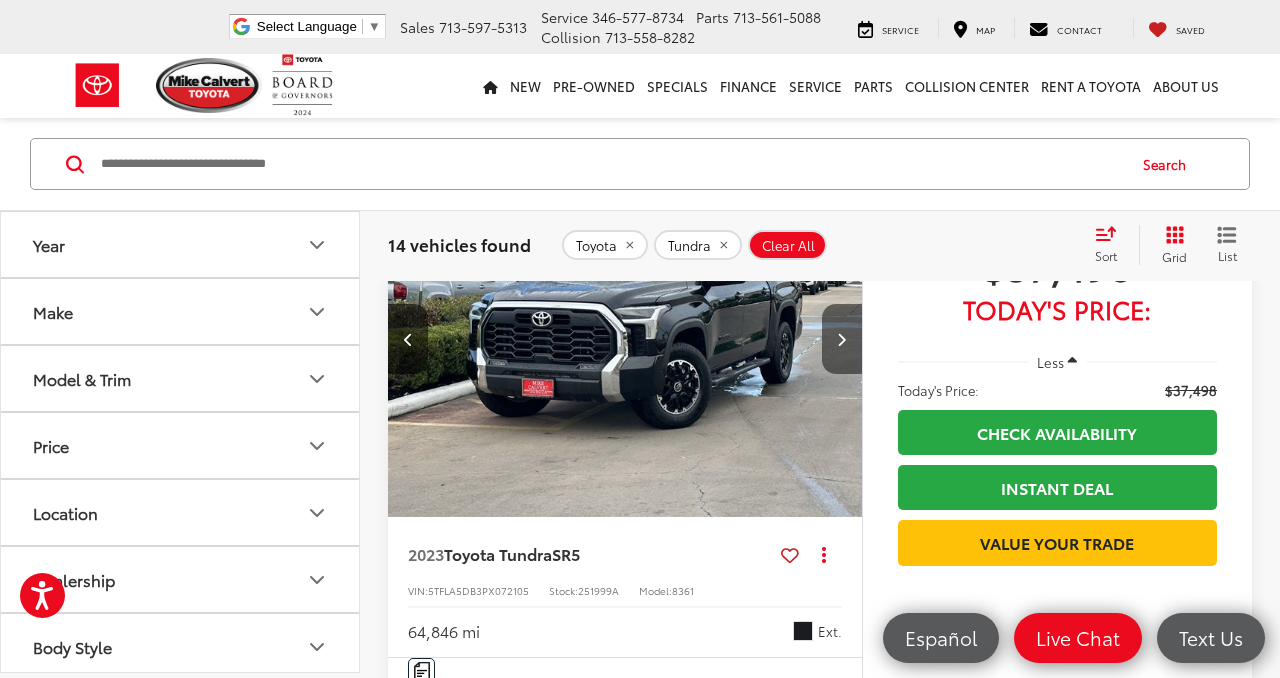 click at bounding box center [841, 339] 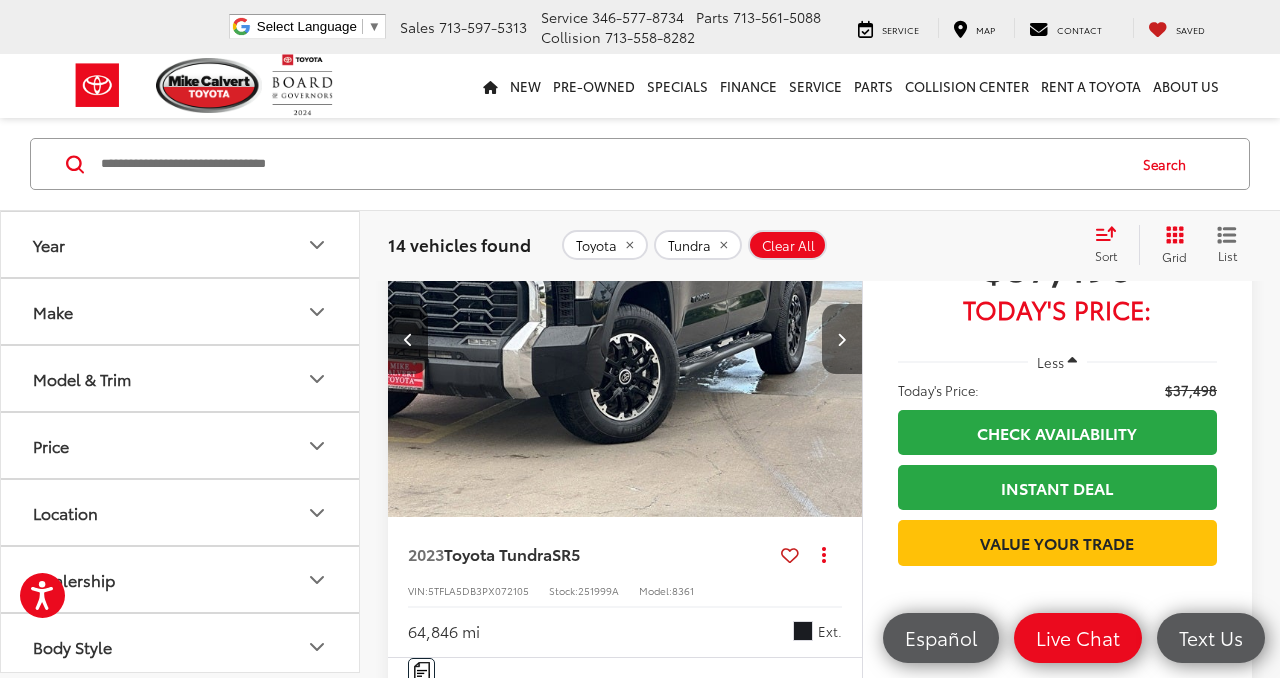 click at bounding box center [841, 339] 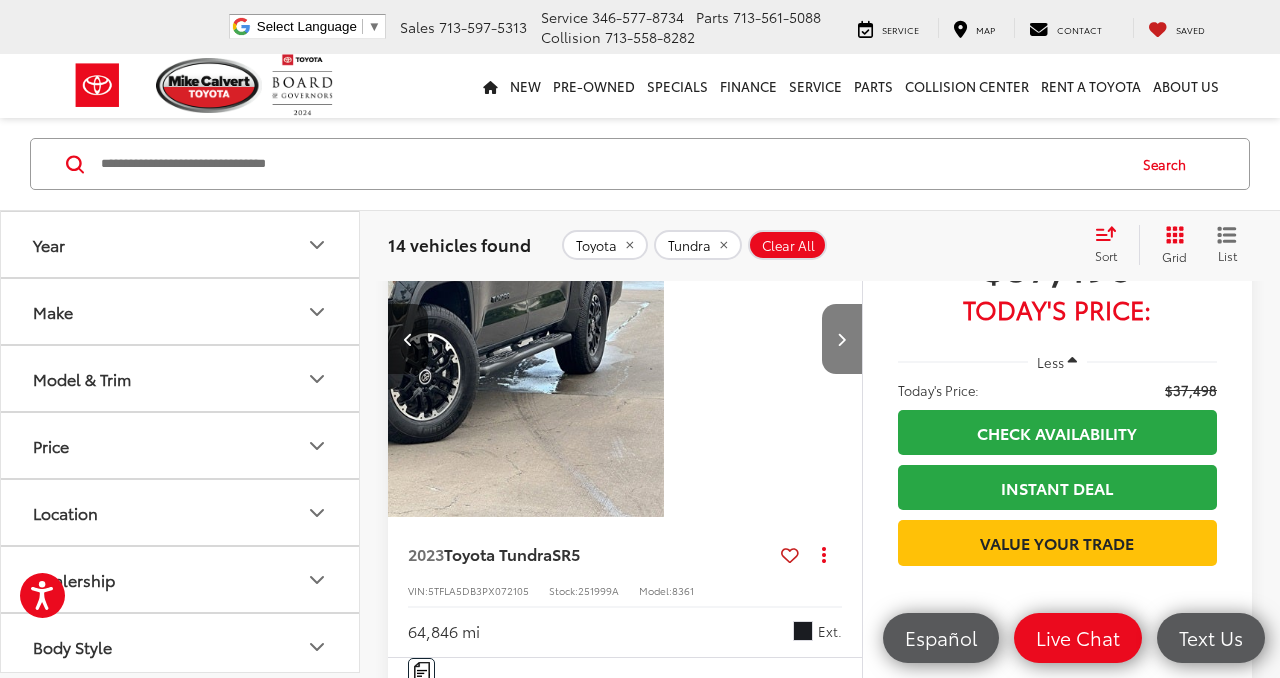 scroll, scrollTop: 0, scrollLeft: 1423, axis: horizontal 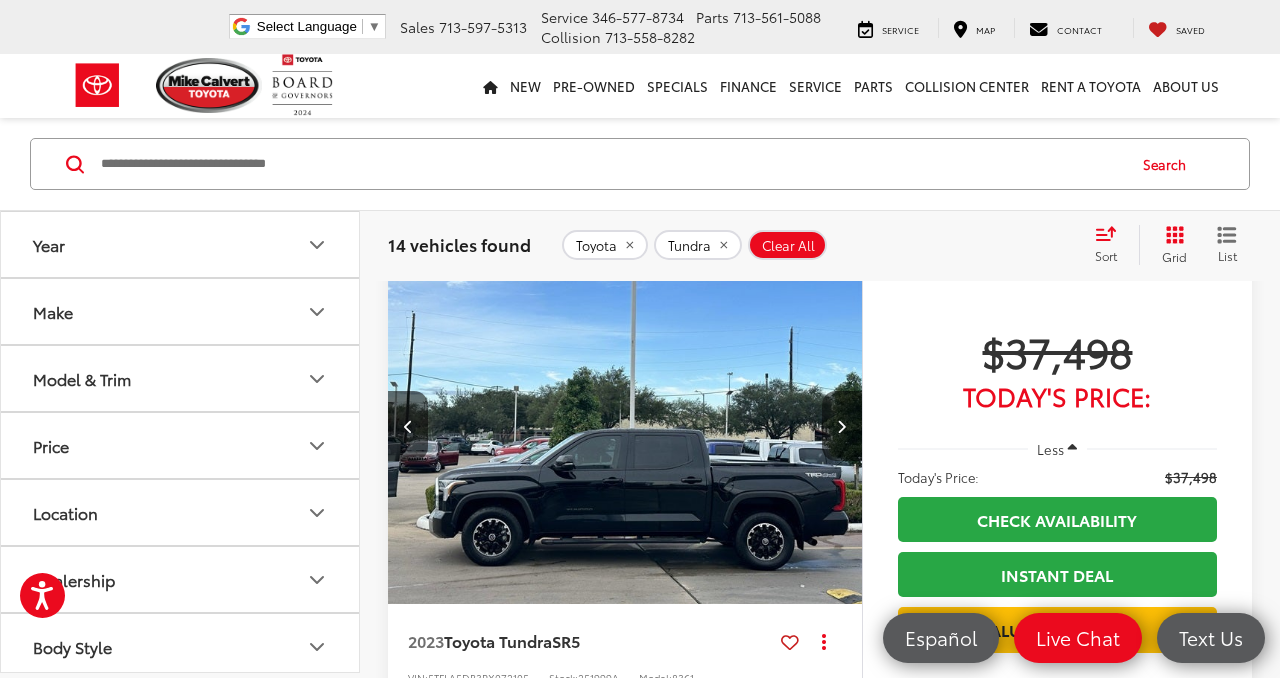 click at bounding box center (842, 426) 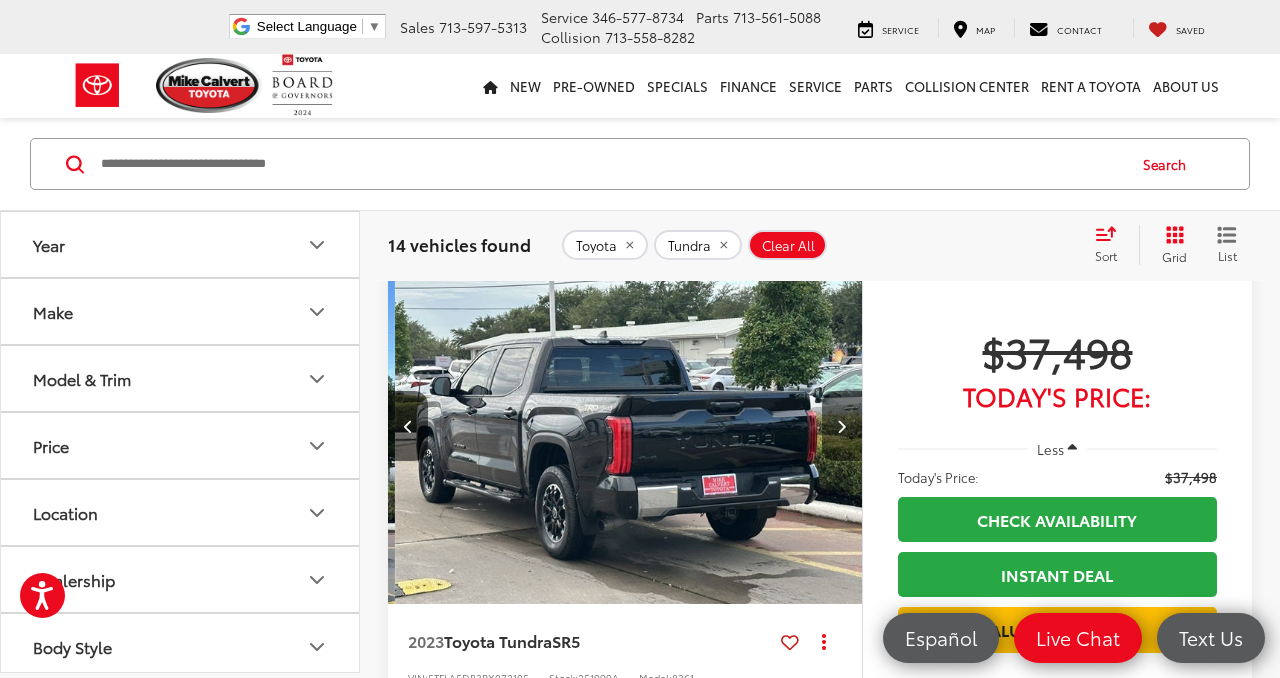 scroll, scrollTop: 0, scrollLeft: 1908, axis: horizontal 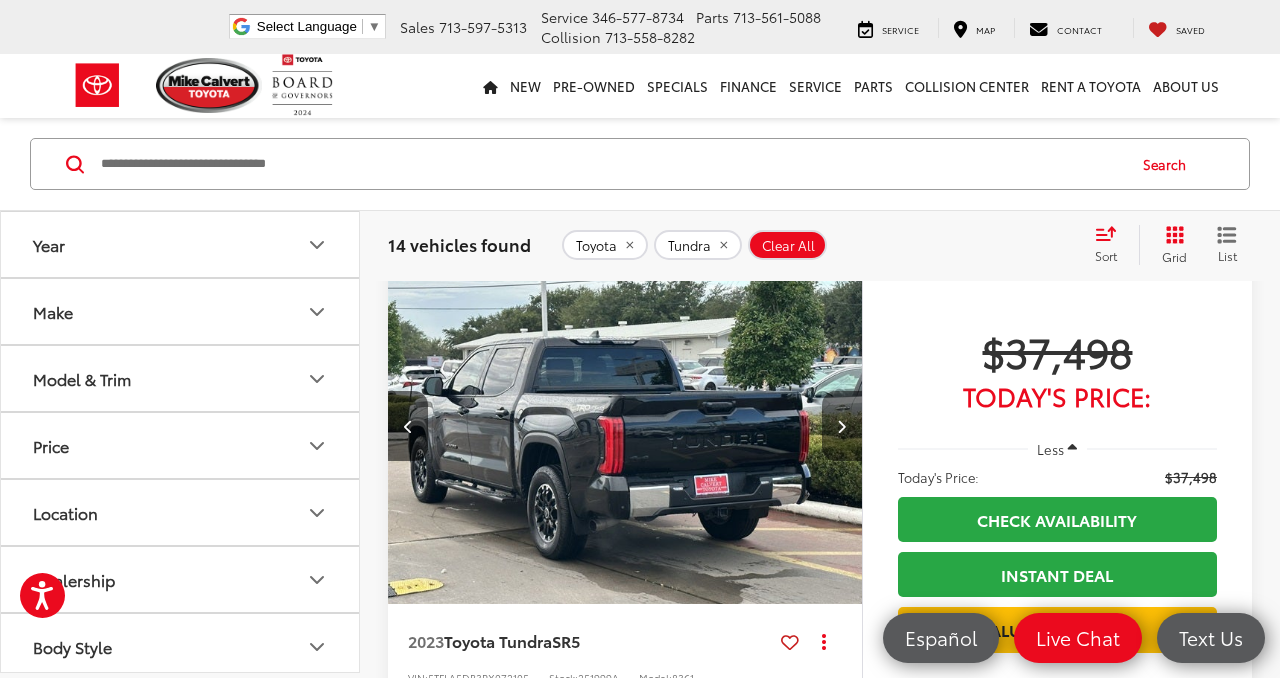 click at bounding box center (842, 426) 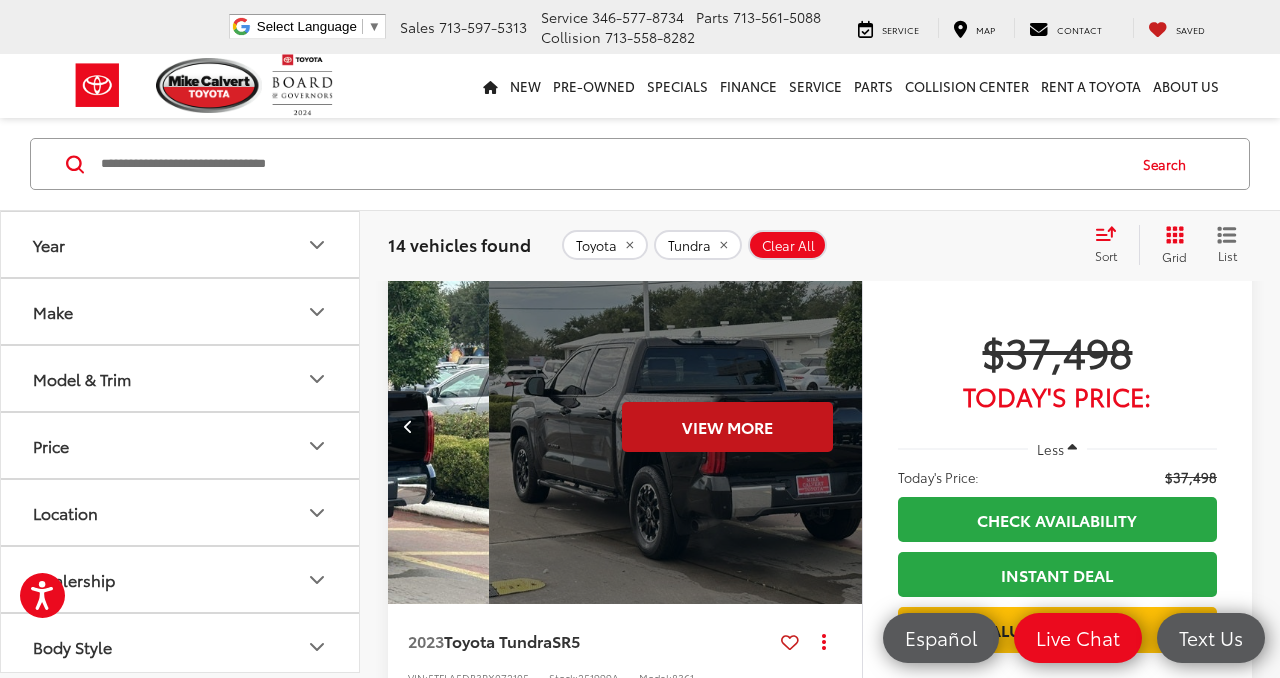 scroll, scrollTop: 0, scrollLeft: 2385, axis: horizontal 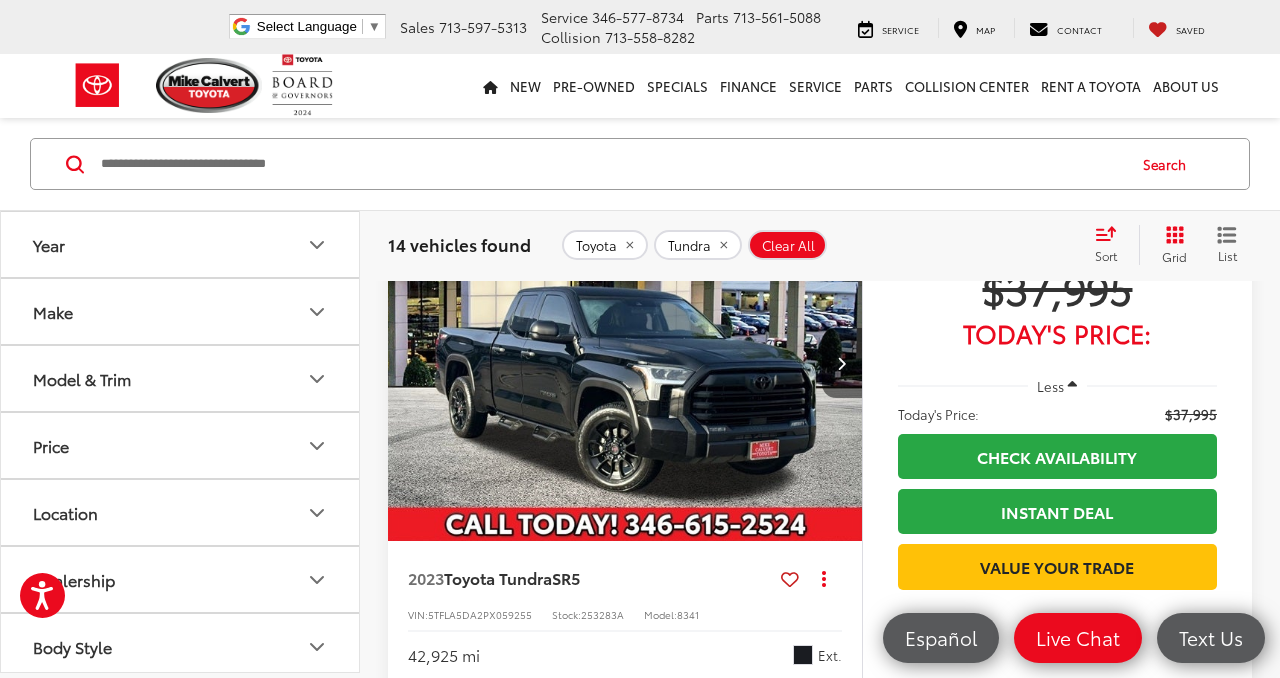 click at bounding box center (841, 363) 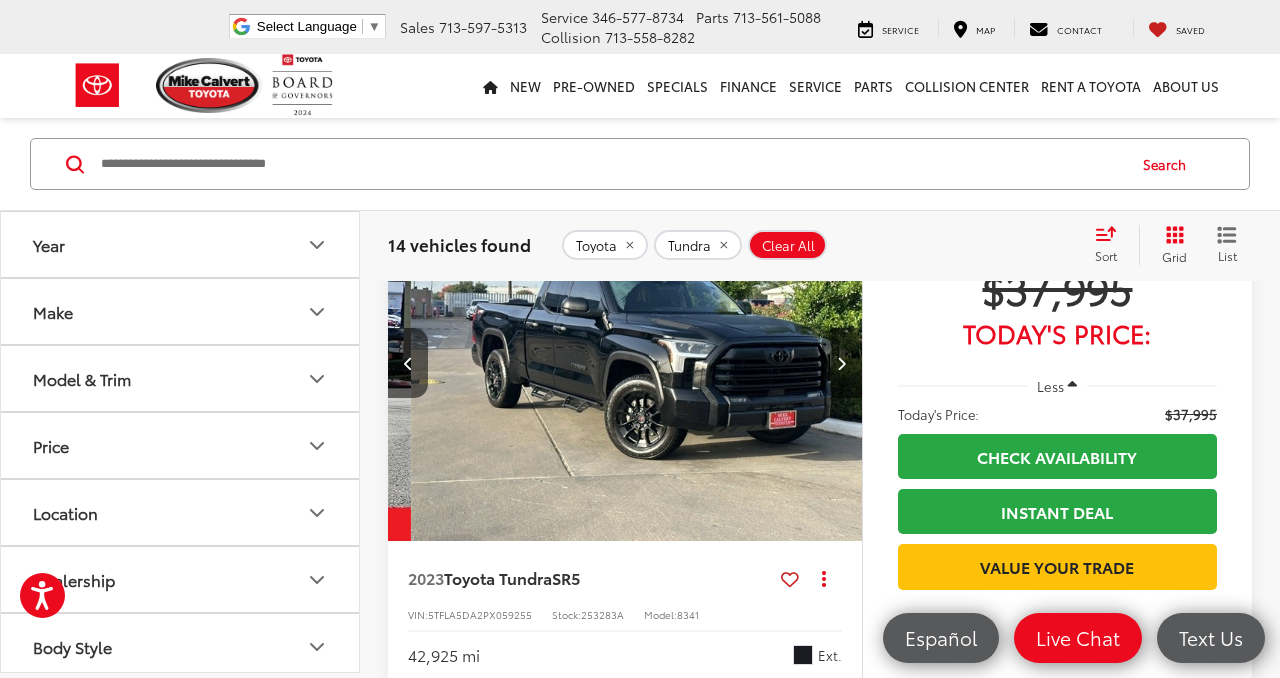 scroll, scrollTop: 0, scrollLeft: 477, axis: horizontal 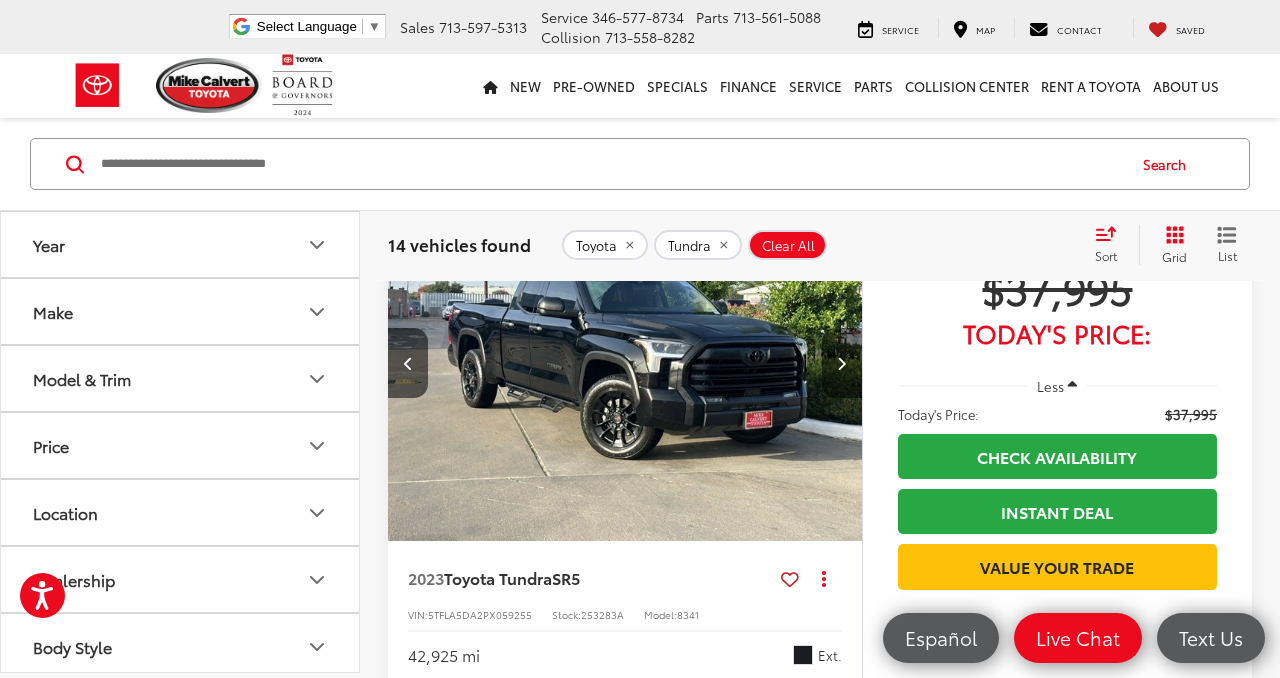click at bounding box center [841, 363] 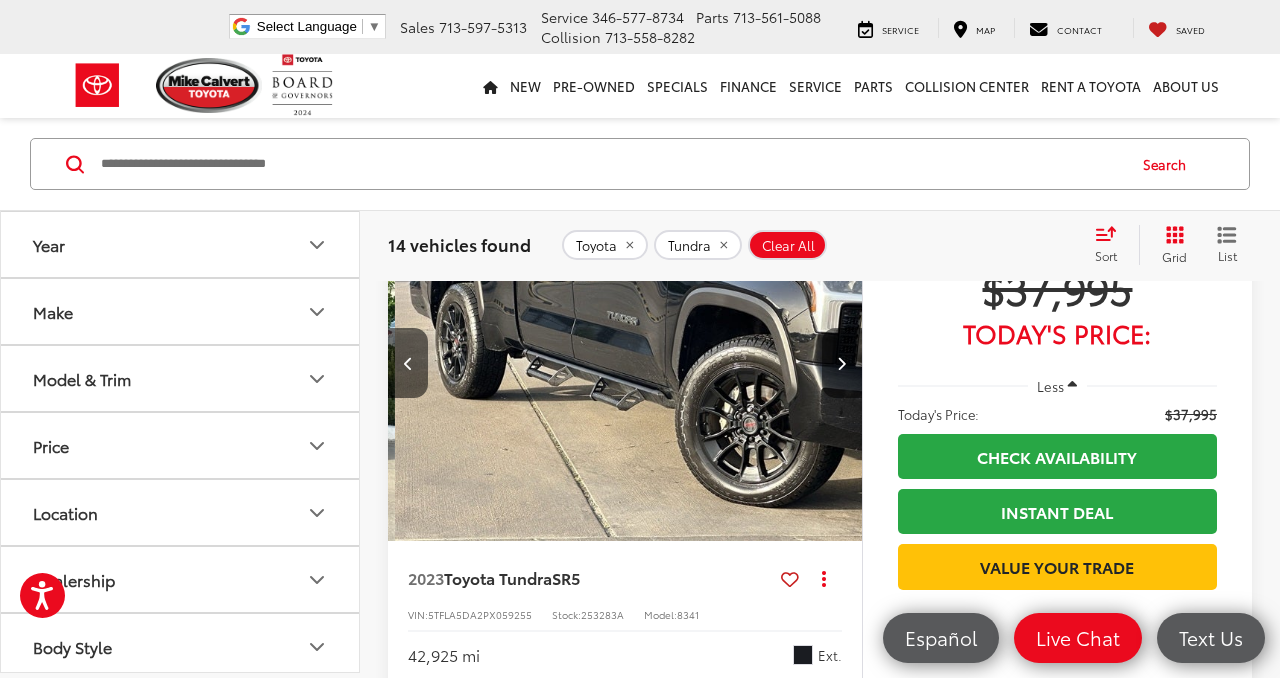 scroll, scrollTop: 0, scrollLeft: 954, axis: horizontal 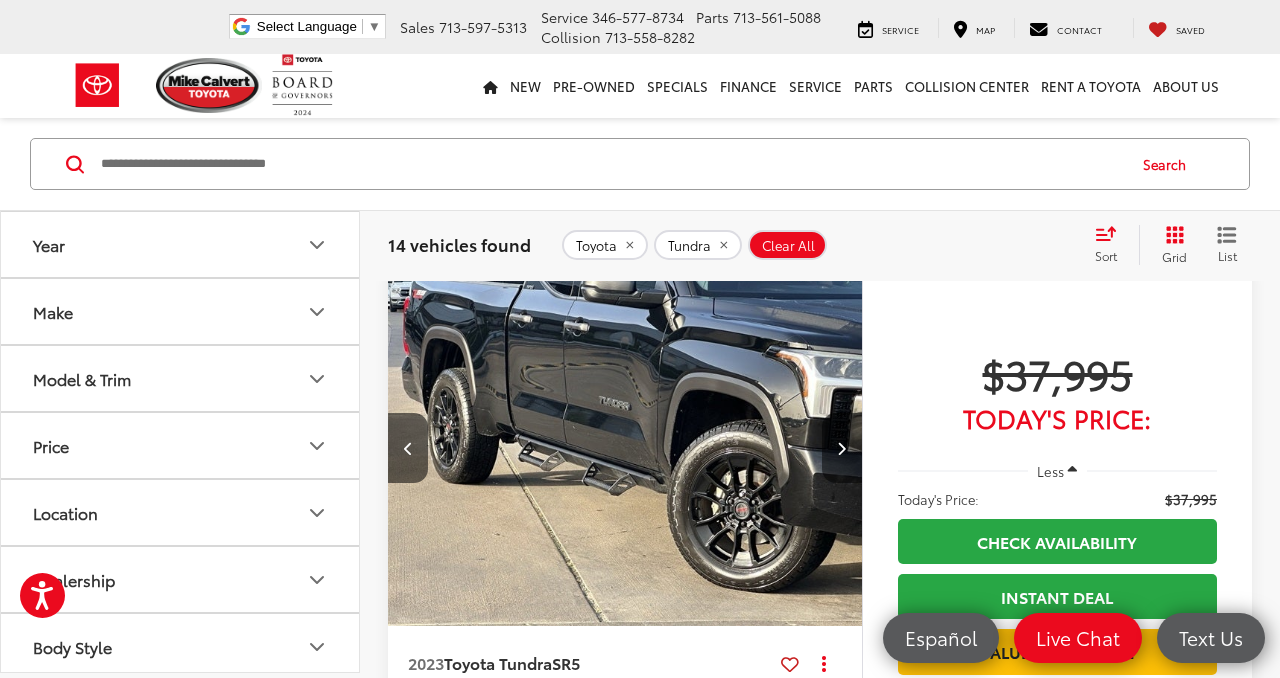 click at bounding box center (841, 448) 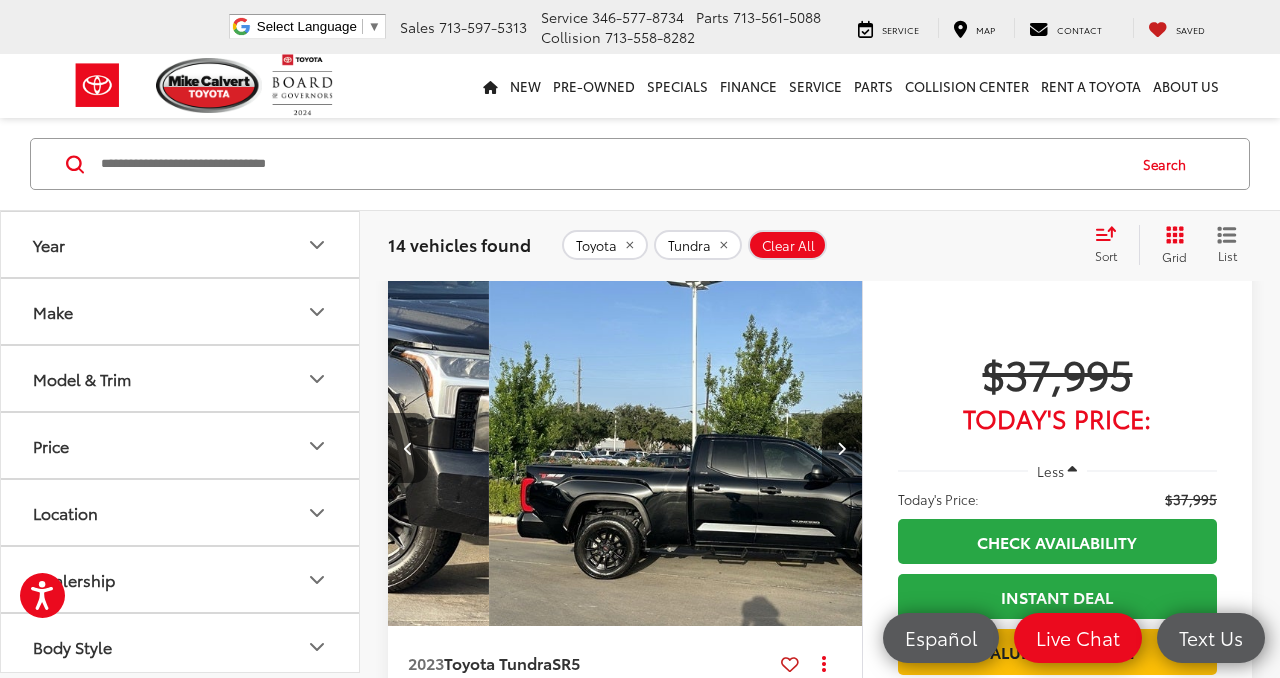 scroll, scrollTop: 0, scrollLeft: 1431, axis: horizontal 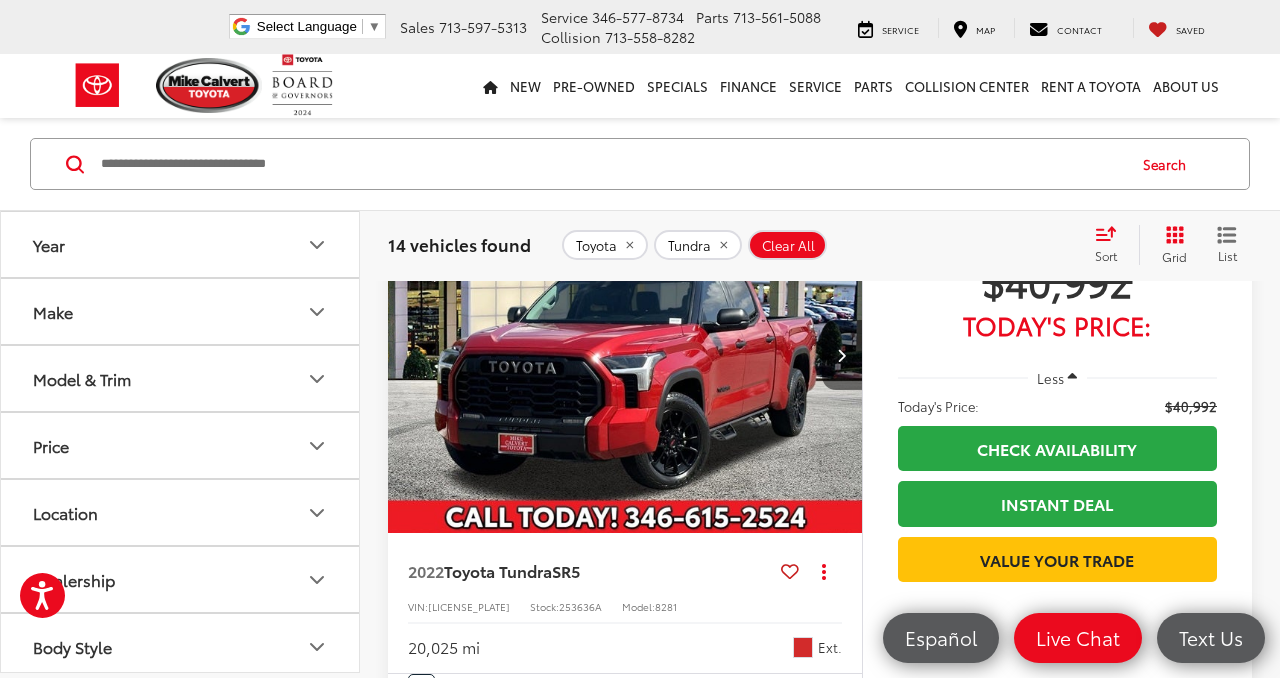 click at bounding box center [841, 355] 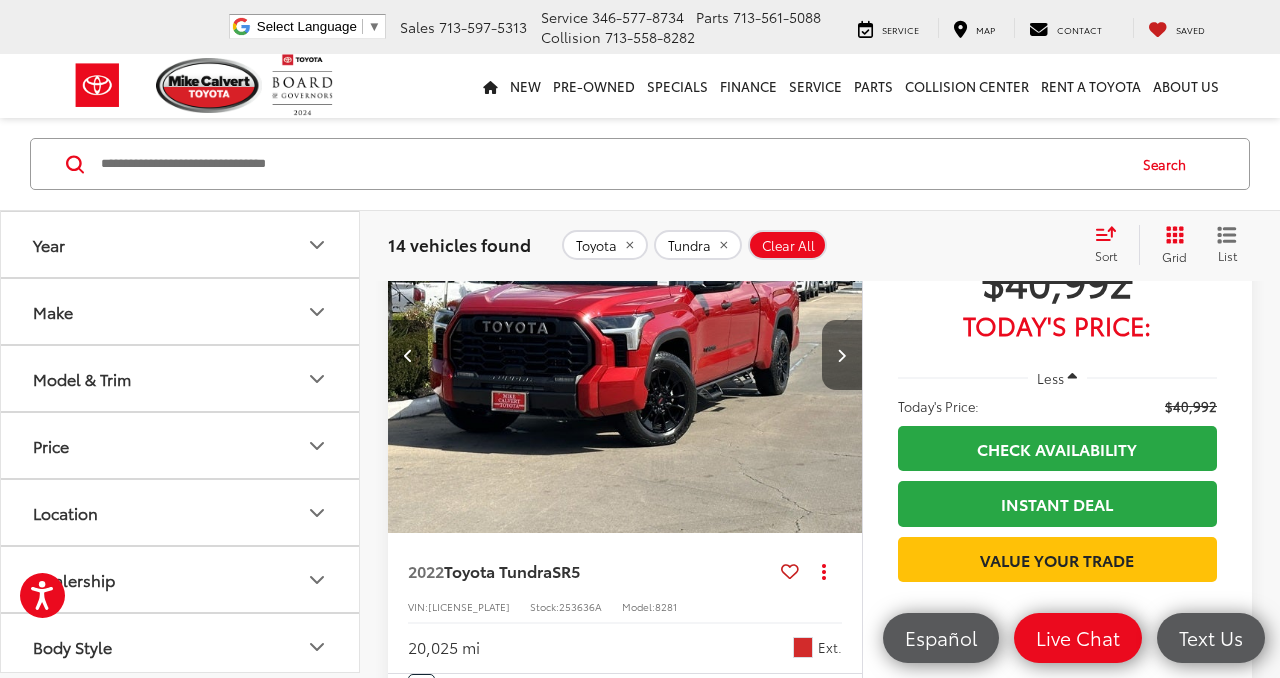 click at bounding box center (841, 355) 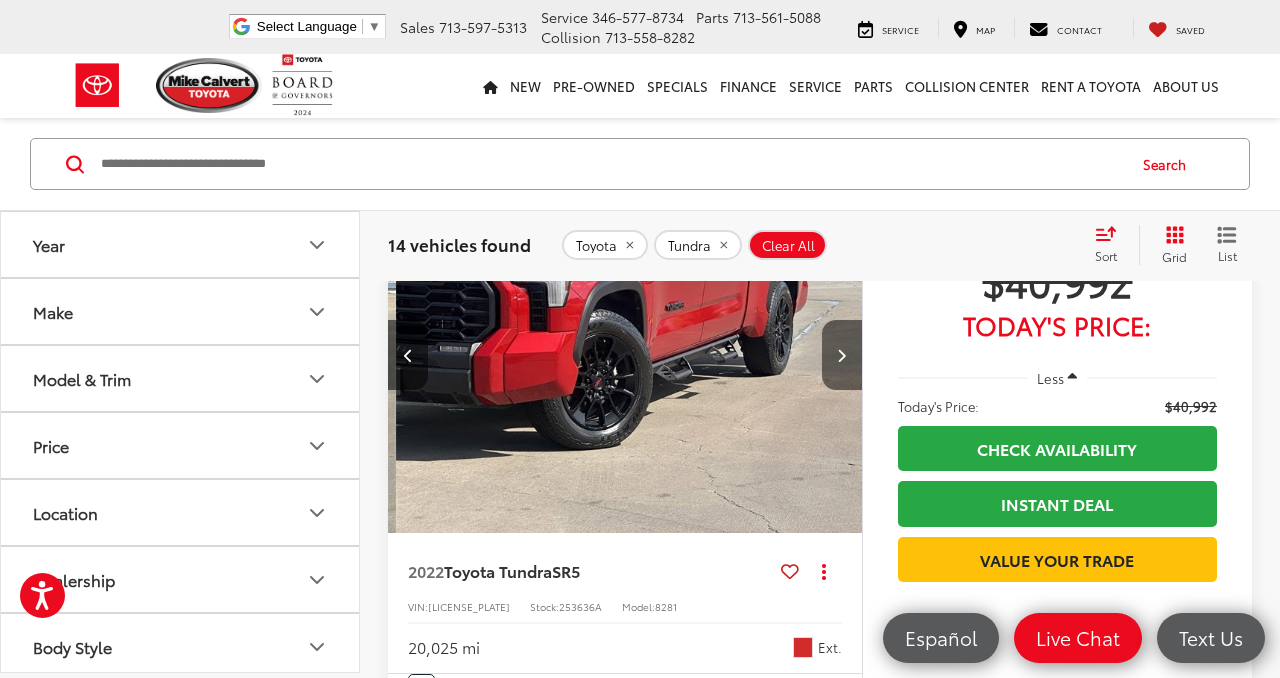 scroll, scrollTop: 0, scrollLeft: 954, axis: horizontal 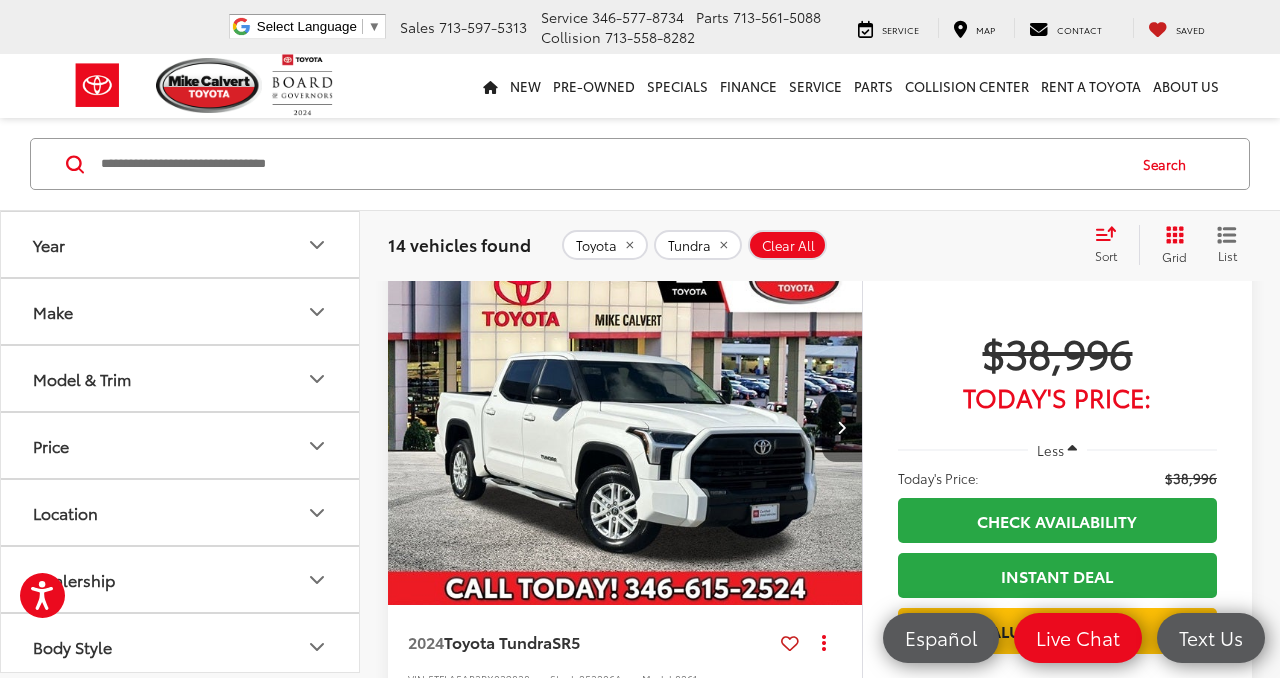 click at bounding box center [841, 427] 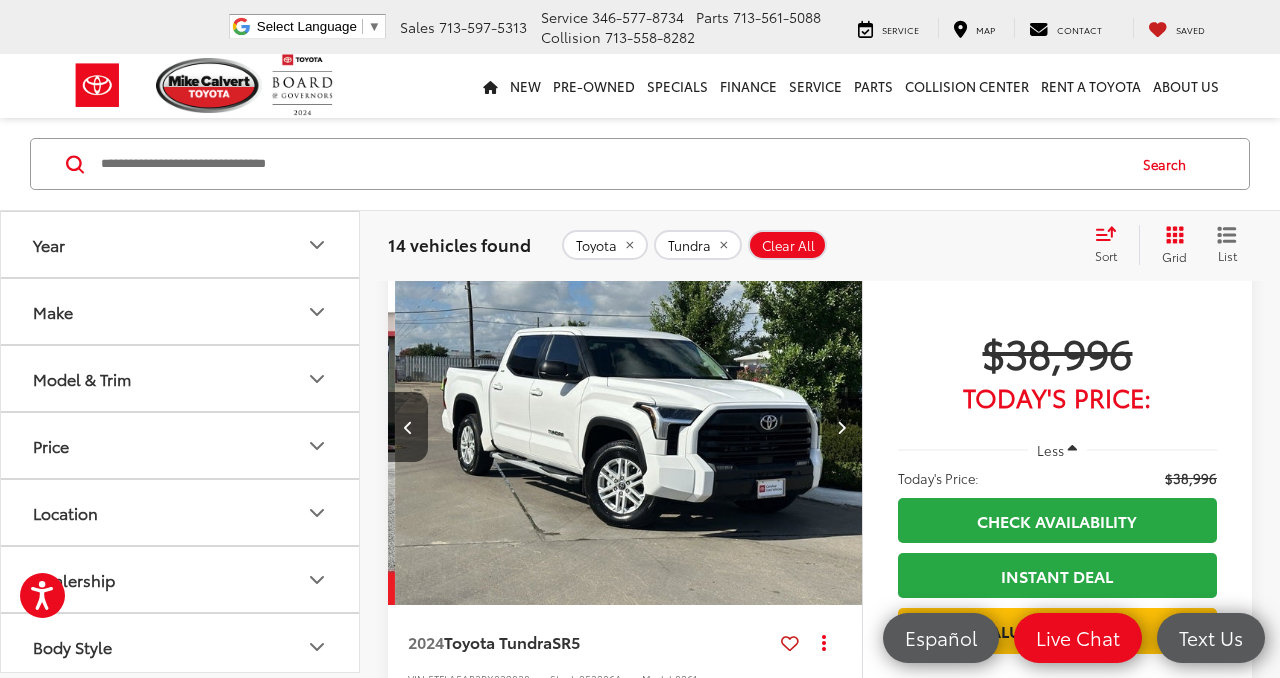 scroll, scrollTop: 0, scrollLeft: 477, axis: horizontal 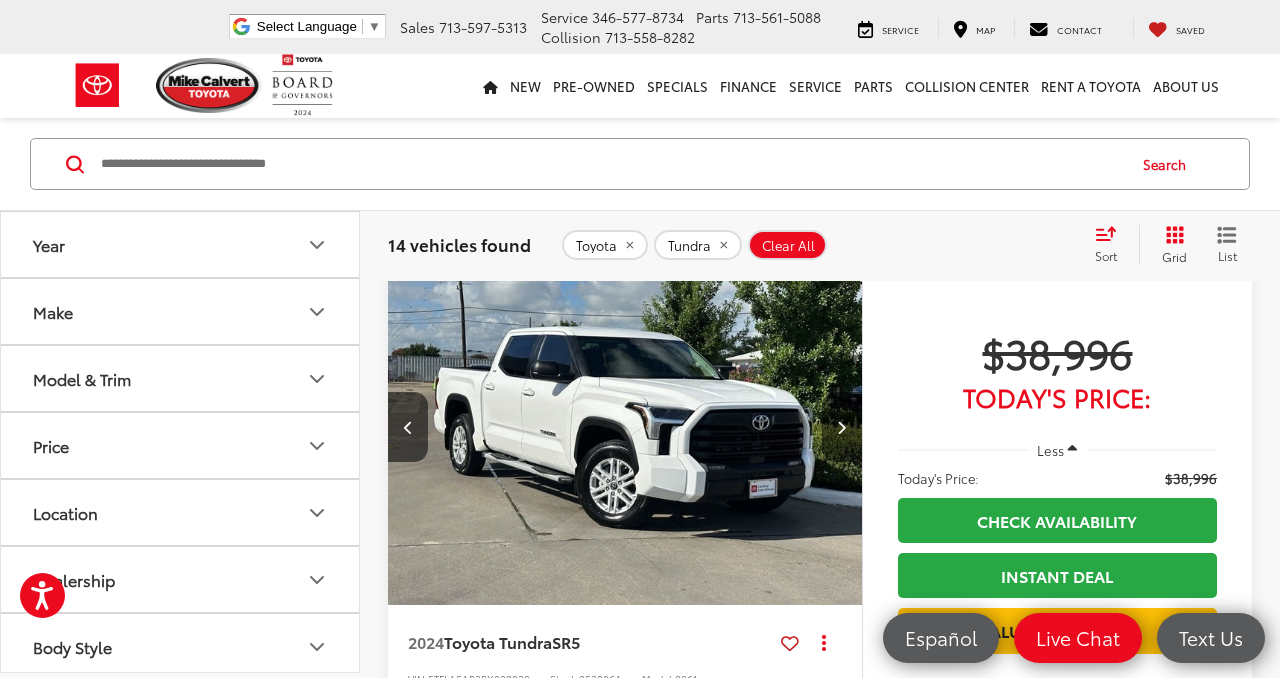 click at bounding box center [841, 427] 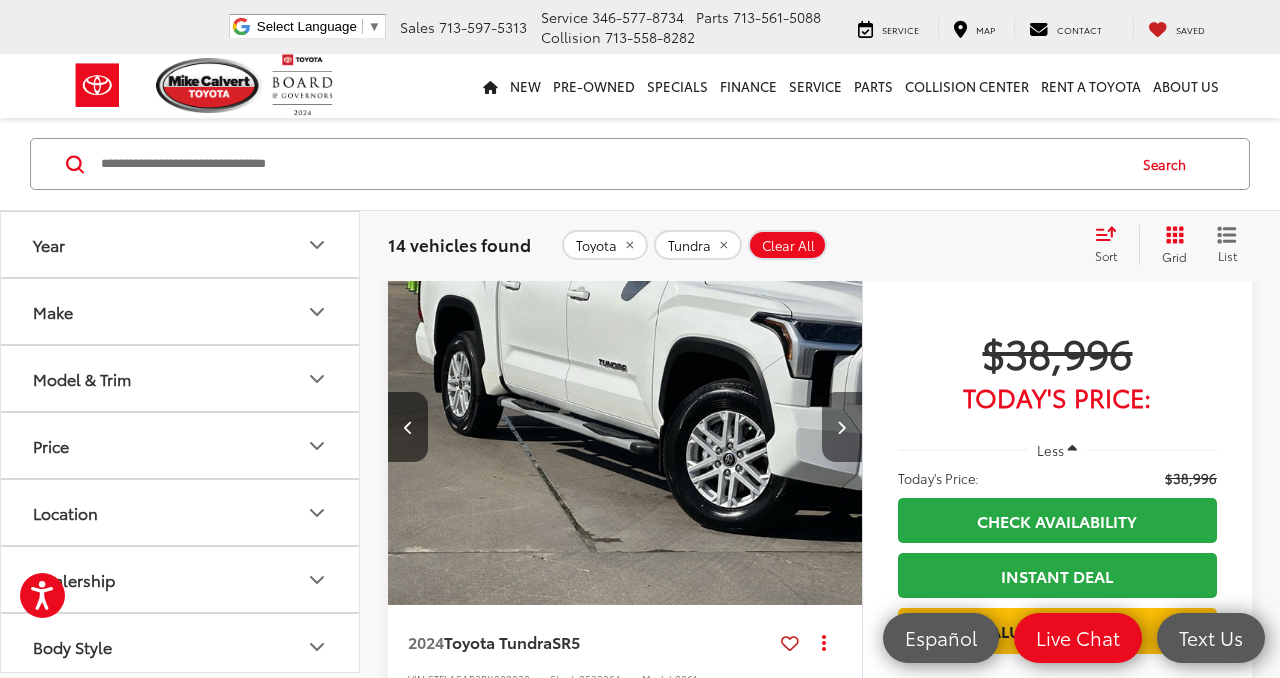 click at bounding box center (841, 427) 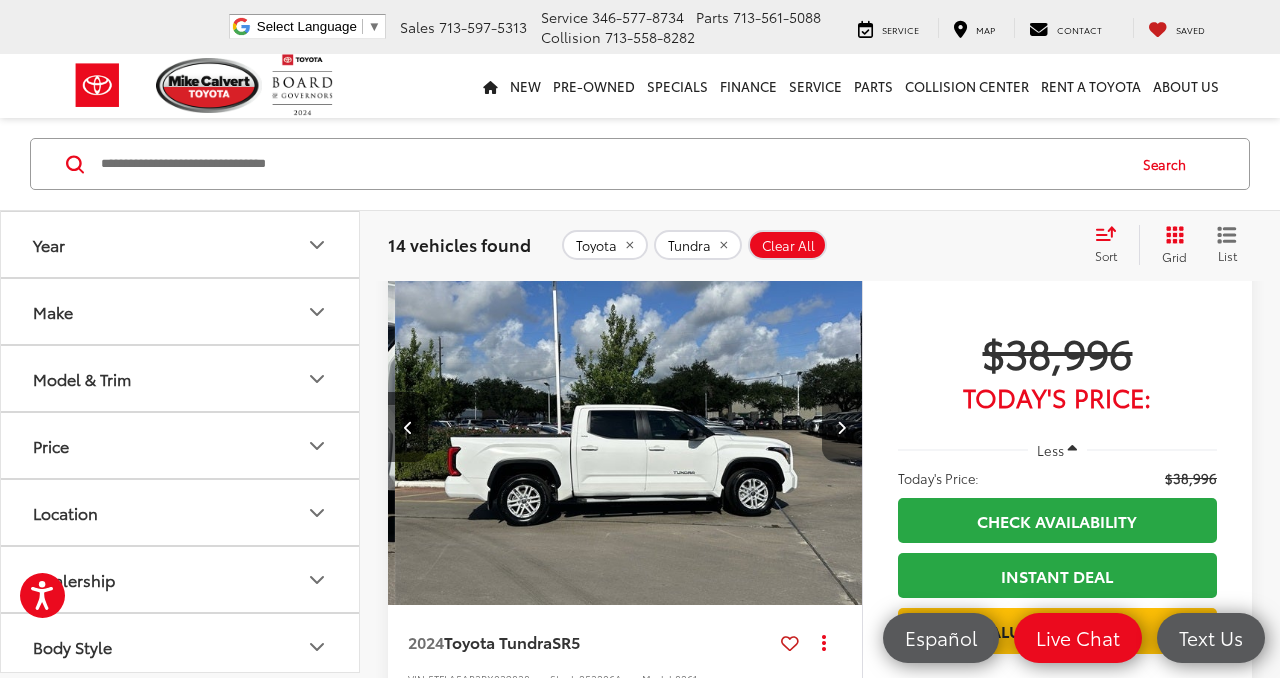 scroll, scrollTop: 0, scrollLeft: 1431, axis: horizontal 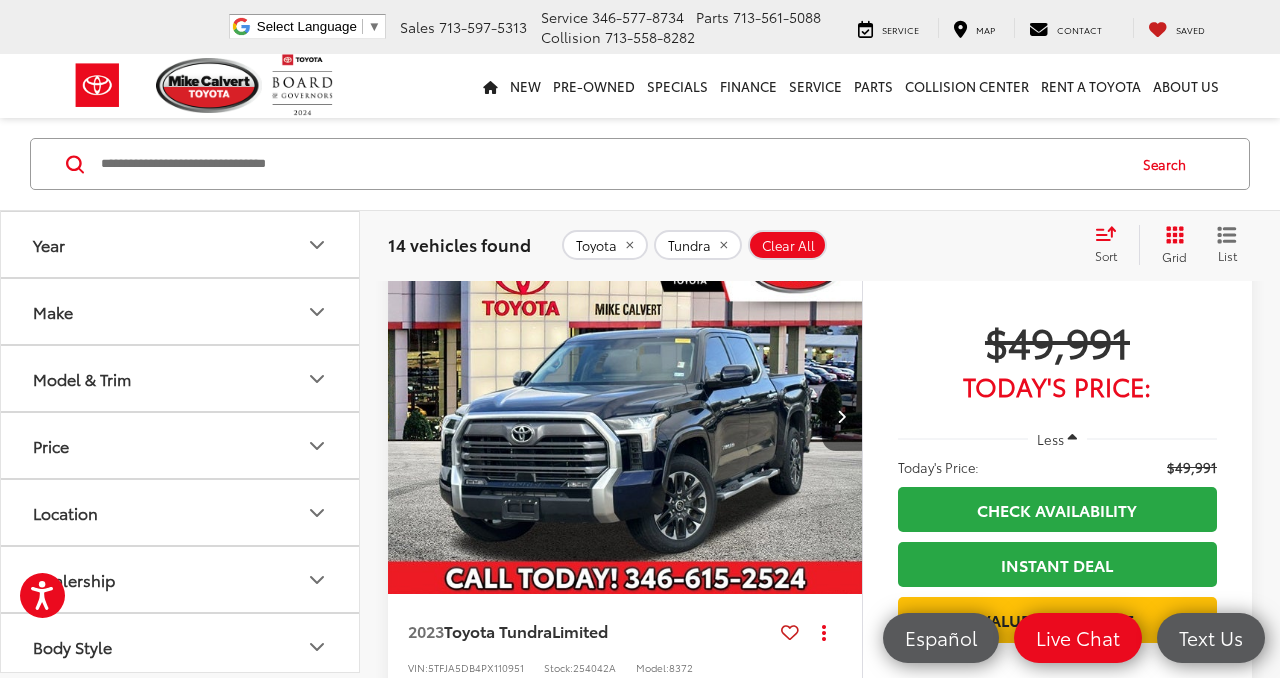 click 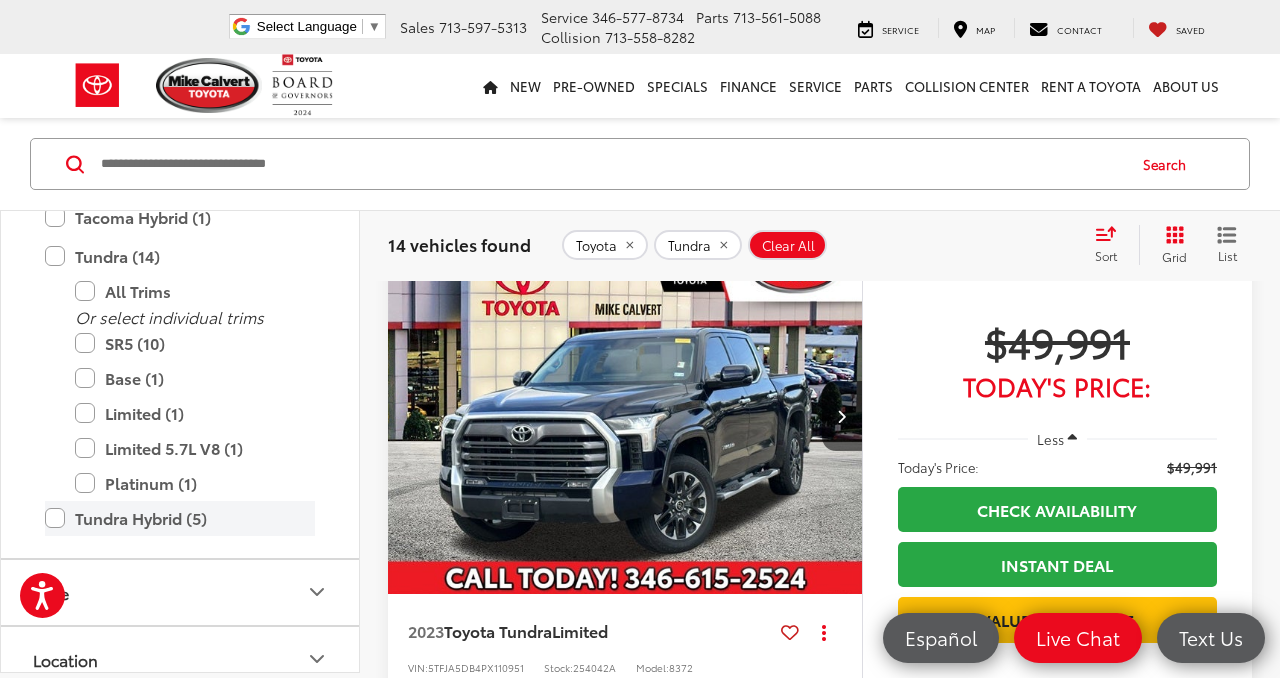 scroll, scrollTop: 920, scrollLeft: 0, axis: vertical 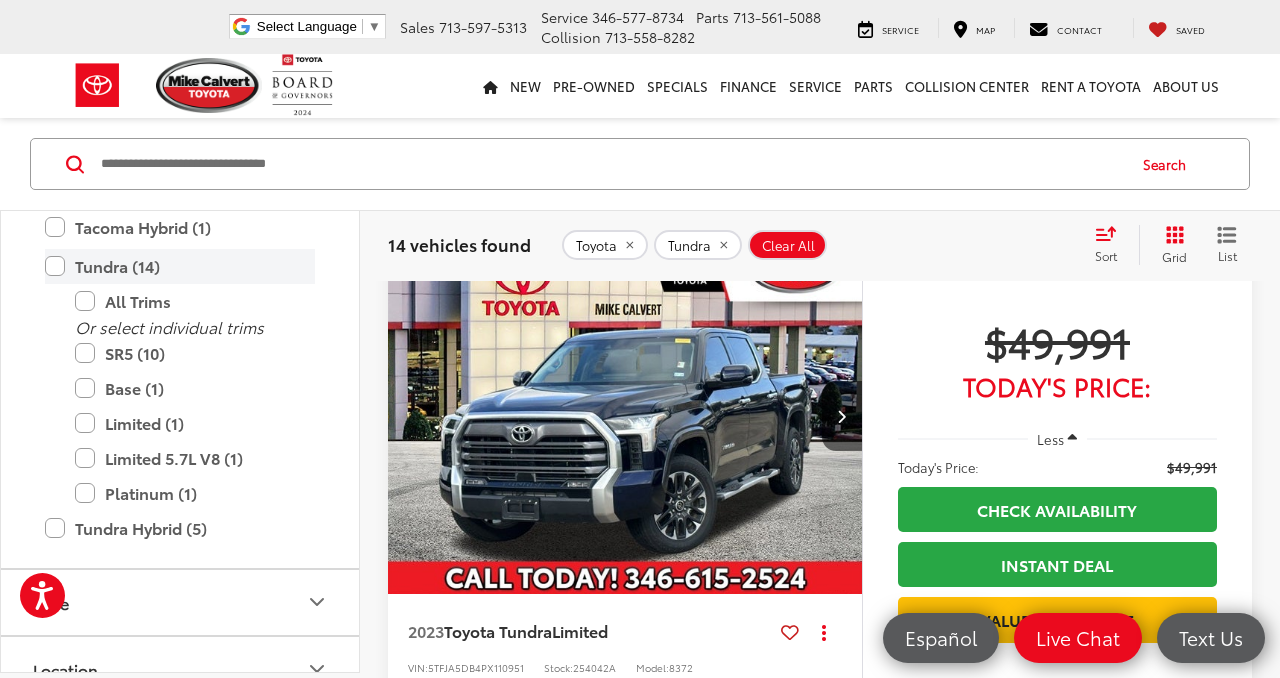 click on "Tundra (14)" at bounding box center (180, 266) 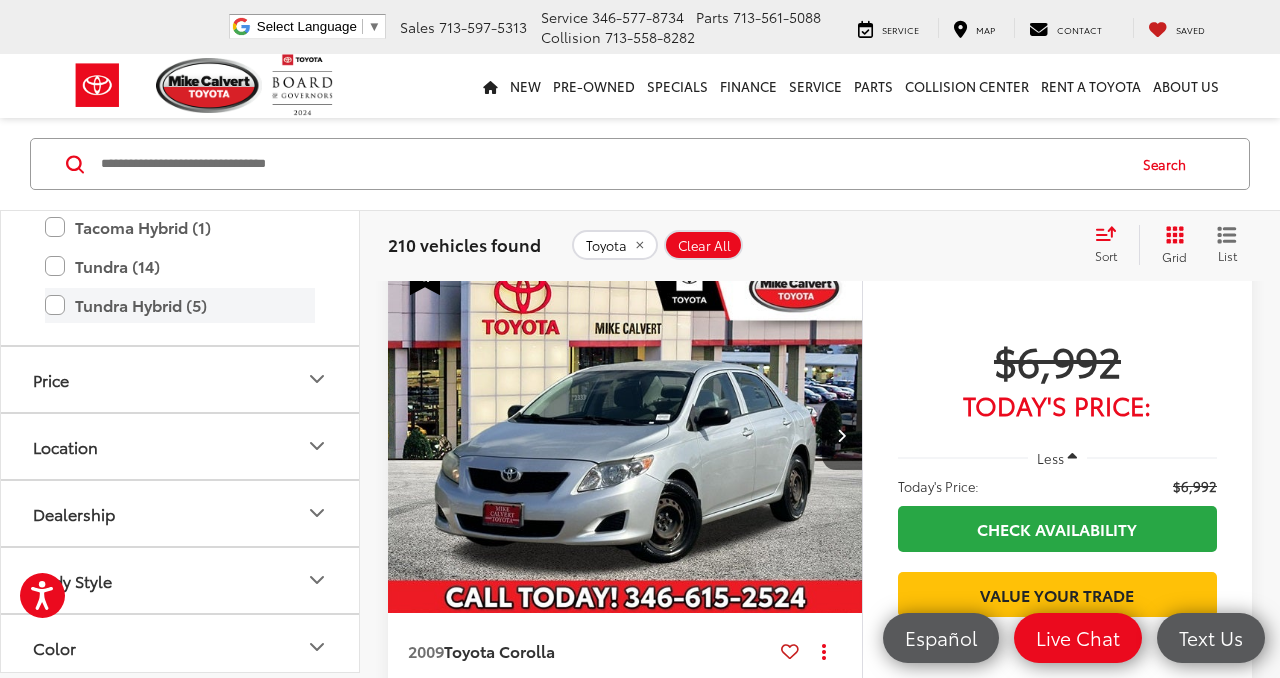 scroll, scrollTop: 129, scrollLeft: 0, axis: vertical 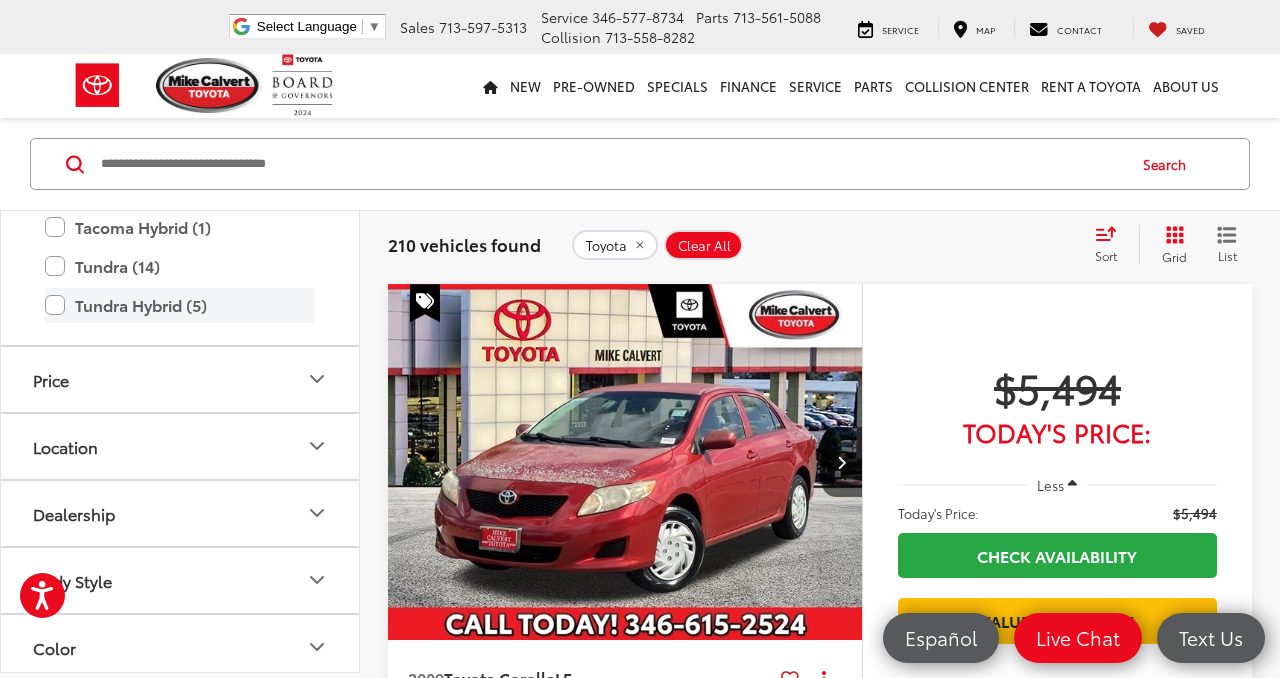 click on "Tundra Hybrid (5)" at bounding box center (180, 305) 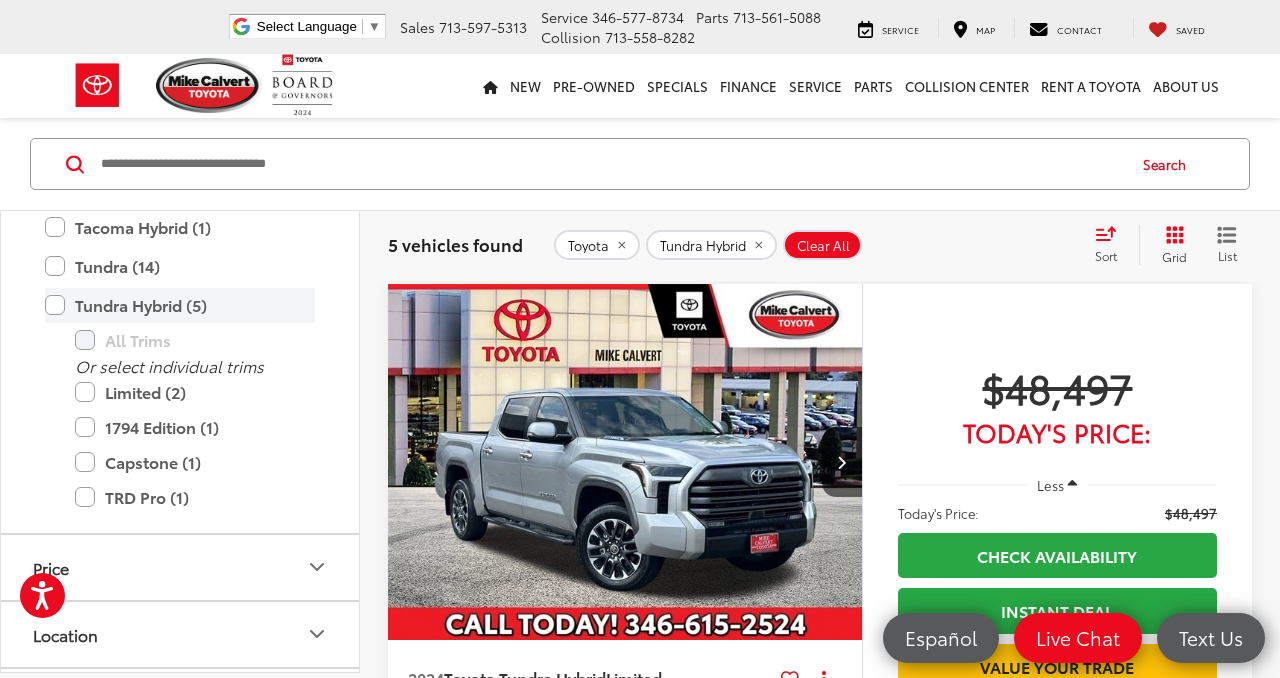 click on "Tundra Hybrid (5)" at bounding box center [180, 305] 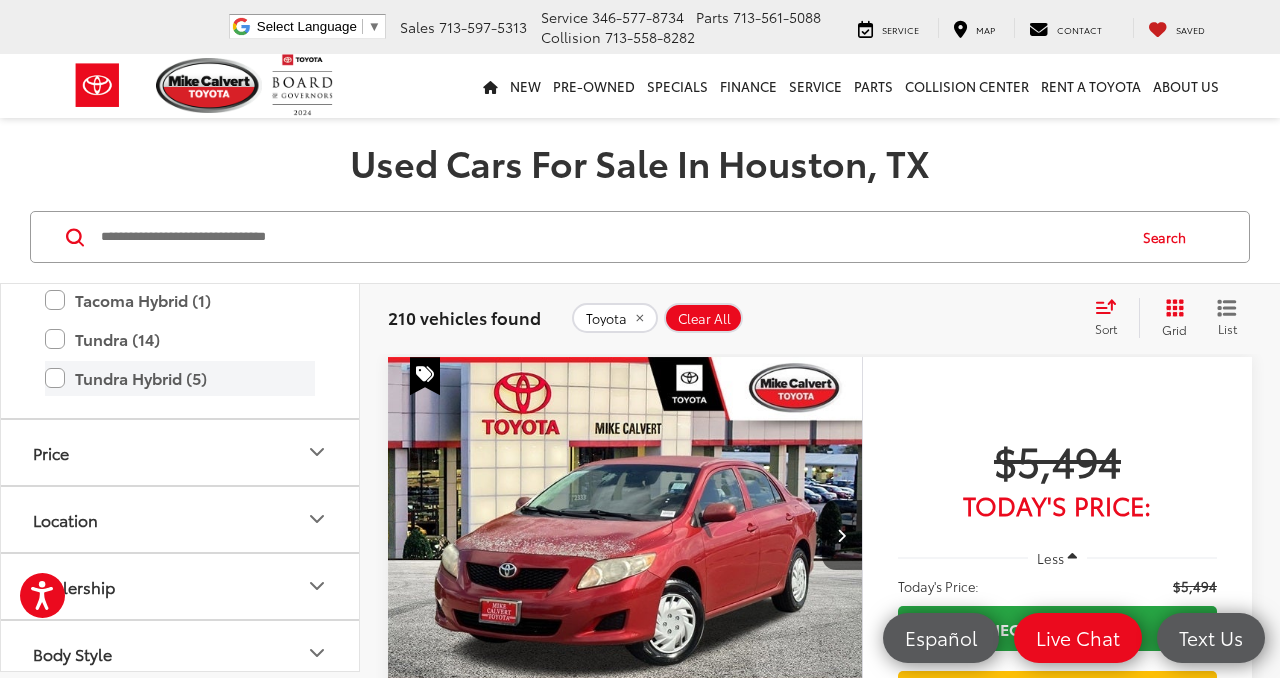 scroll, scrollTop: 52, scrollLeft: 0, axis: vertical 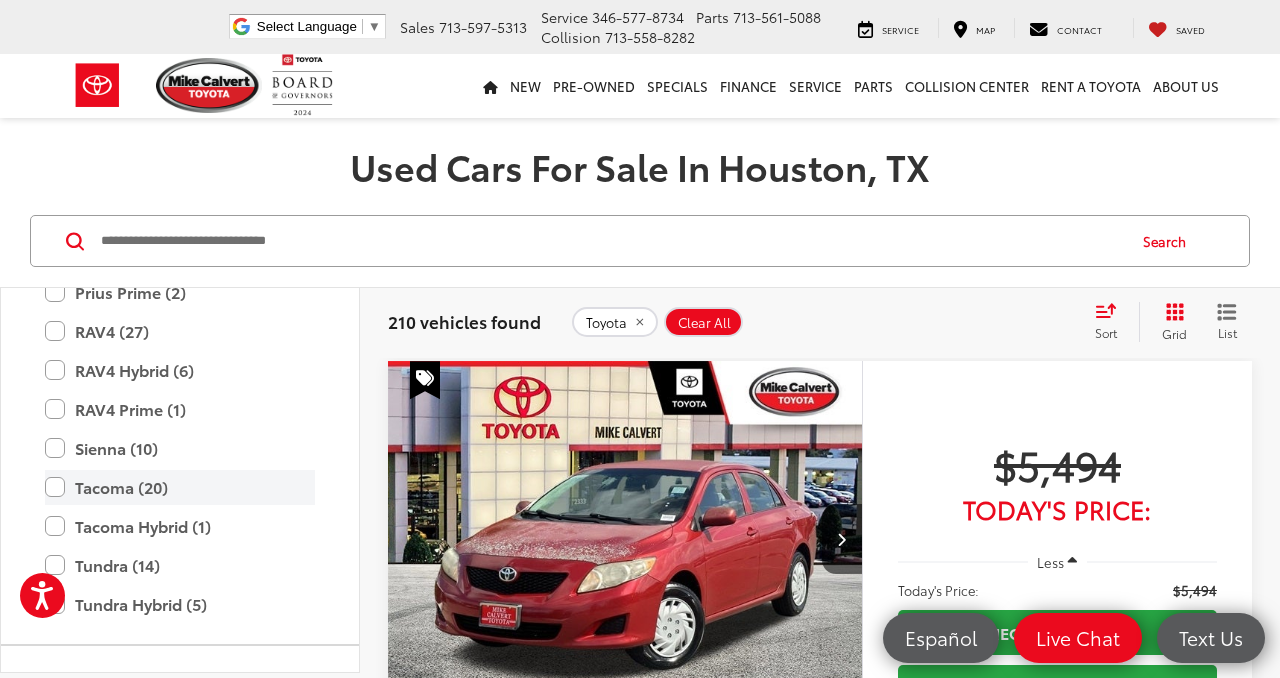 click on "Tacoma (20)" at bounding box center [180, 487] 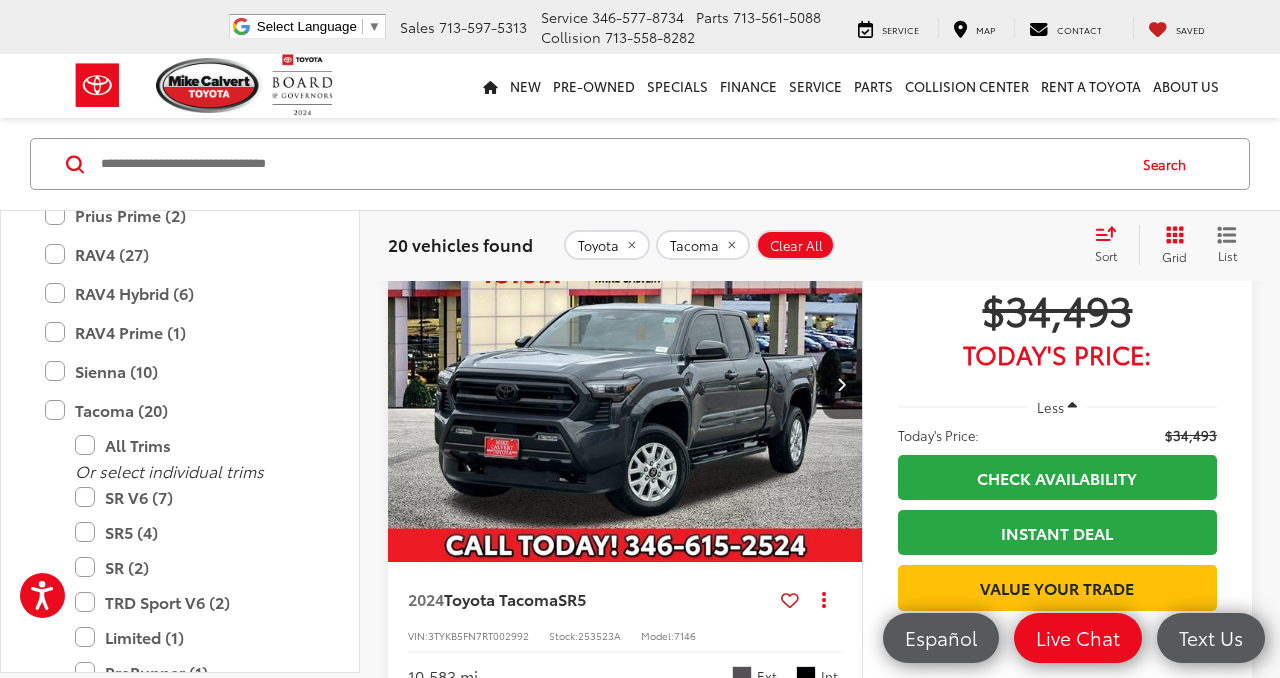 scroll, scrollTop: 5448, scrollLeft: 0, axis: vertical 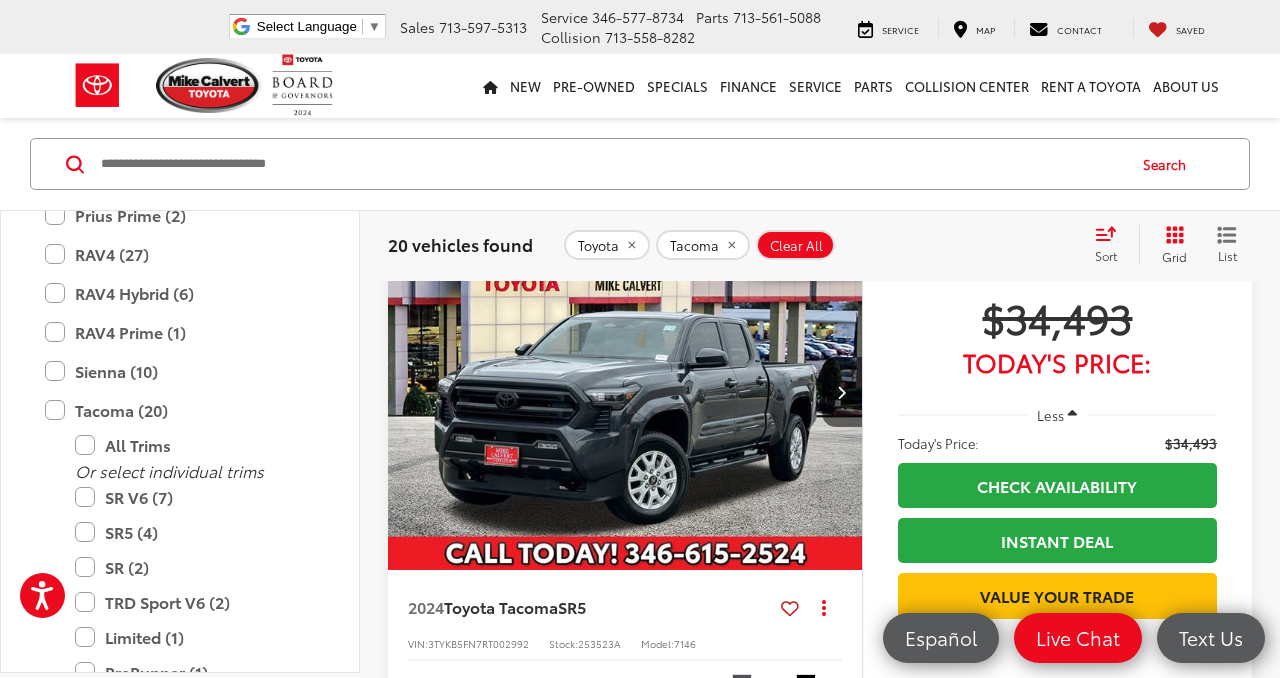 click at bounding box center [625, 393] 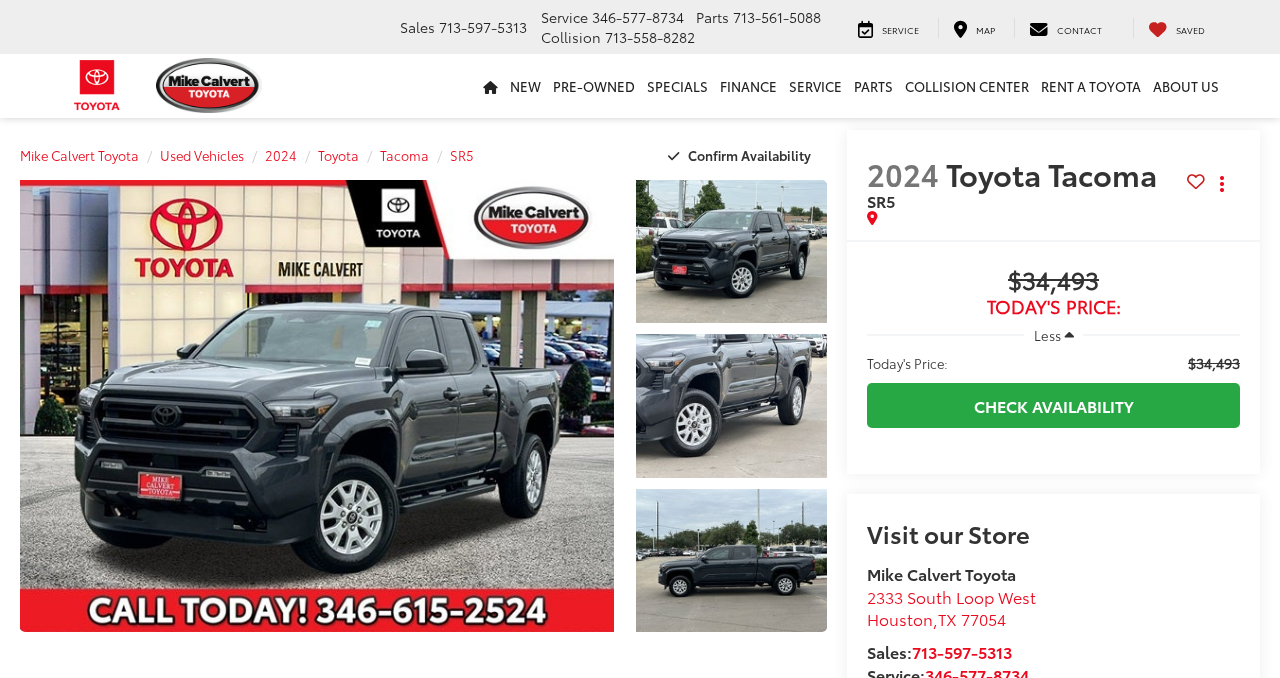 scroll, scrollTop: 0, scrollLeft: 0, axis: both 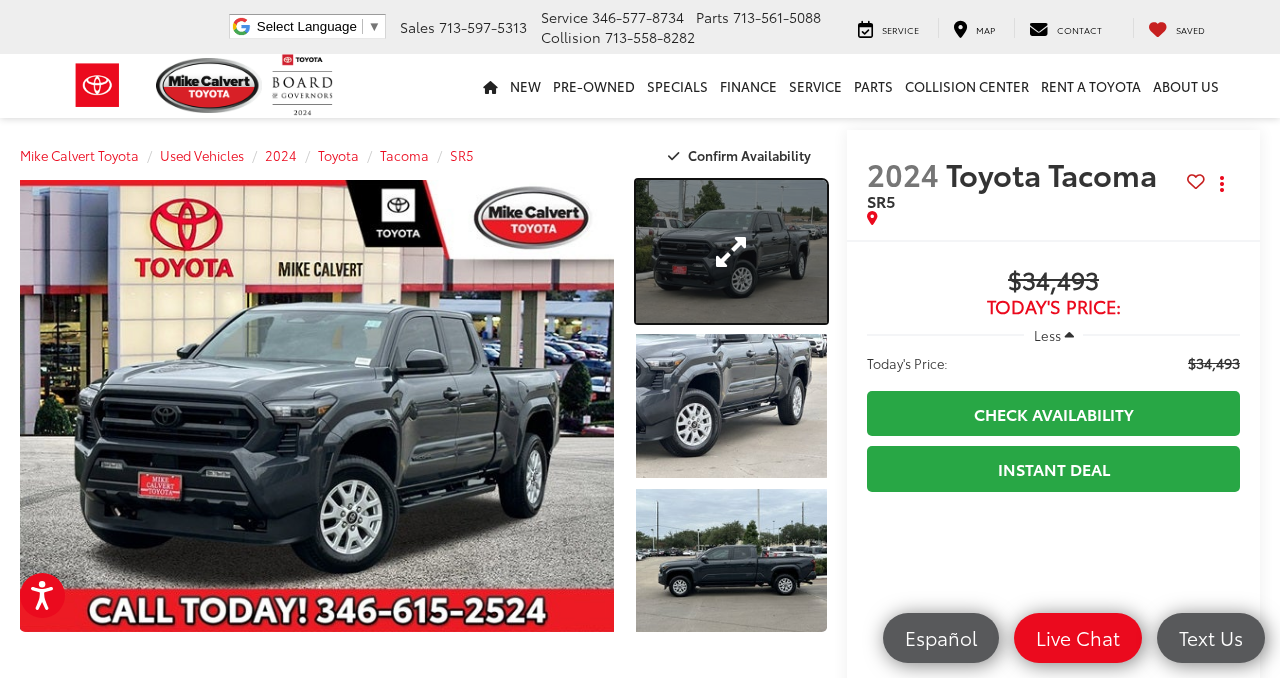 click at bounding box center [731, 251] 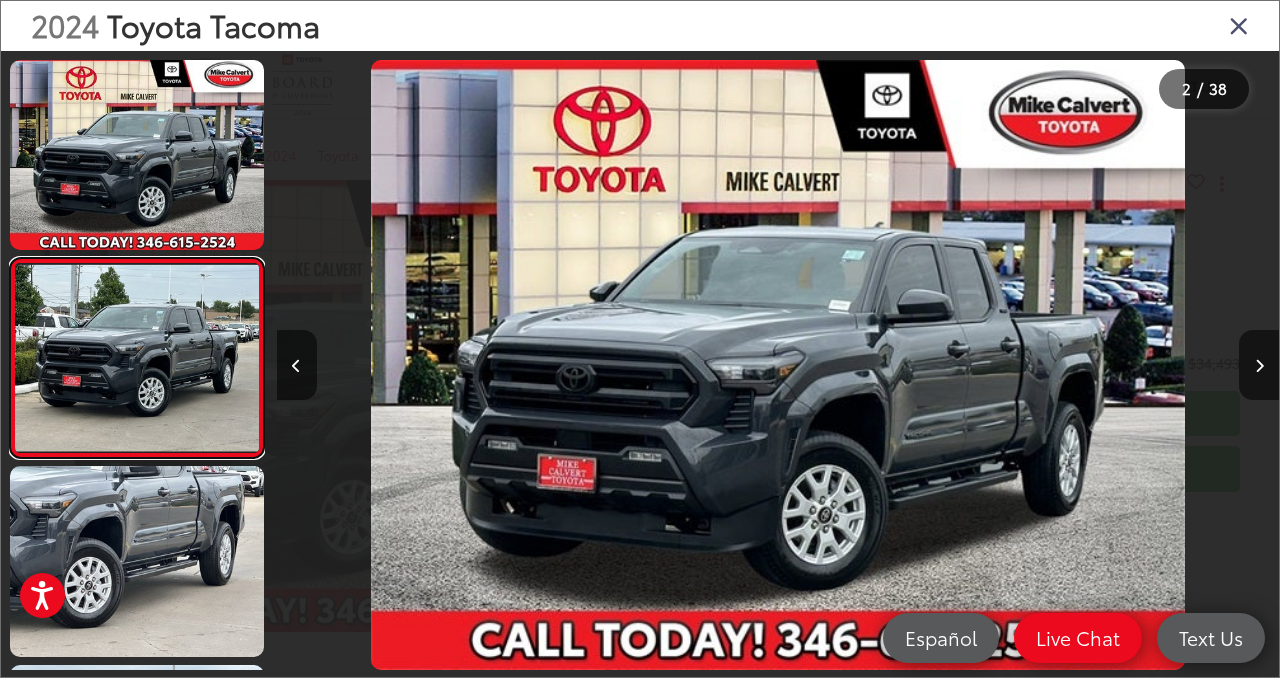 scroll, scrollTop: 51, scrollLeft: 0, axis: vertical 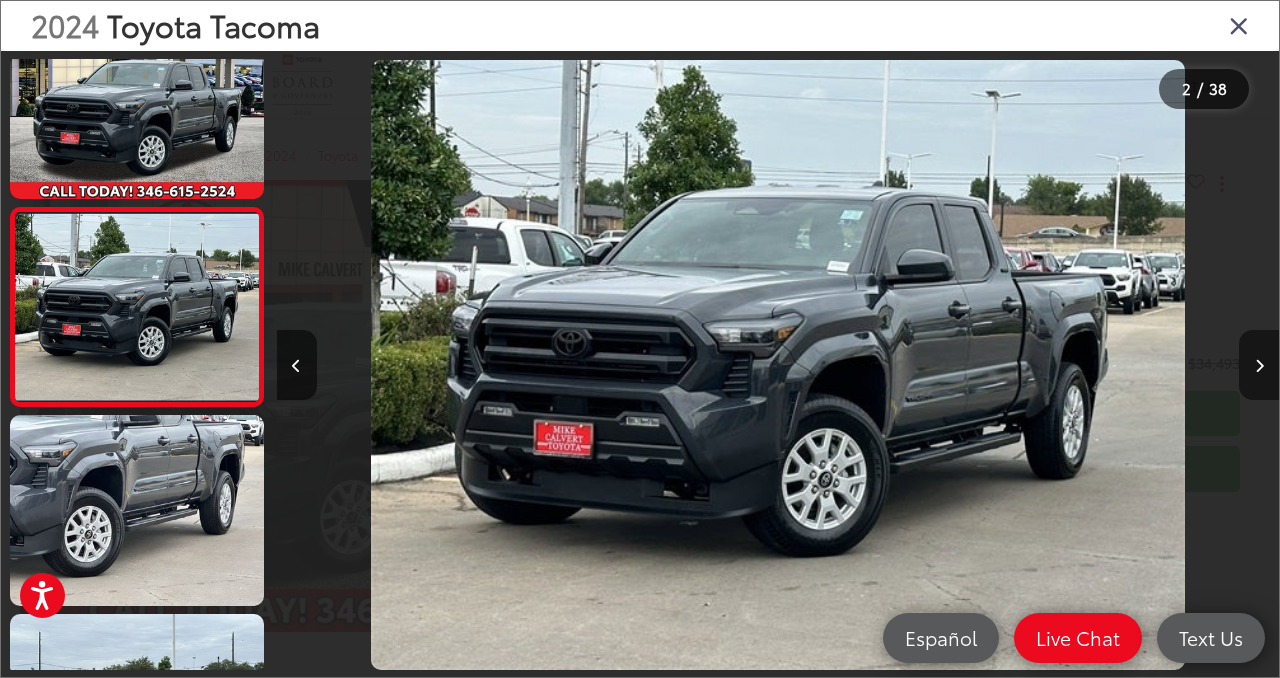 click at bounding box center (1259, 366) 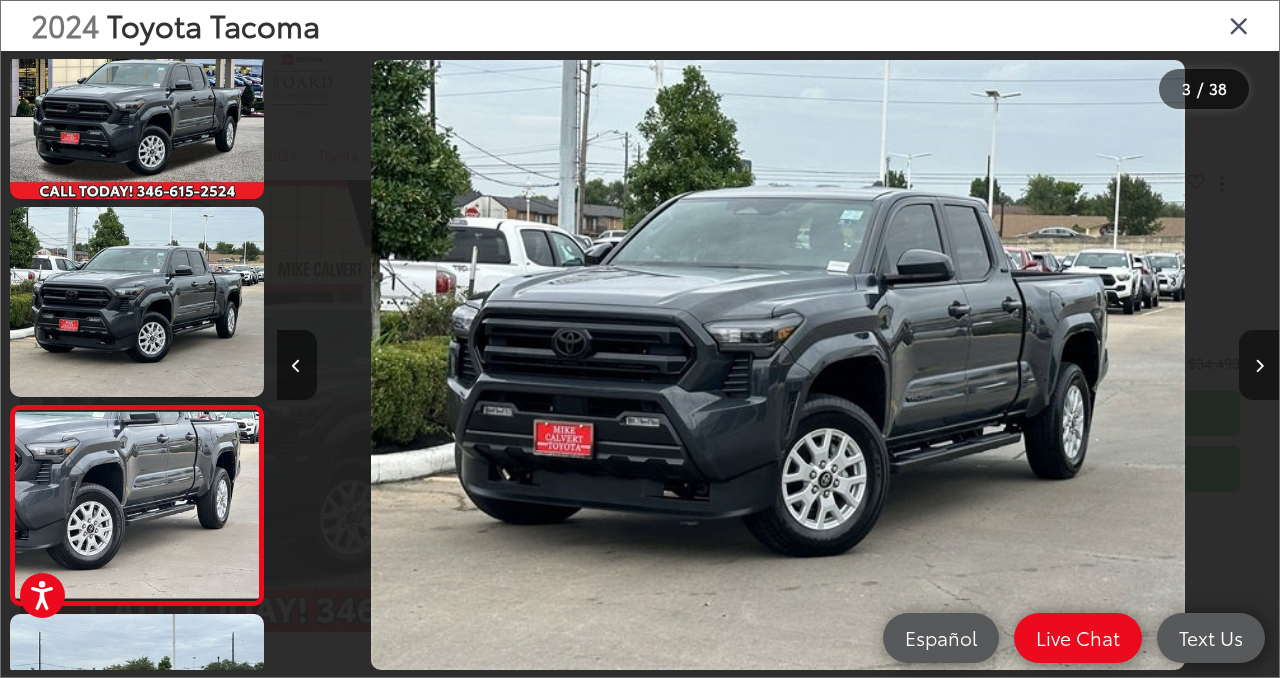 scroll, scrollTop: 0, scrollLeft: 1202, axis: horizontal 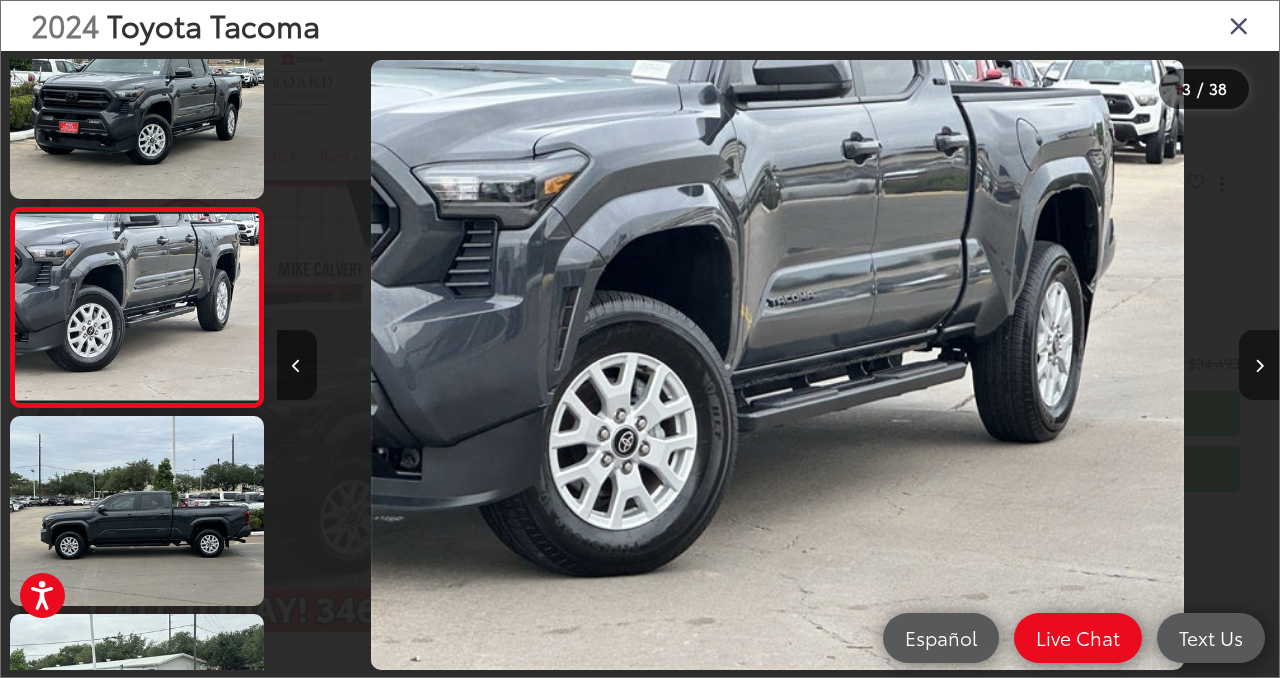 click at bounding box center [1259, 366] 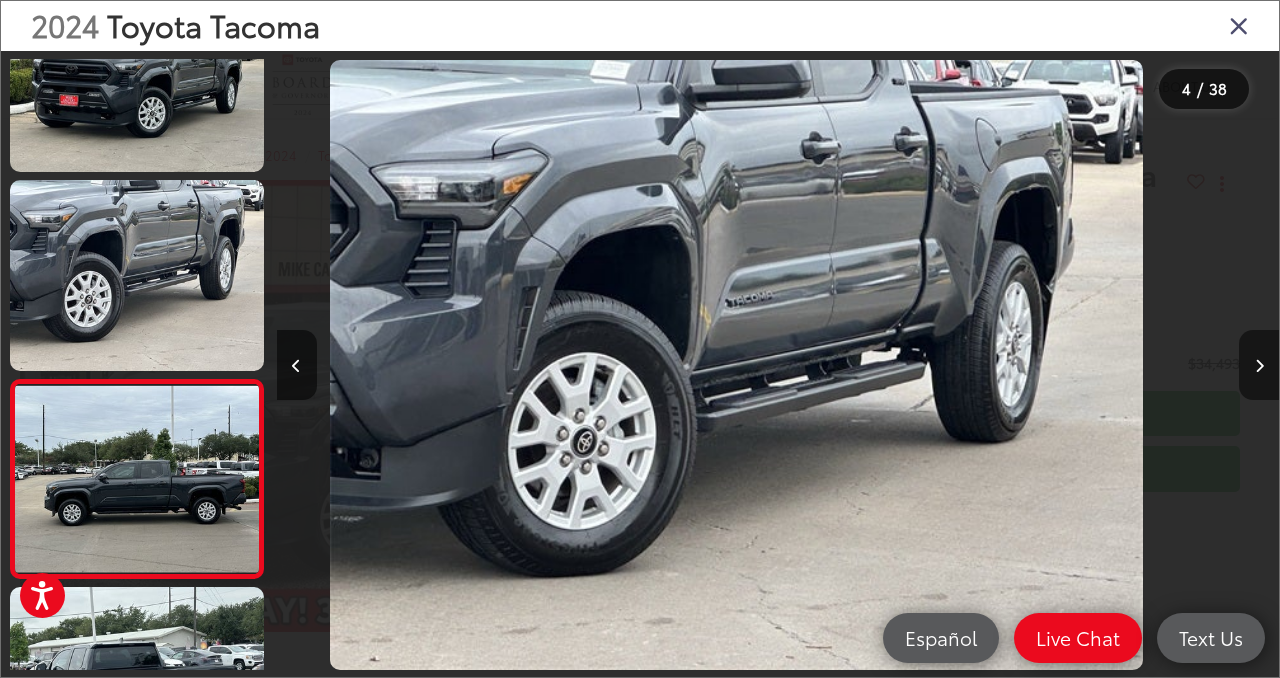 scroll, scrollTop: 350, scrollLeft: 0, axis: vertical 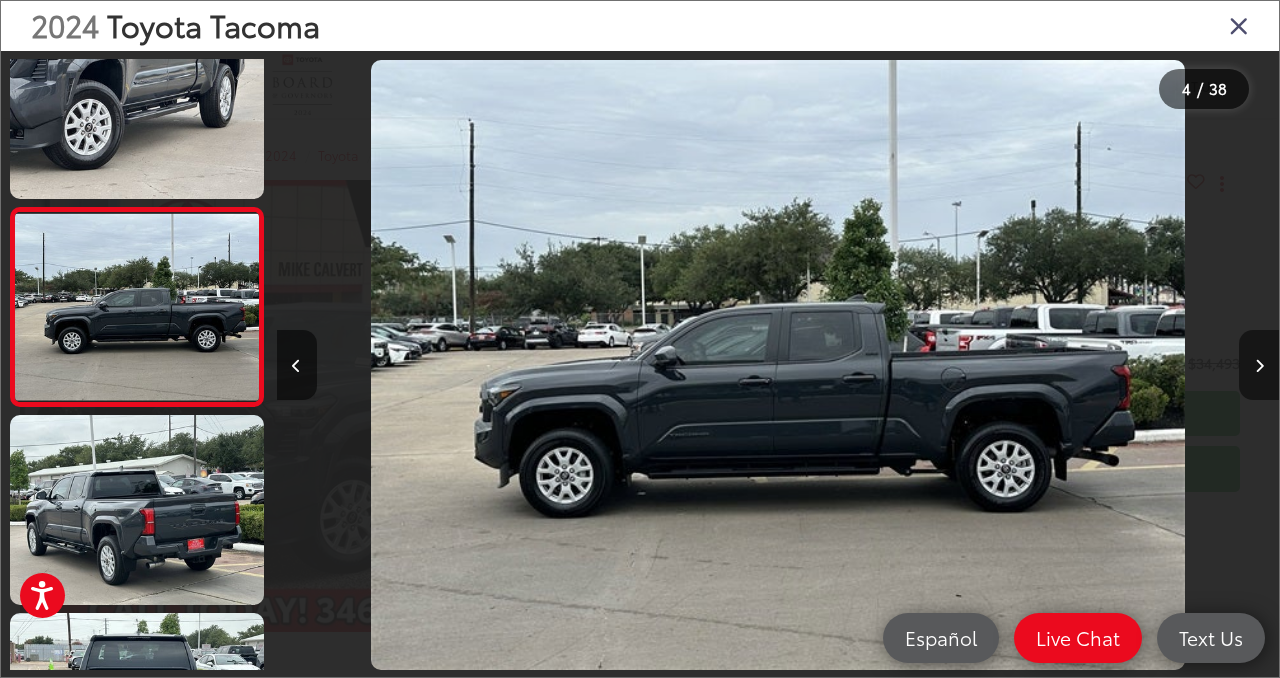 click at bounding box center (1259, 366) 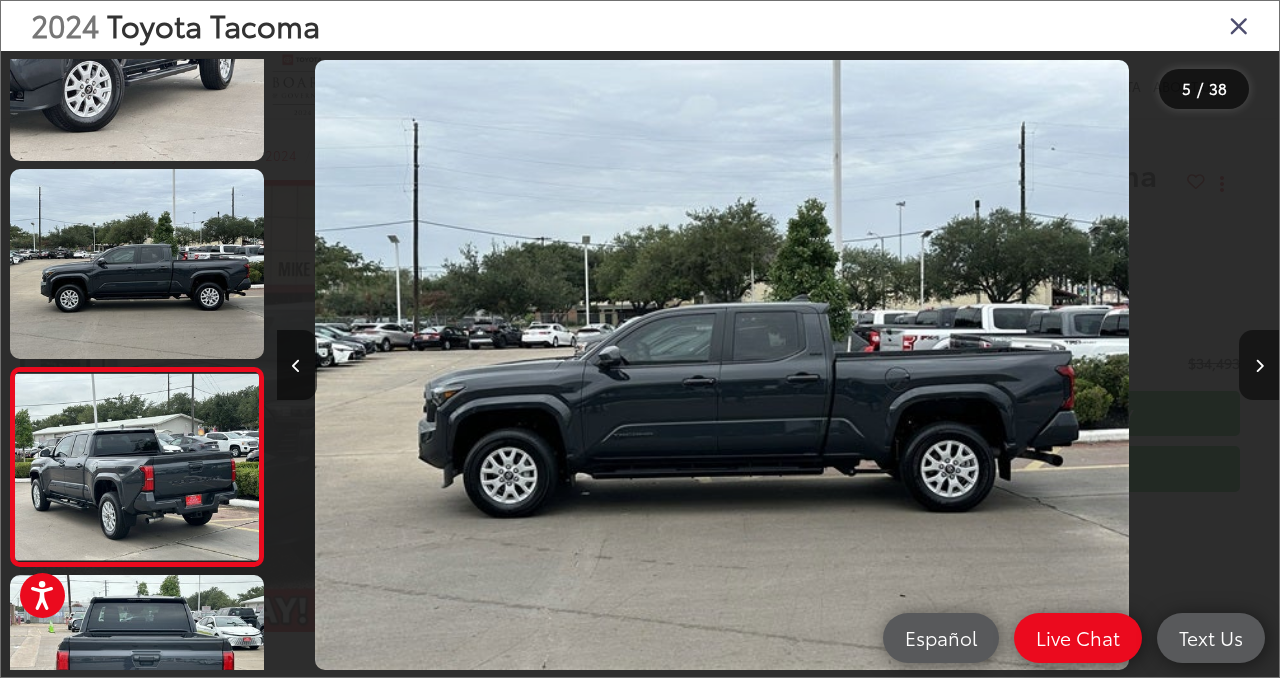 scroll, scrollTop: 597, scrollLeft: 0, axis: vertical 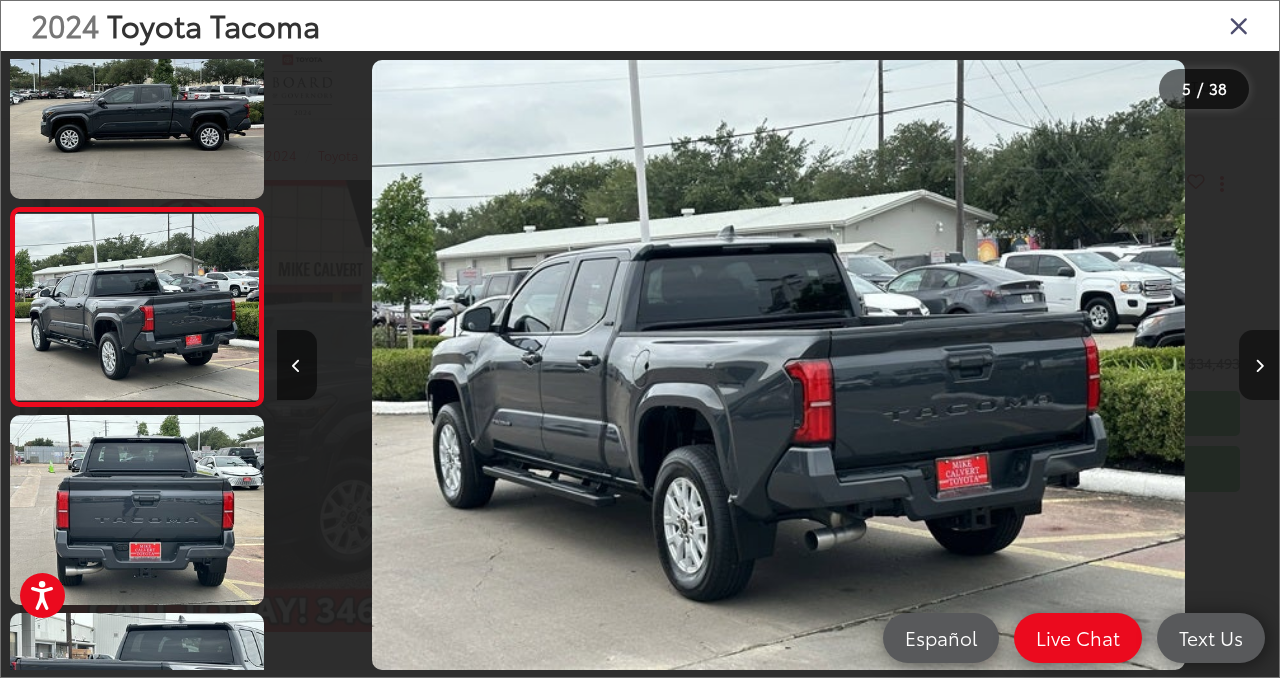 click at bounding box center [1259, 366] 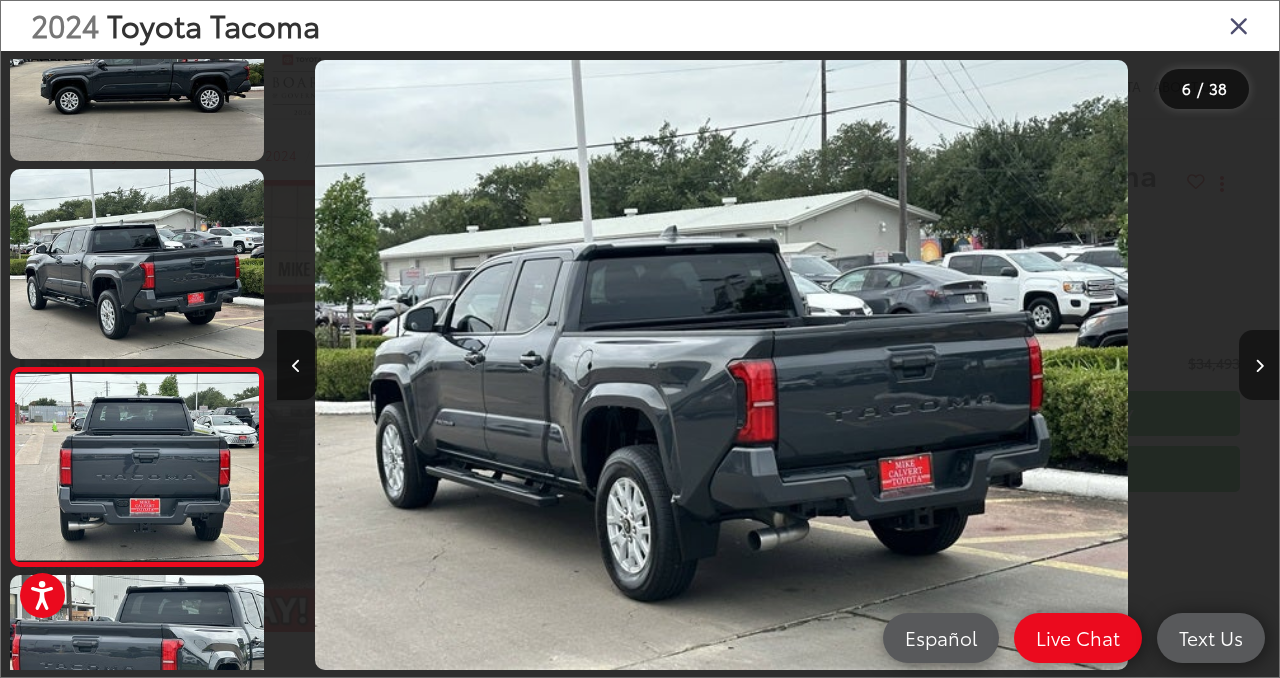 scroll, scrollTop: 795, scrollLeft: 0, axis: vertical 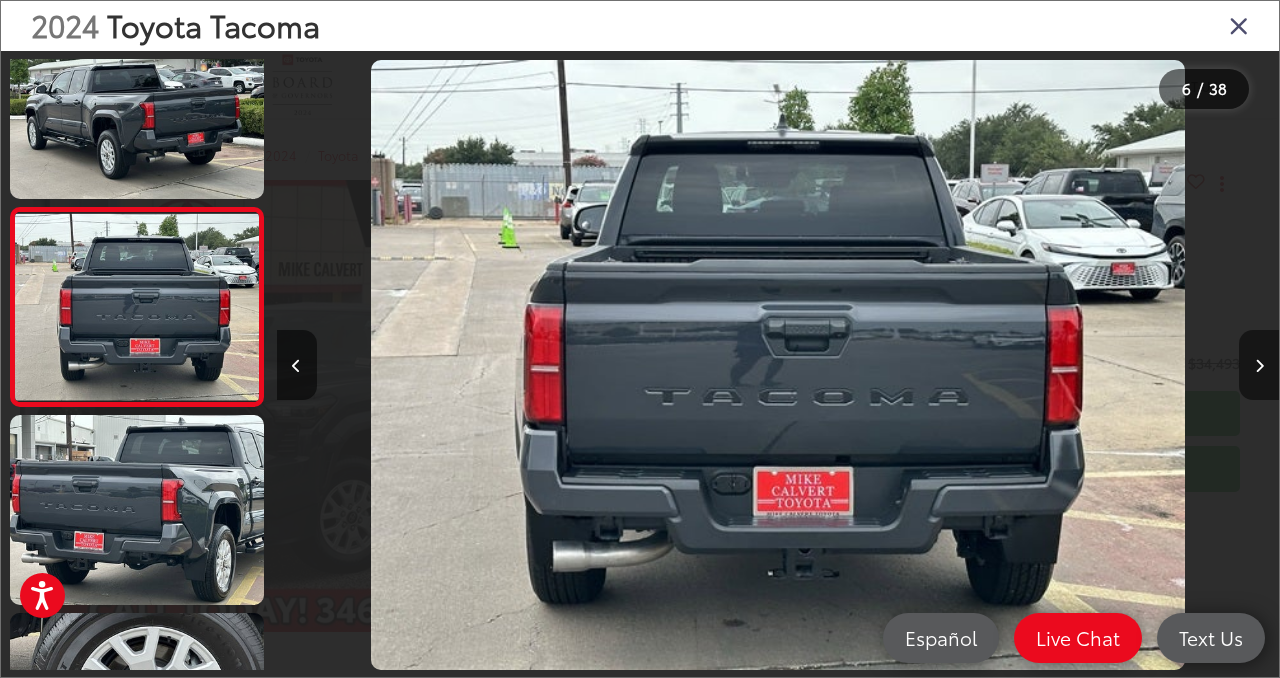 click at bounding box center (1259, 366) 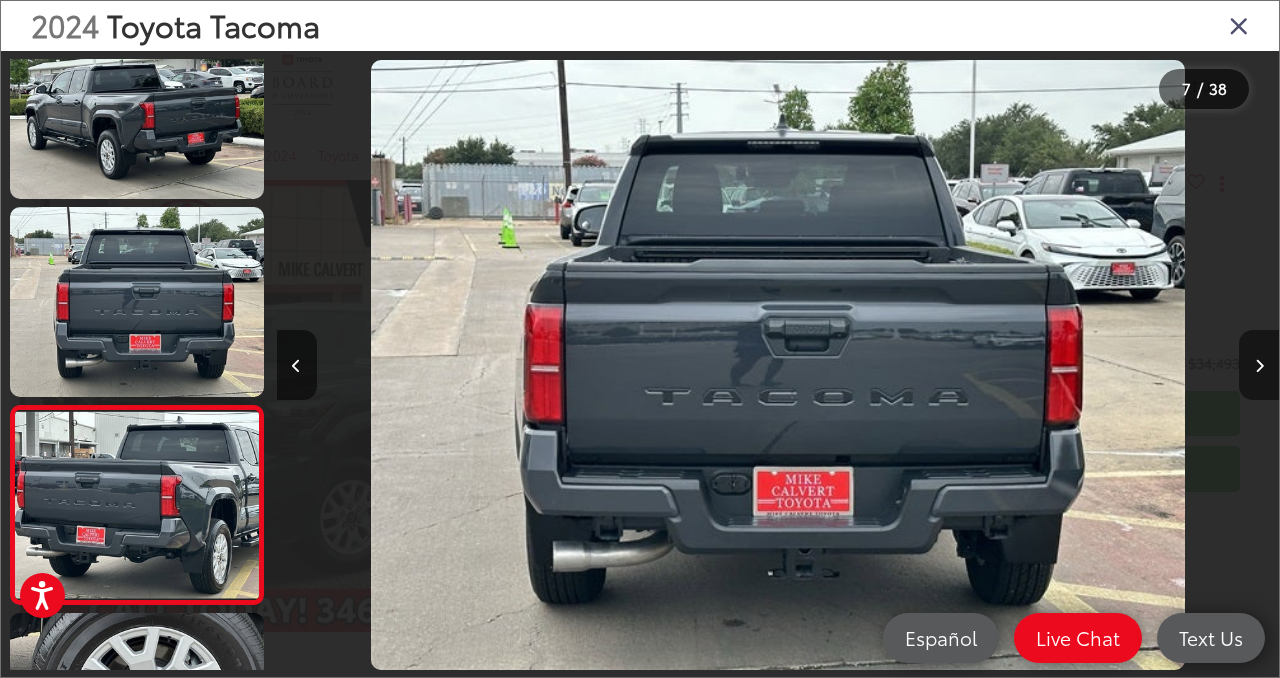 scroll, scrollTop: 0, scrollLeft: 5244, axis: horizontal 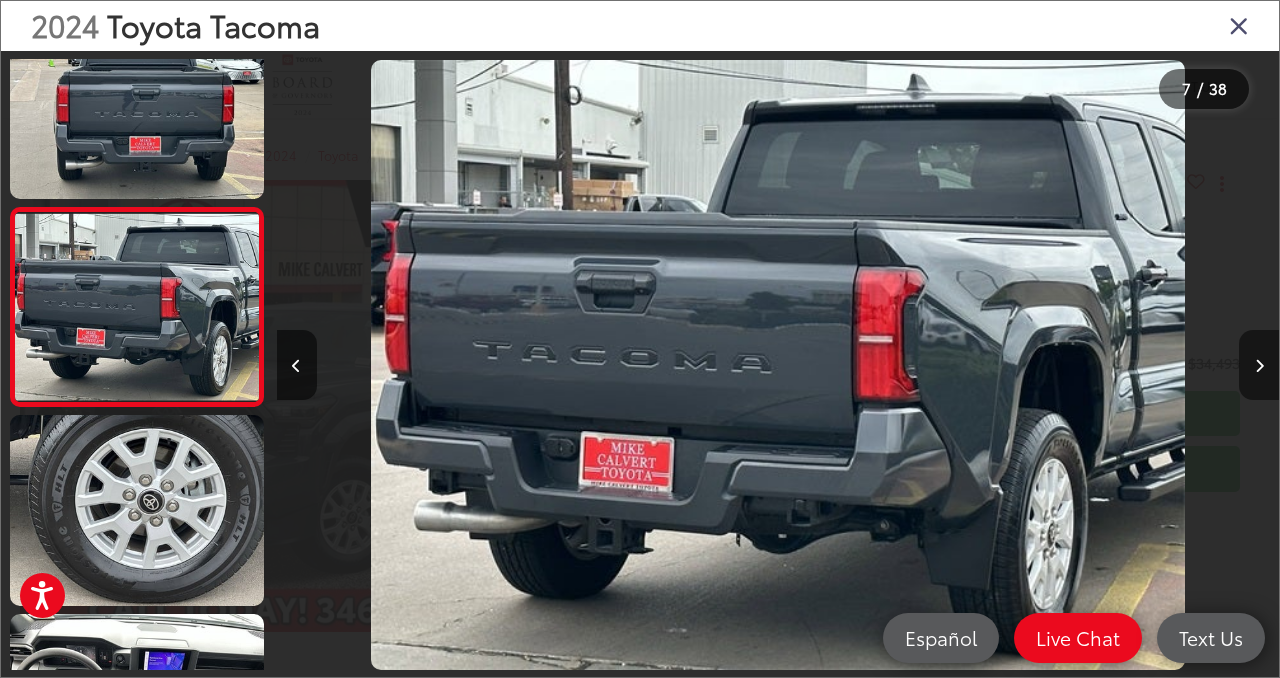 click at bounding box center (1259, 366) 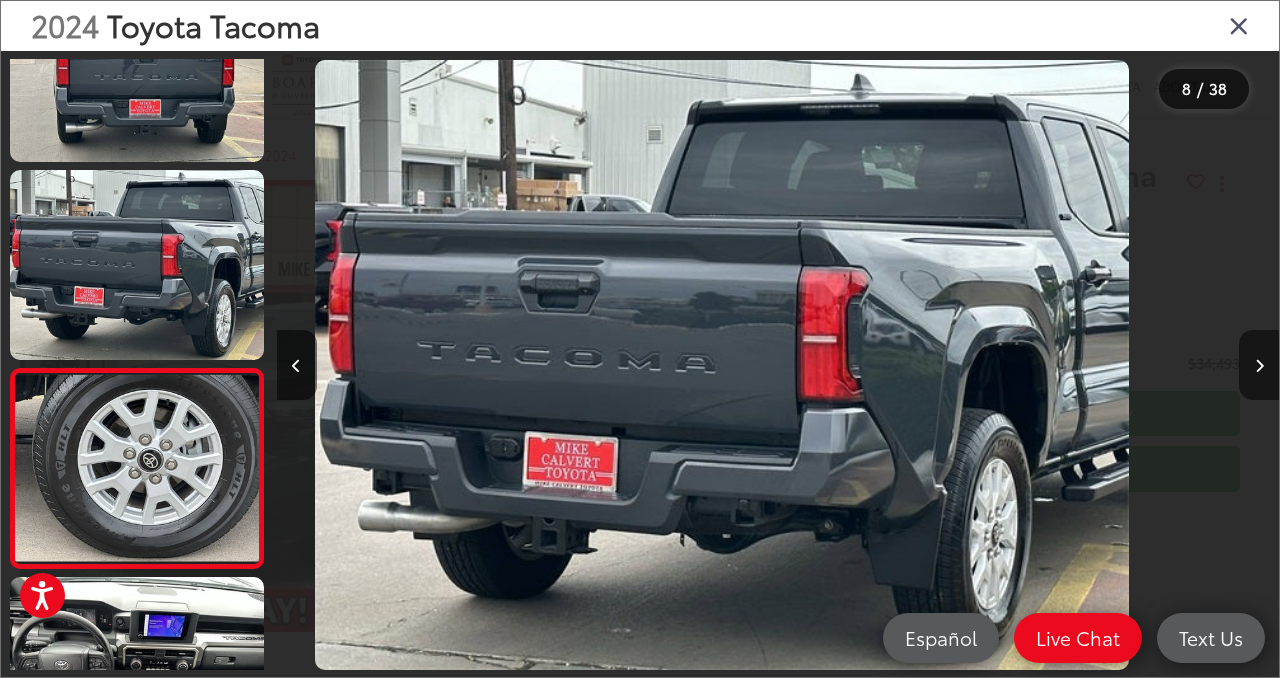 scroll, scrollTop: 1176, scrollLeft: 0, axis: vertical 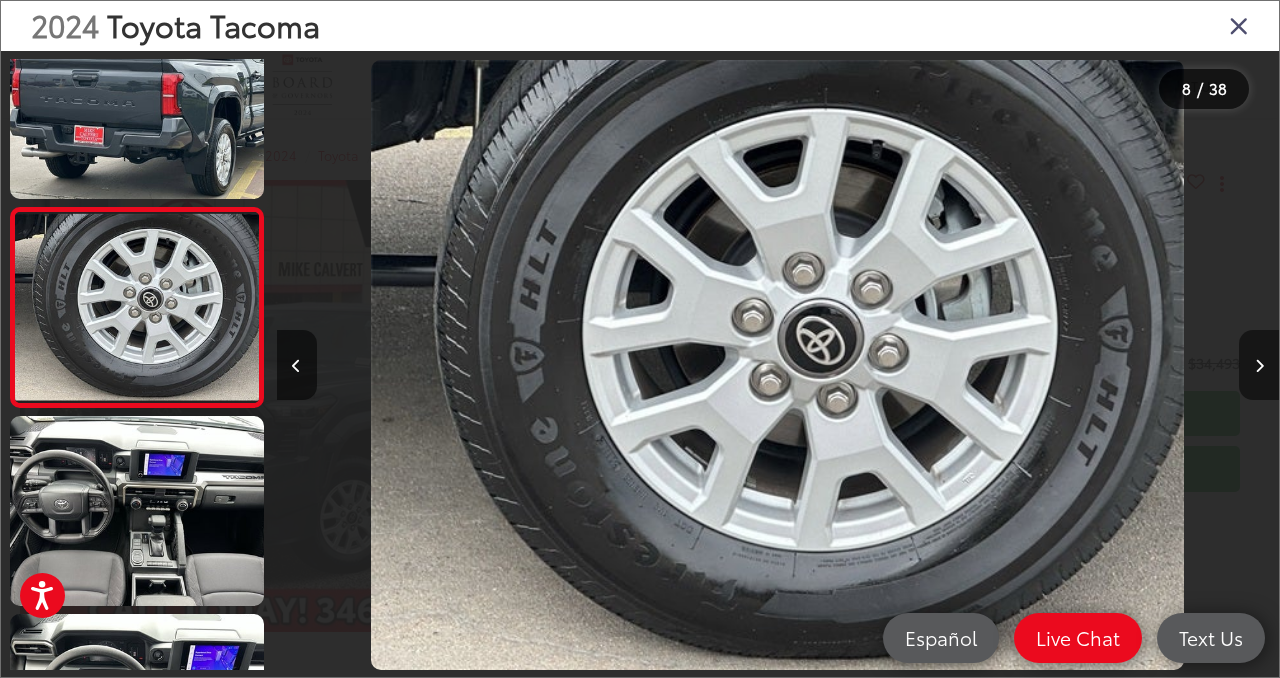 click at bounding box center (1259, 366) 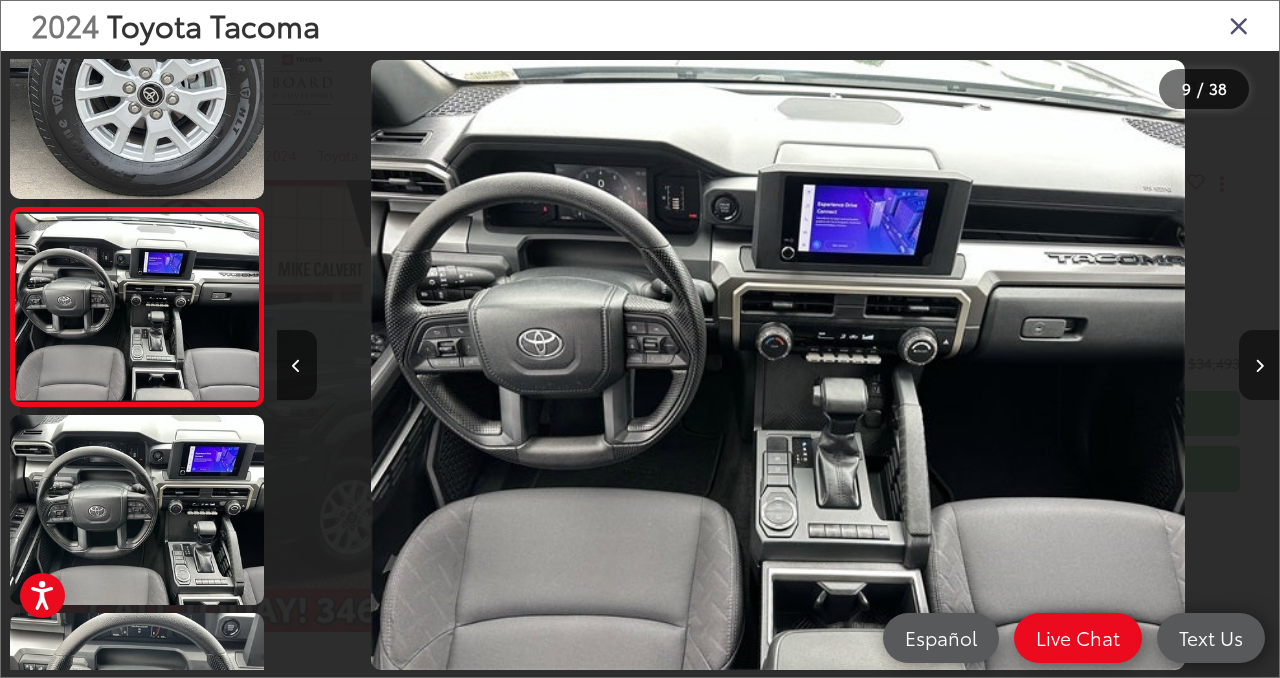 click at bounding box center [1259, 366] 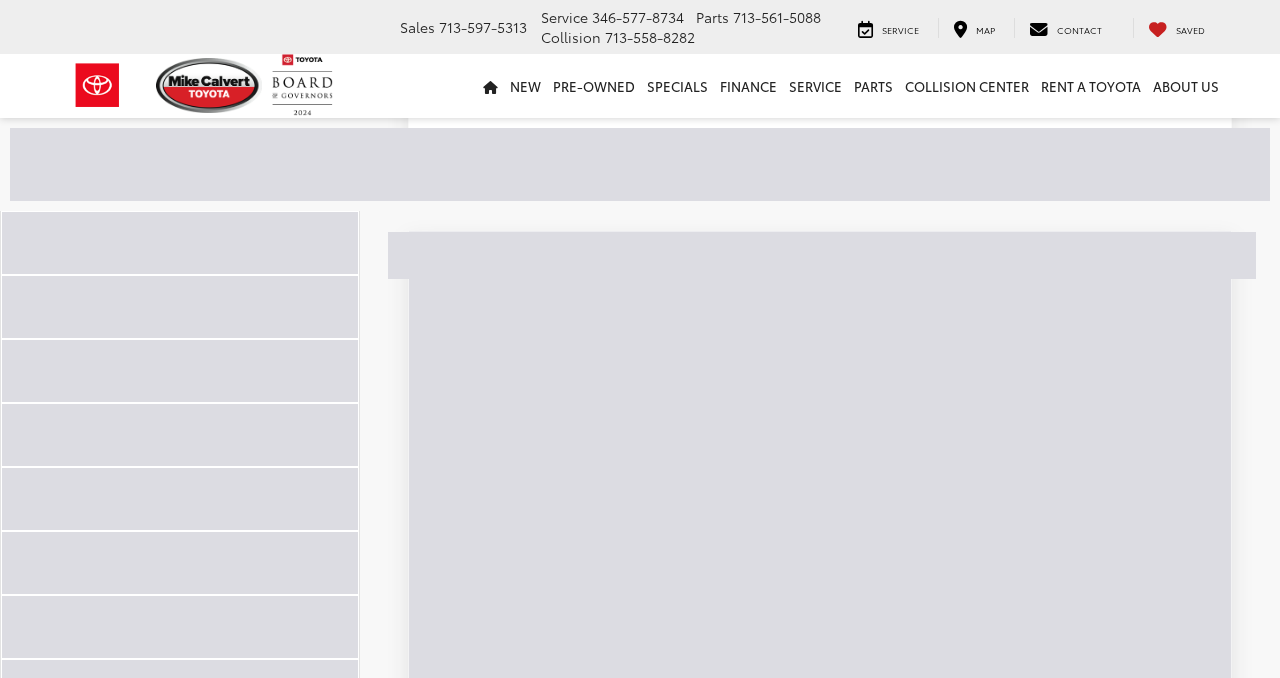 scroll, scrollTop: 14403, scrollLeft: 0, axis: vertical 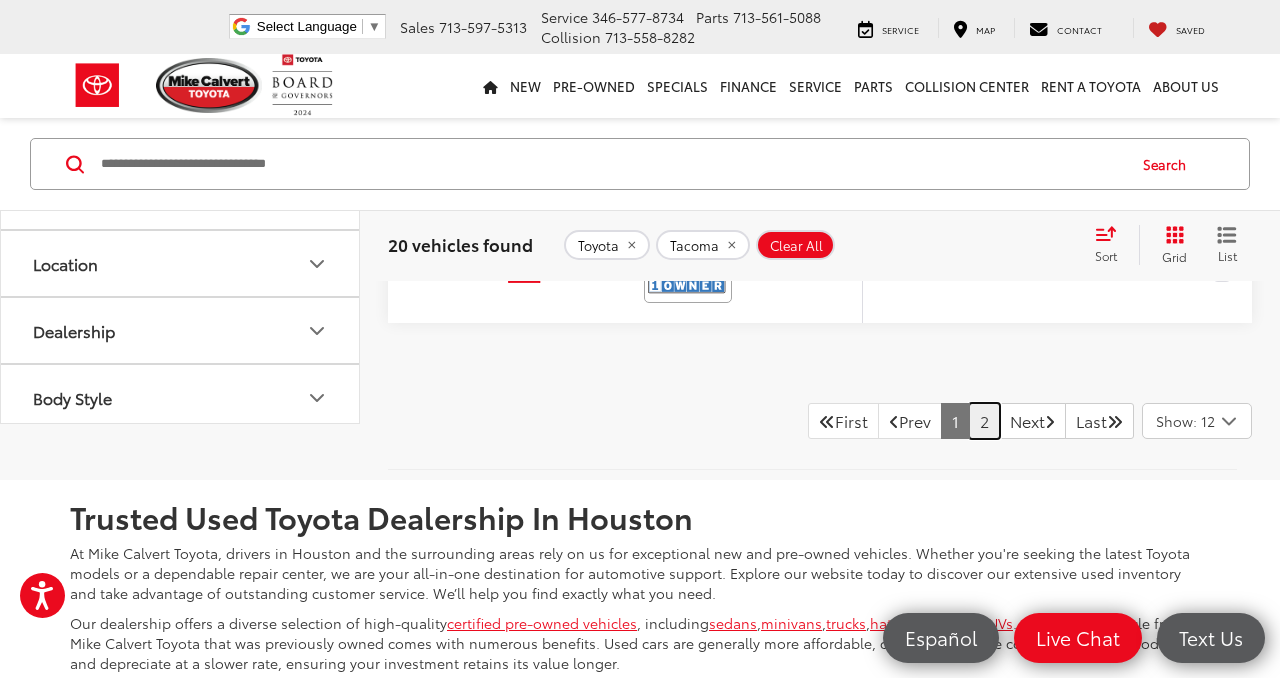 click on "2" at bounding box center (984, 421) 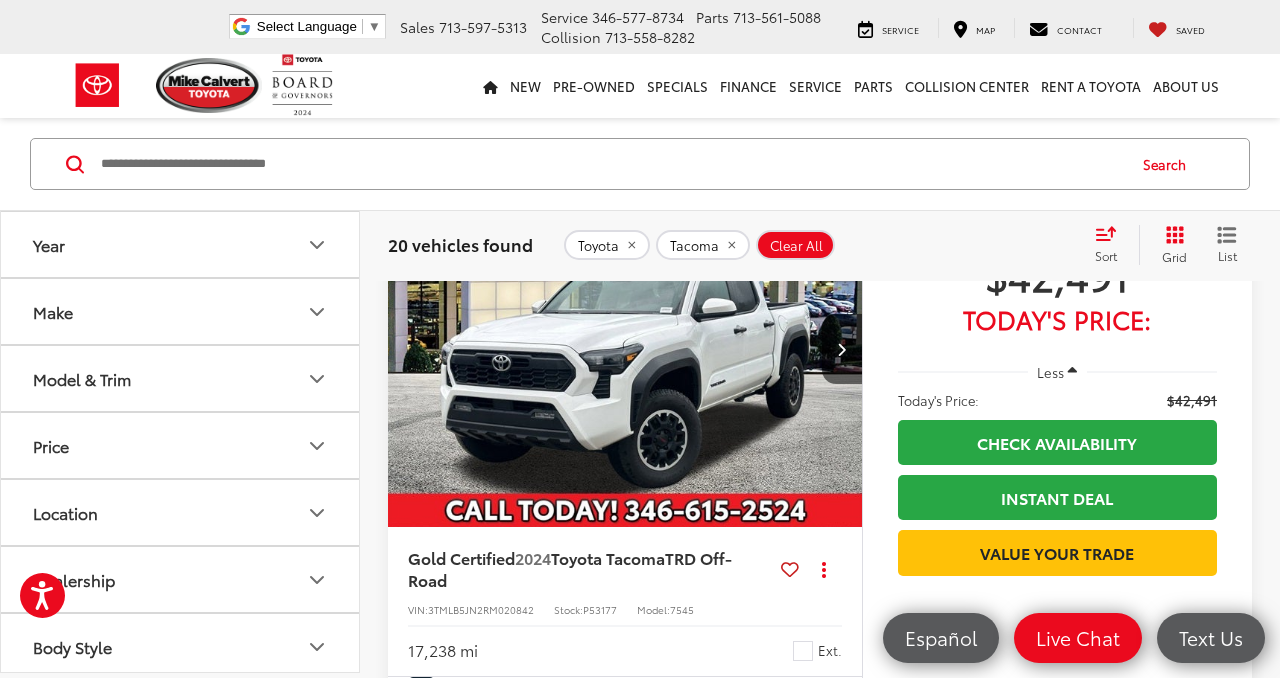 scroll, scrollTop: 3509, scrollLeft: 0, axis: vertical 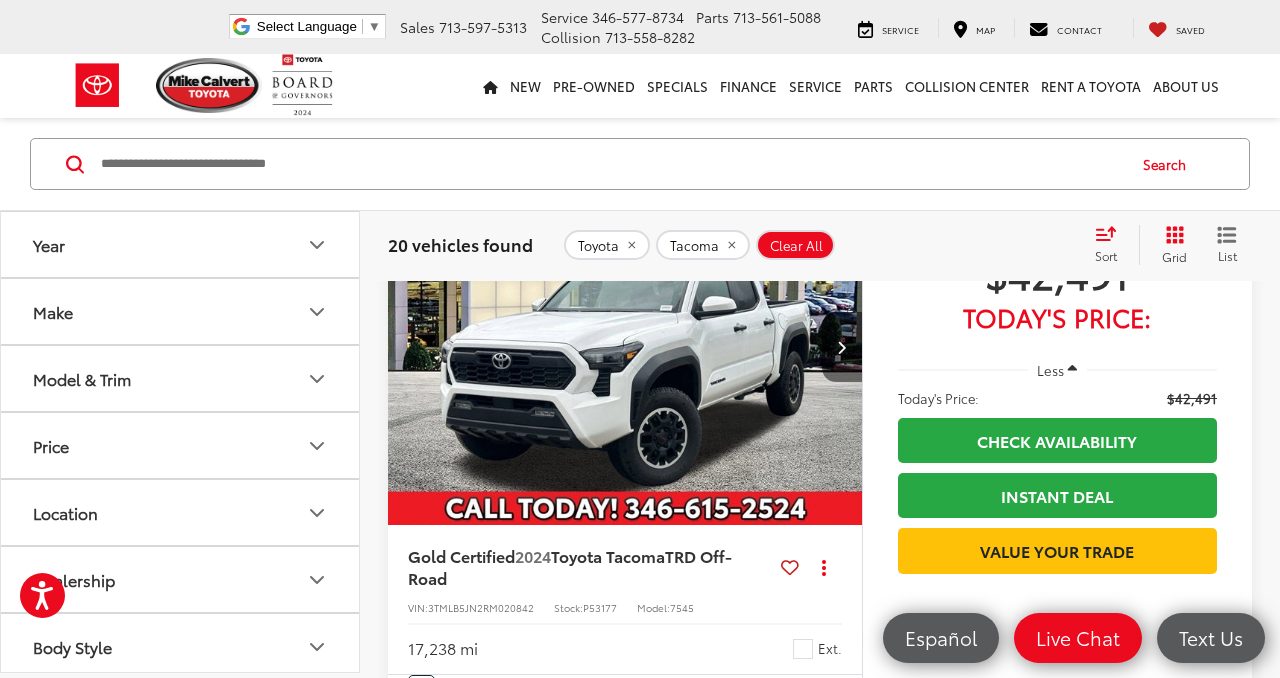click at bounding box center [841, 347] 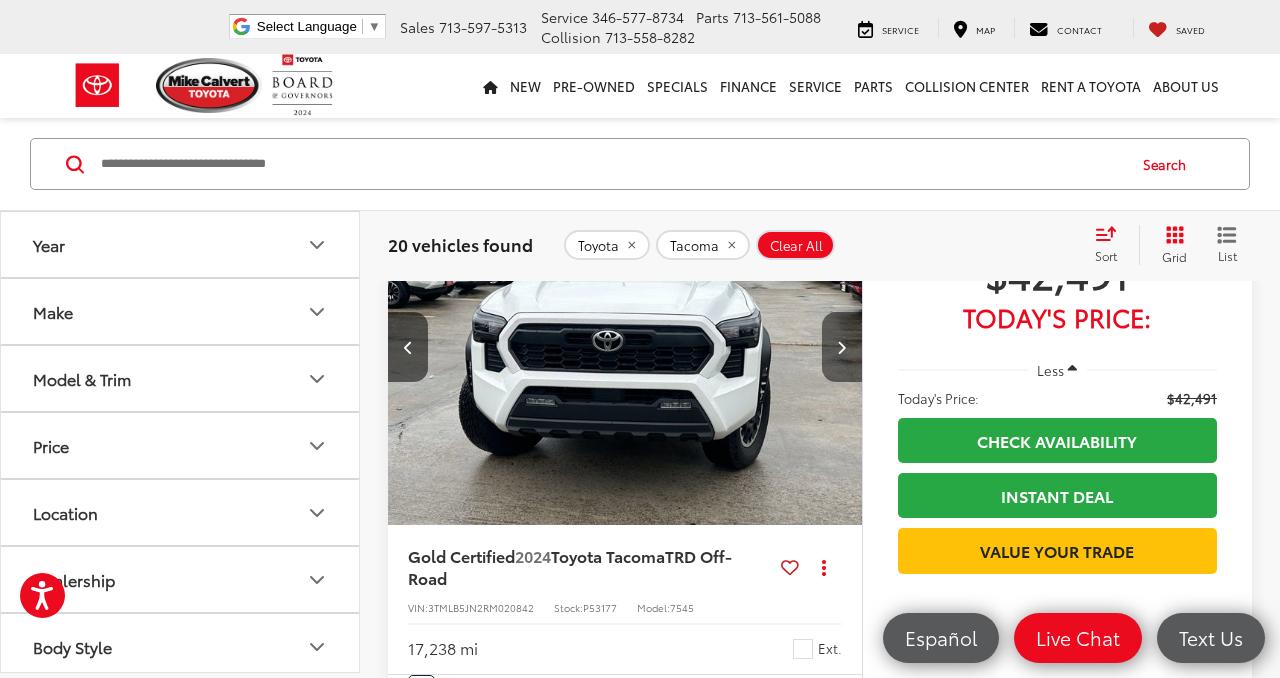 click at bounding box center [841, 347] 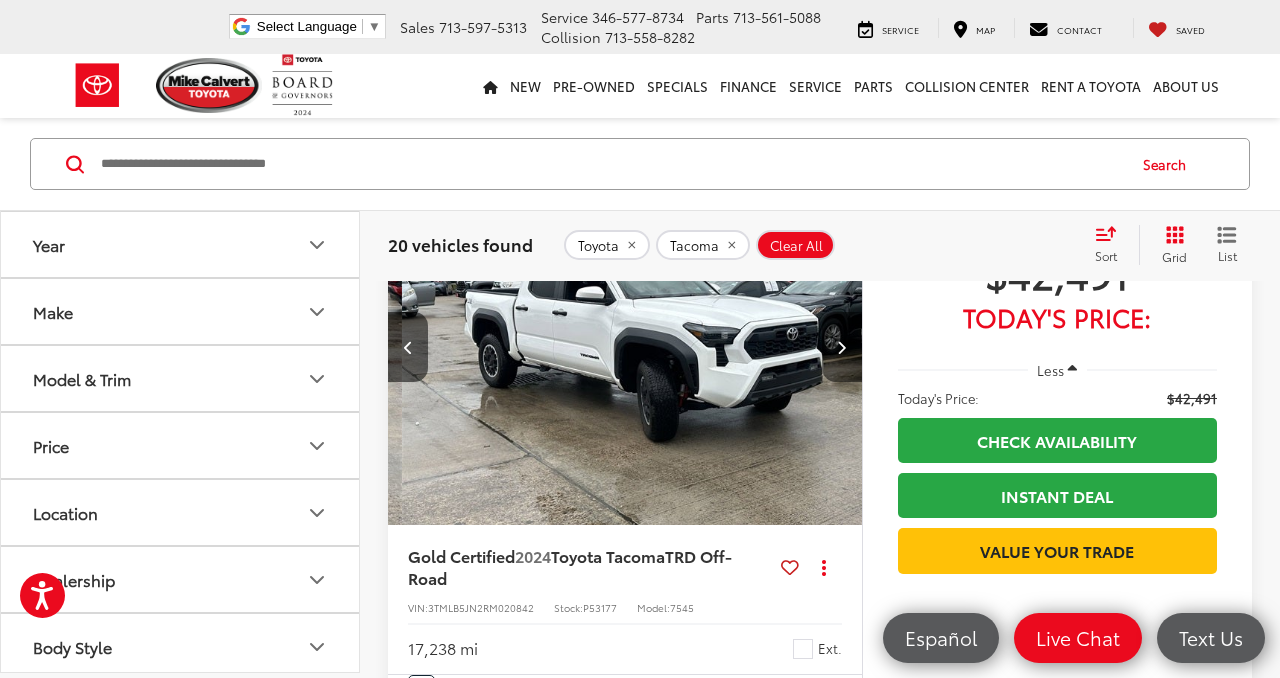 scroll, scrollTop: 0, scrollLeft: 954, axis: horizontal 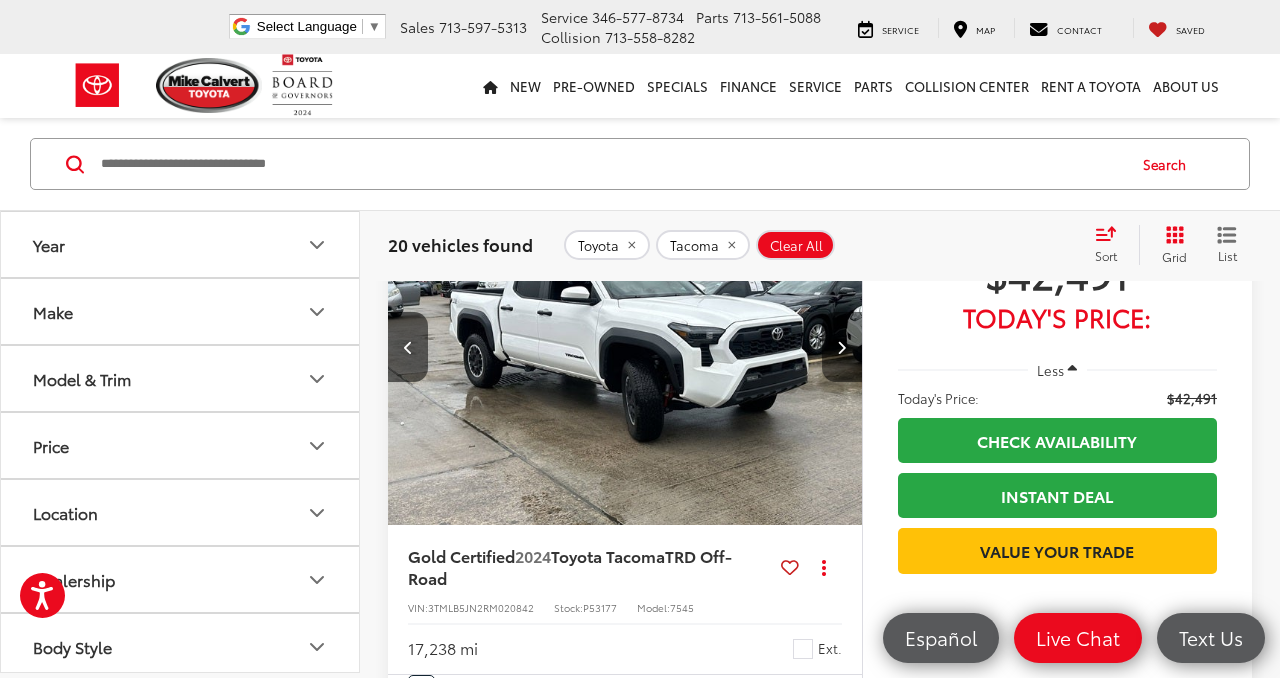 click at bounding box center (841, 347) 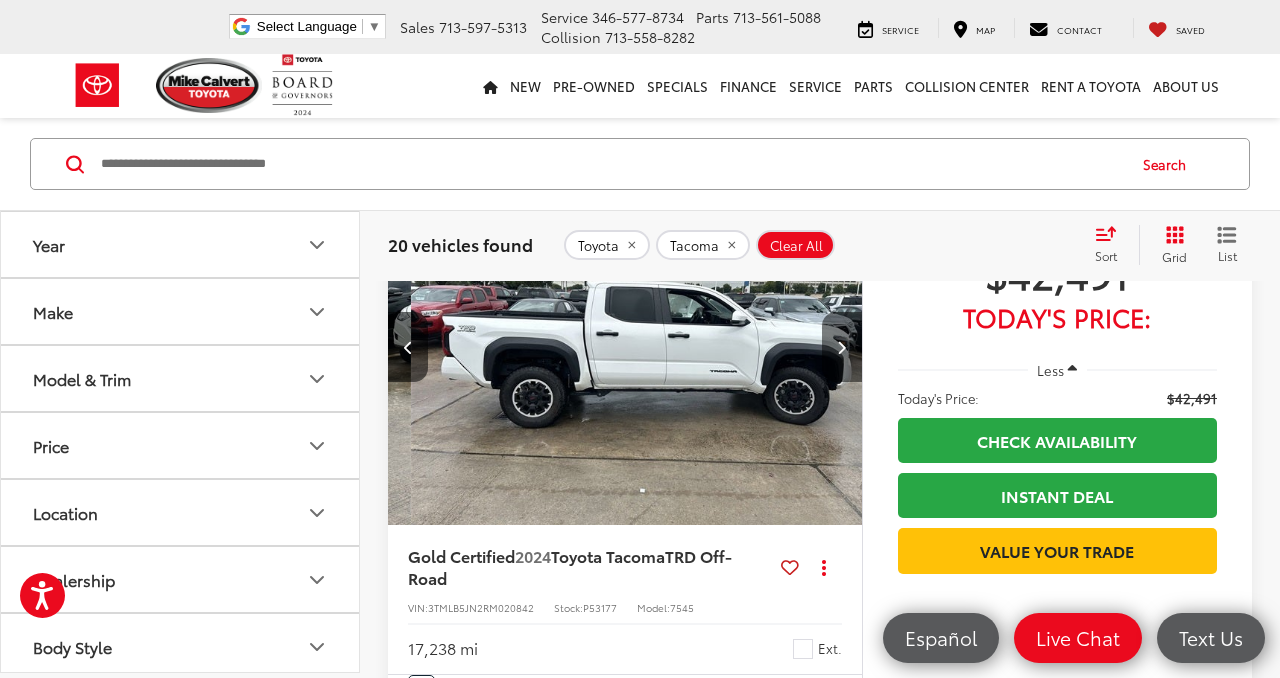 scroll, scrollTop: 0, scrollLeft: 1431, axis: horizontal 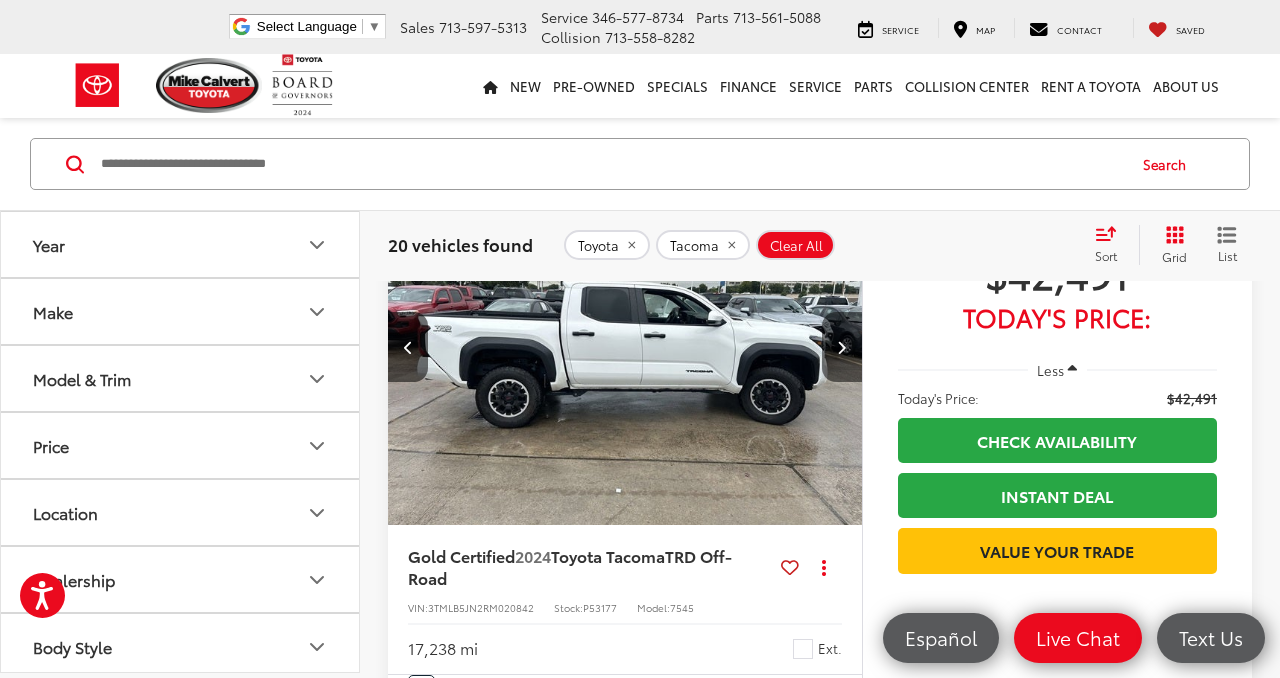 click at bounding box center [841, 347] 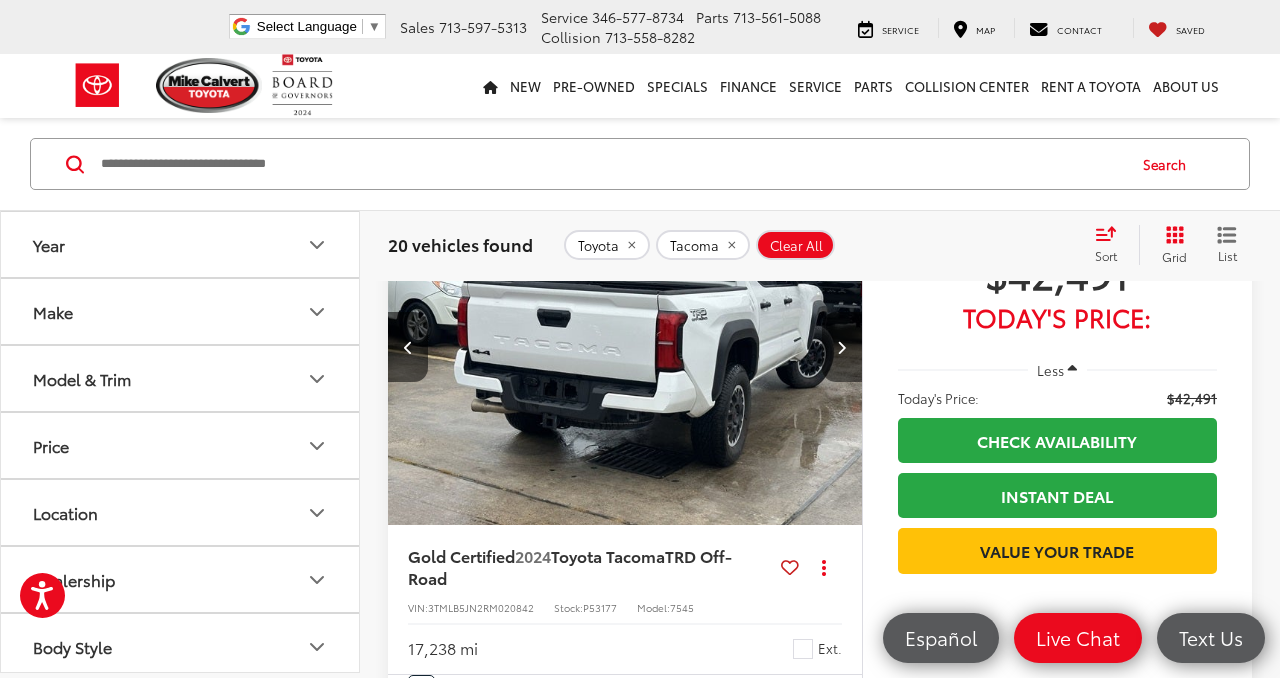 click at bounding box center [841, 347] 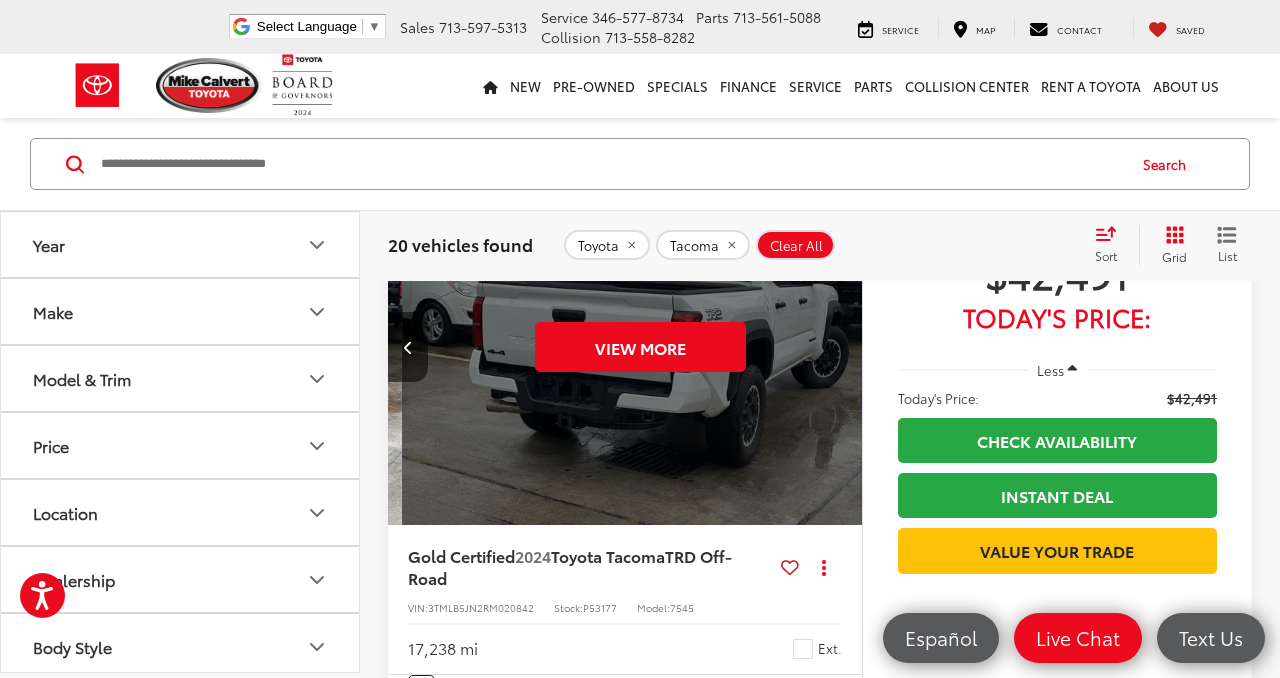 scroll, scrollTop: 0, scrollLeft: 2385, axis: horizontal 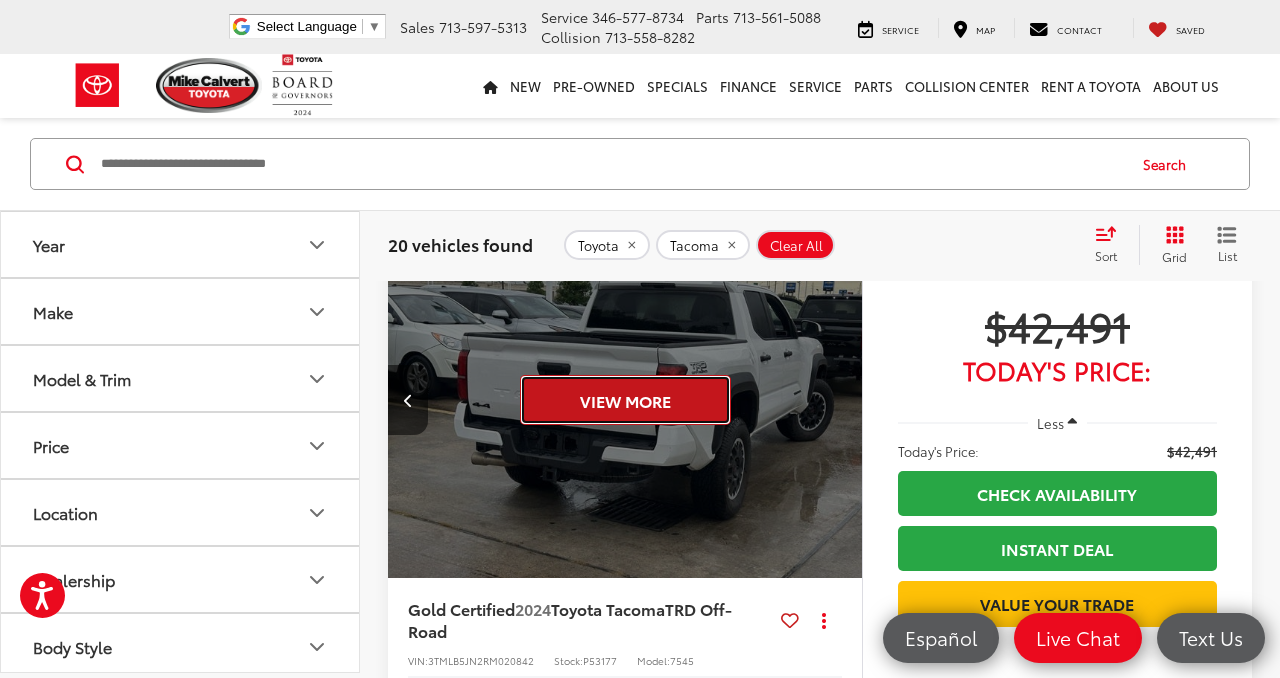 click on "View More" at bounding box center (625, 400) 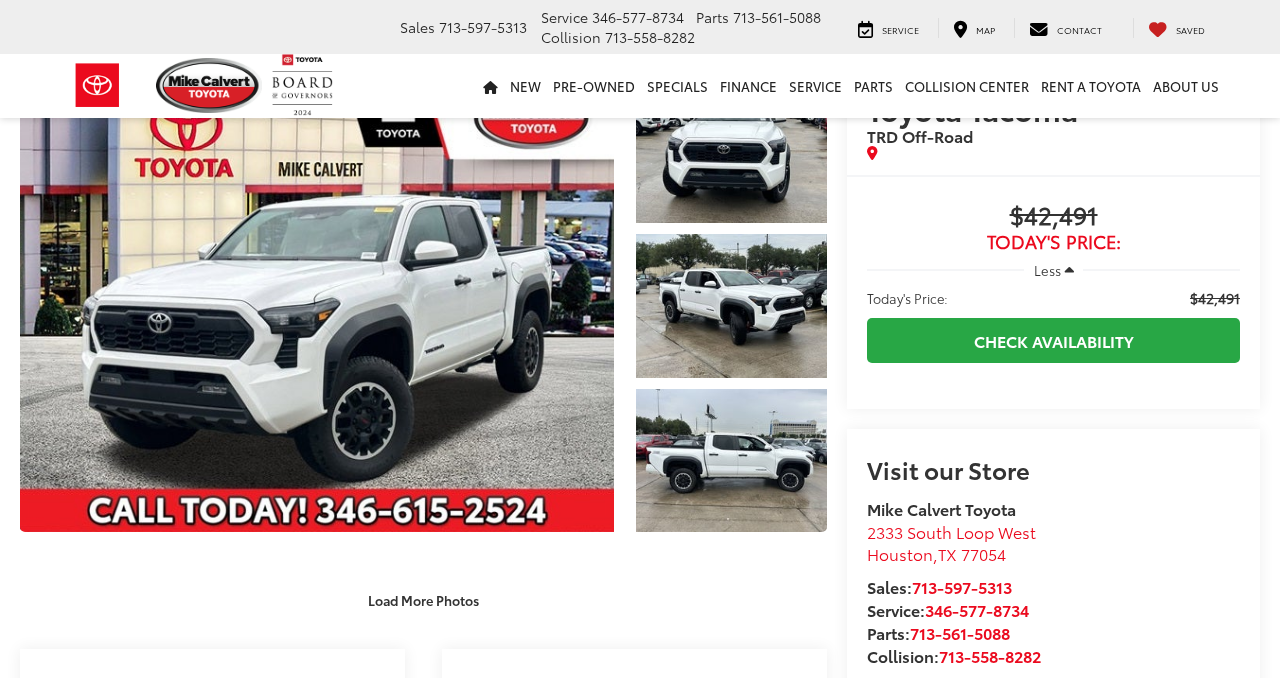 scroll, scrollTop: 100, scrollLeft: 0, axis: vertical 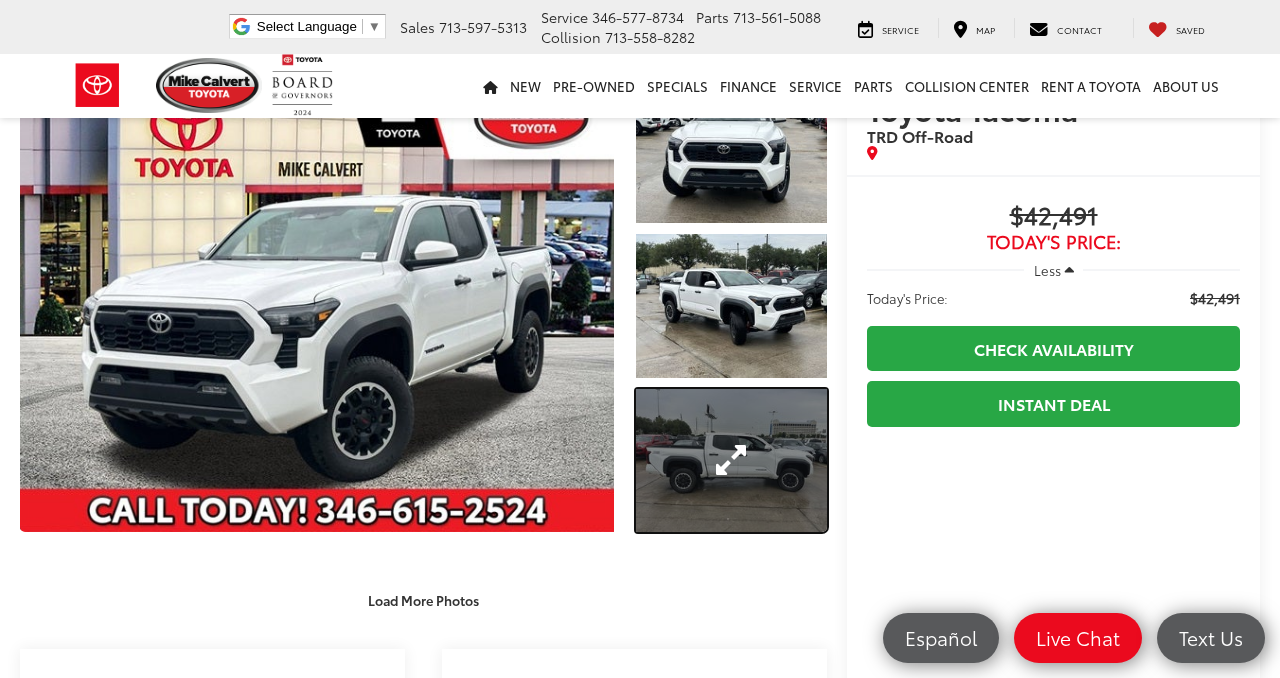 click at bounding box center (731, 460) 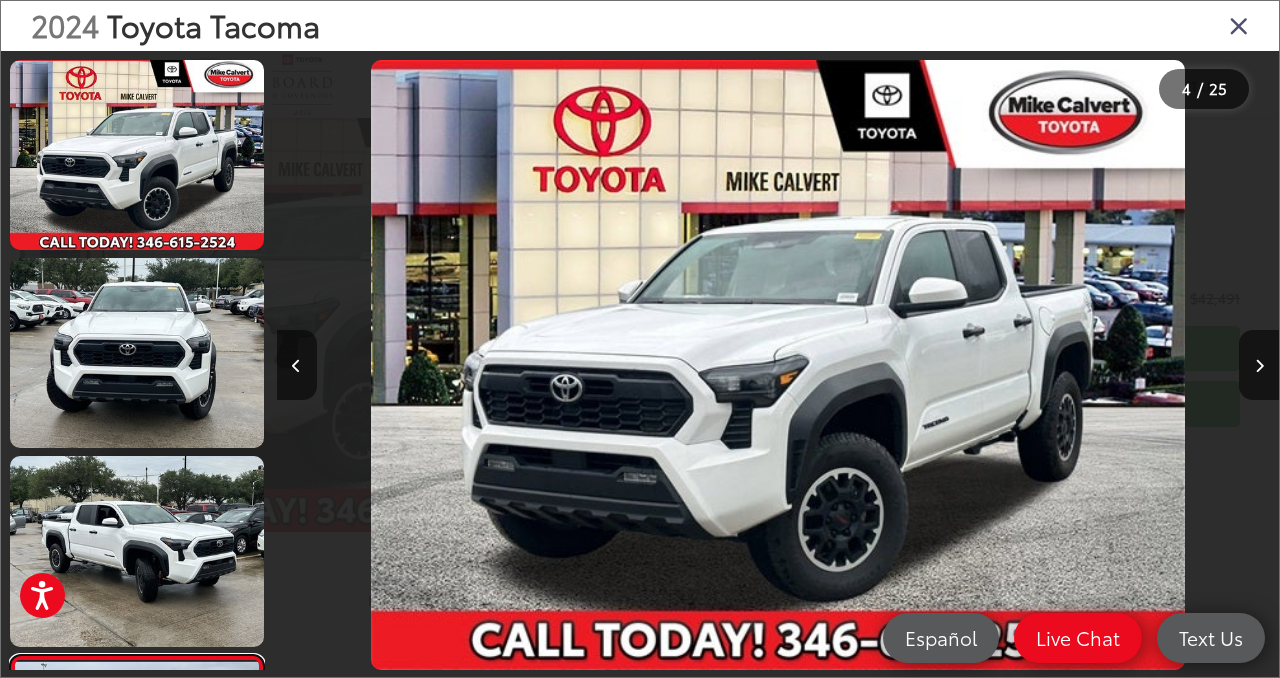 scroll, scrollTop: 298, scrollLeft: 0, axis: vertical 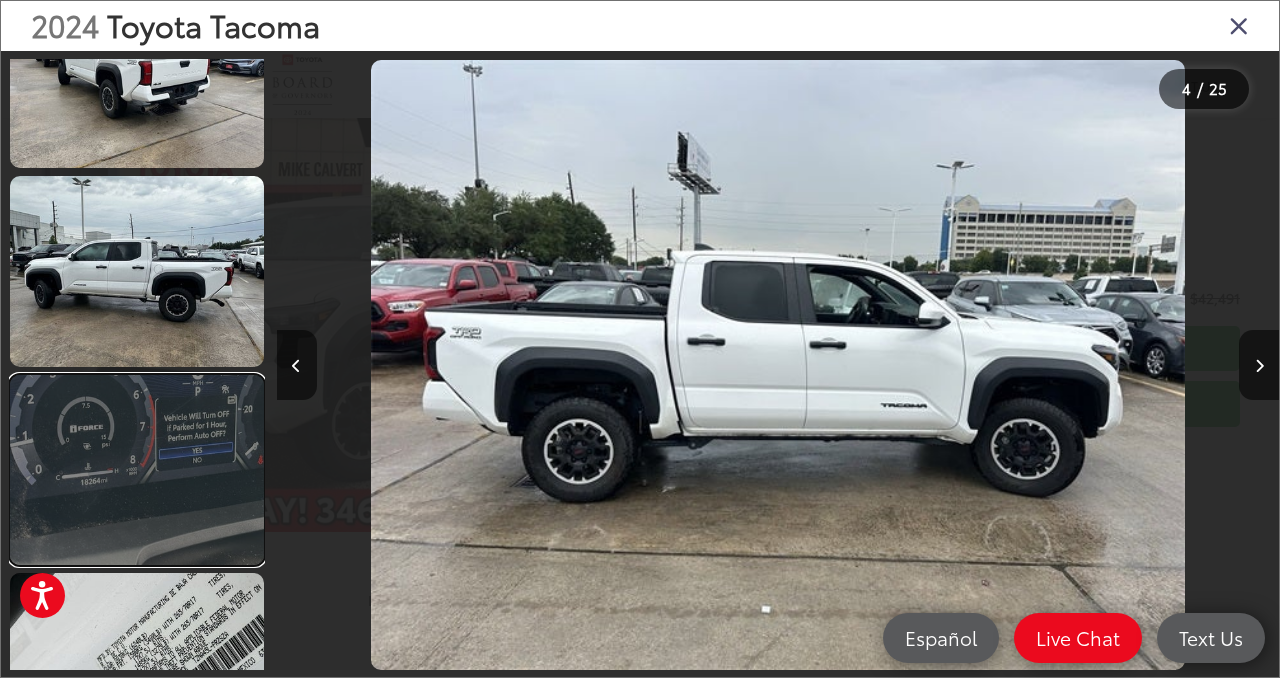 click at bounding box center [137, 470] 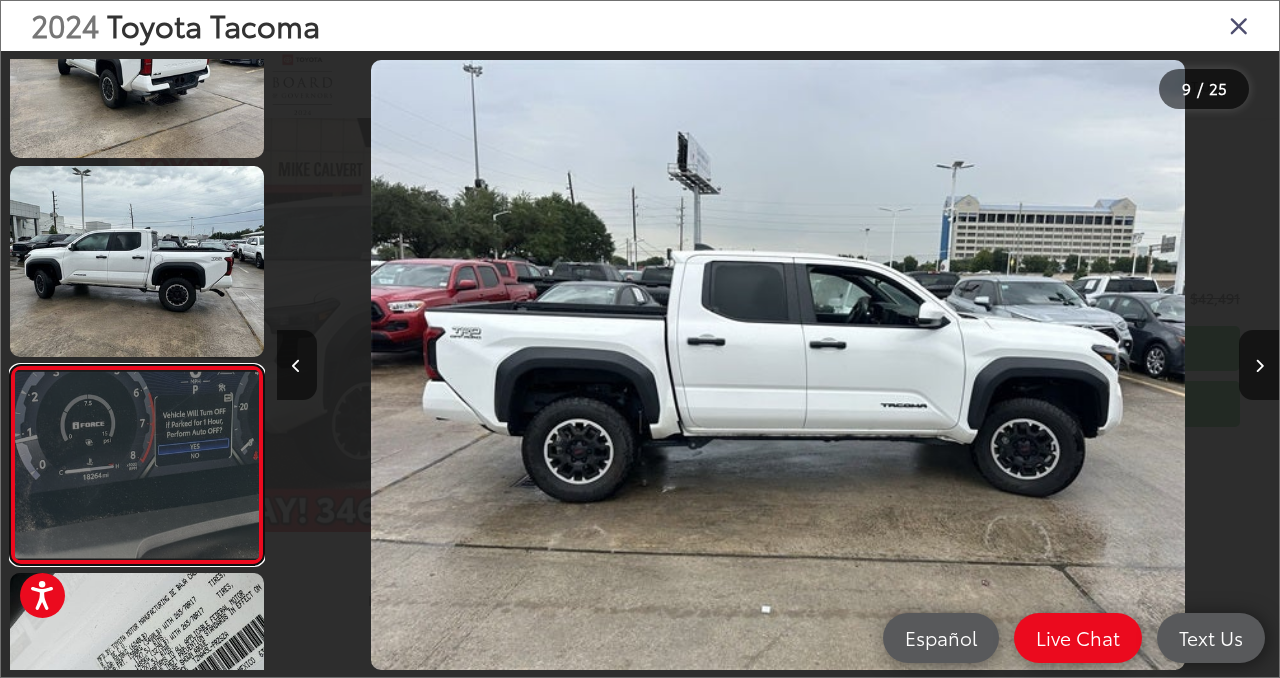 scroll, scrollTop: 1369, scrollLeft: 0, axis: vertical 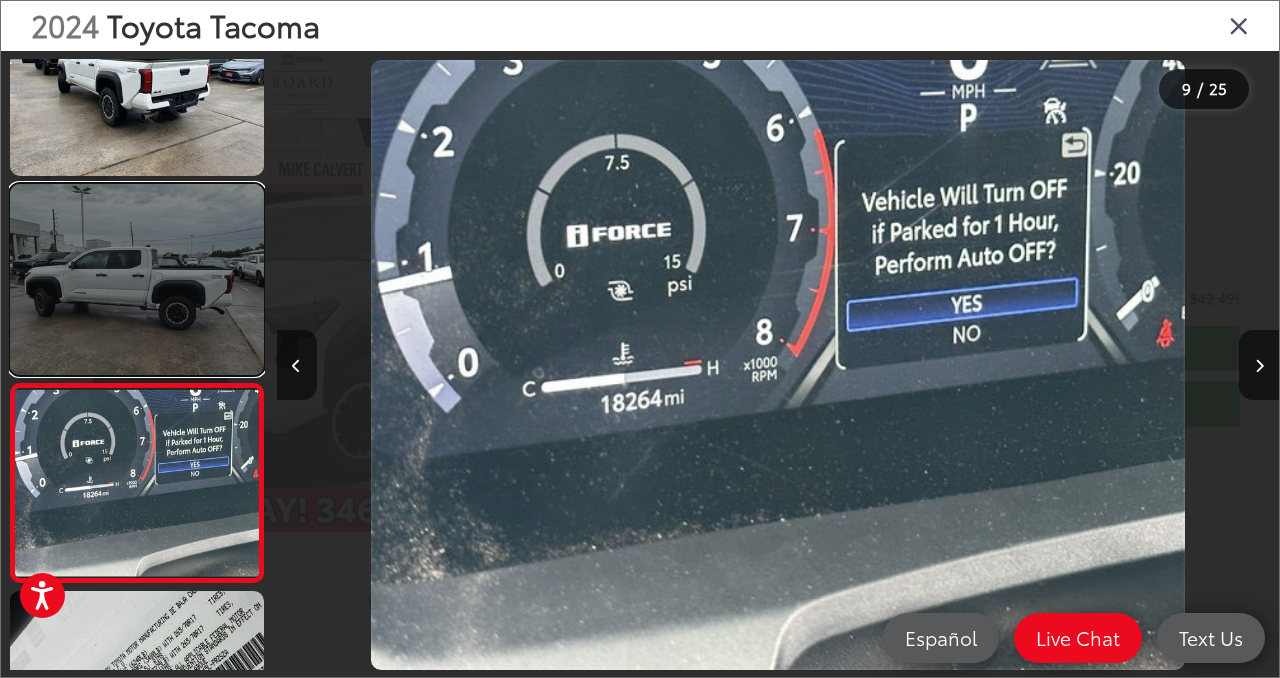 click at bounding box center [137, 279] 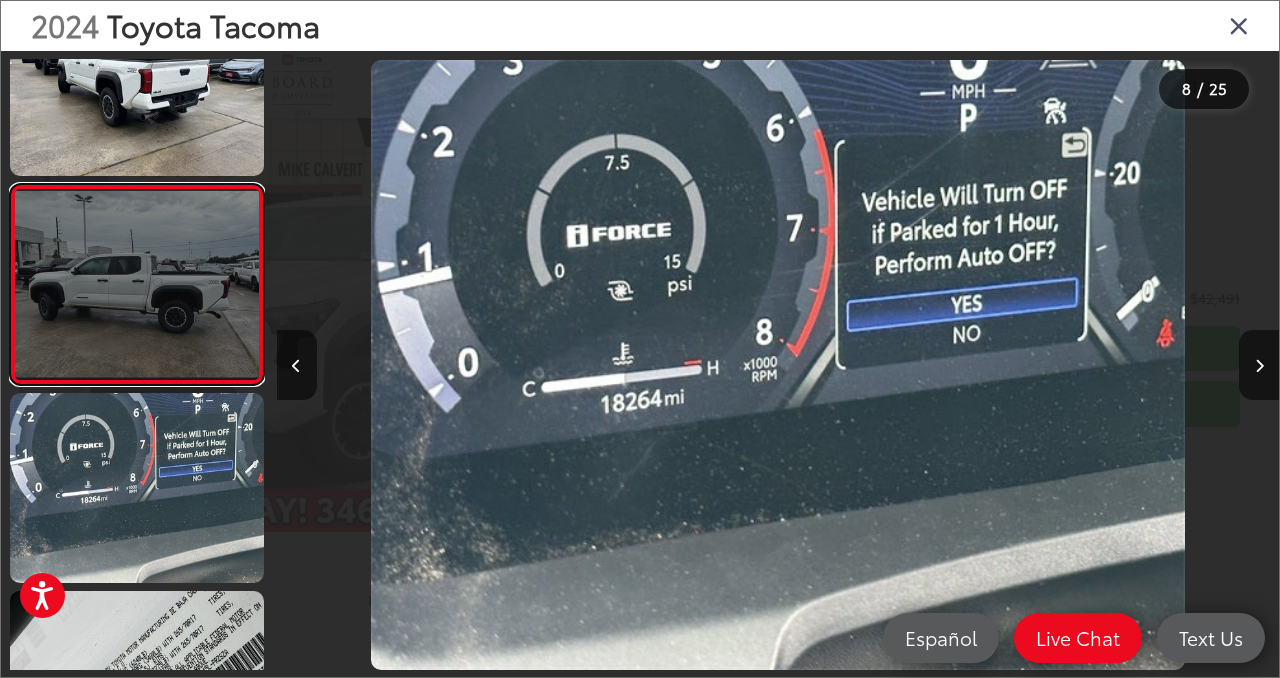 scroll, scrollTop: 0, scrollLeft: 7978, axis: horizontal 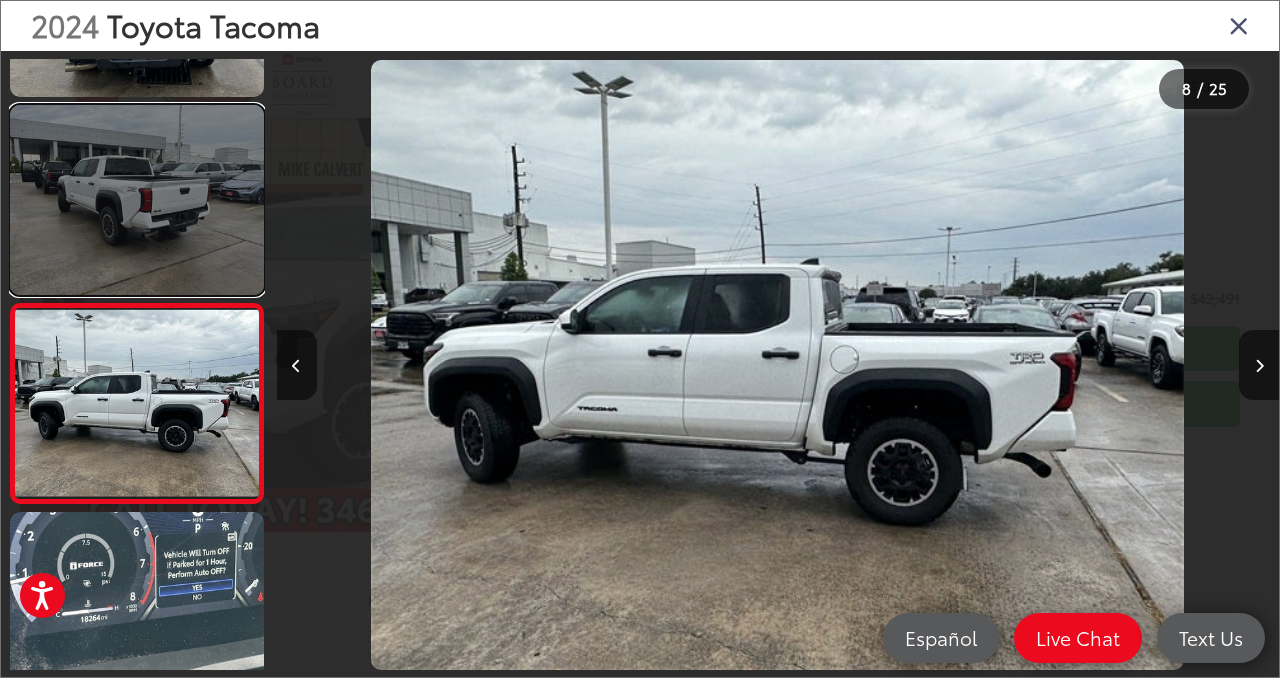 click at bounding box center (137, 200) 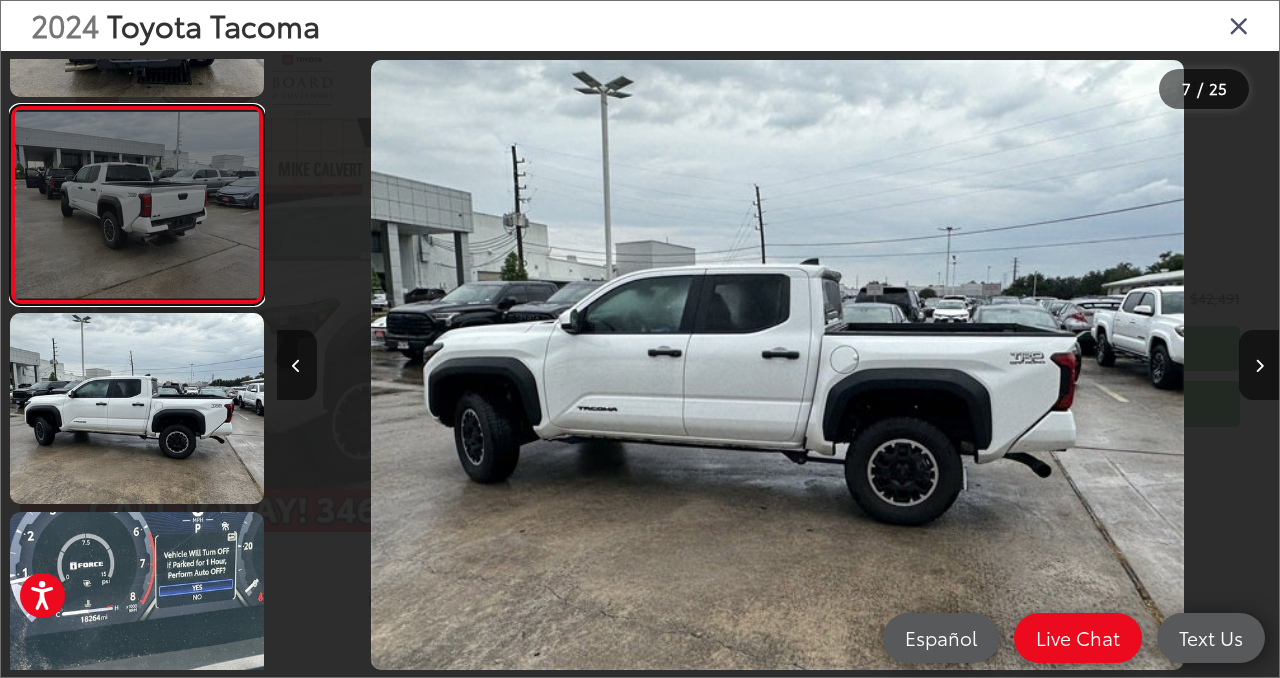 scroll, scrollTop: 0, scrollLeft: 6960, axis: horizontal 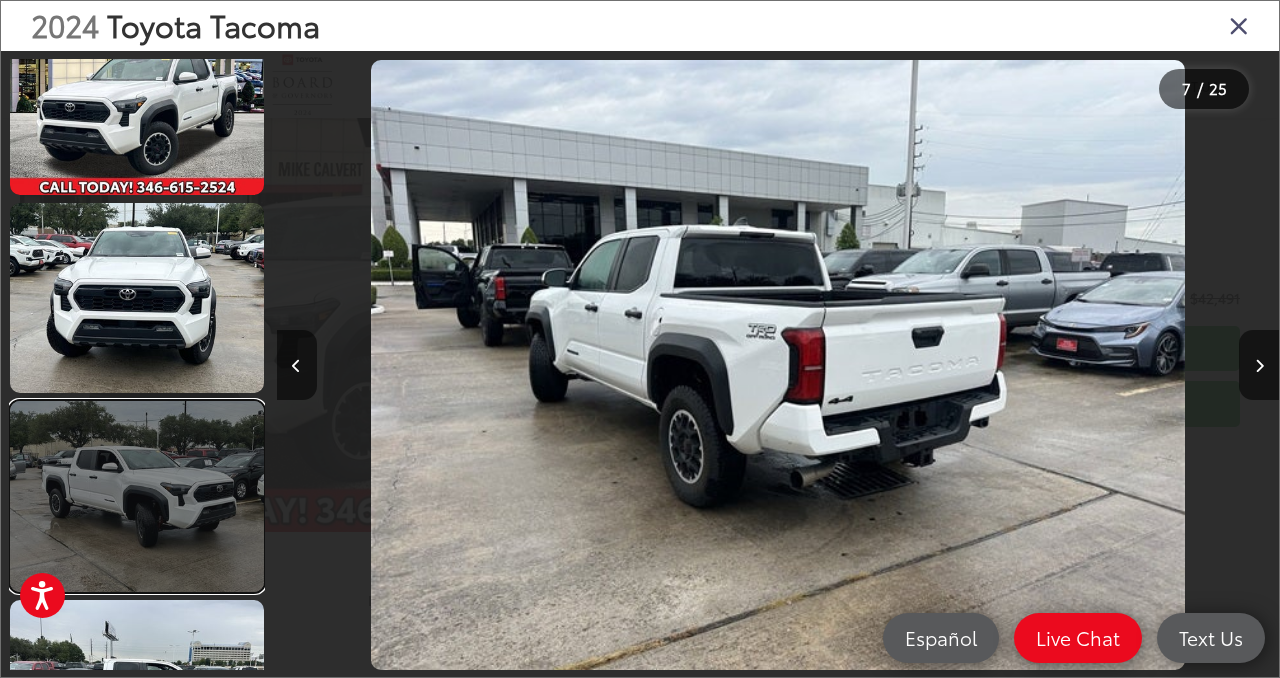 click at bounding box center [137, 496] 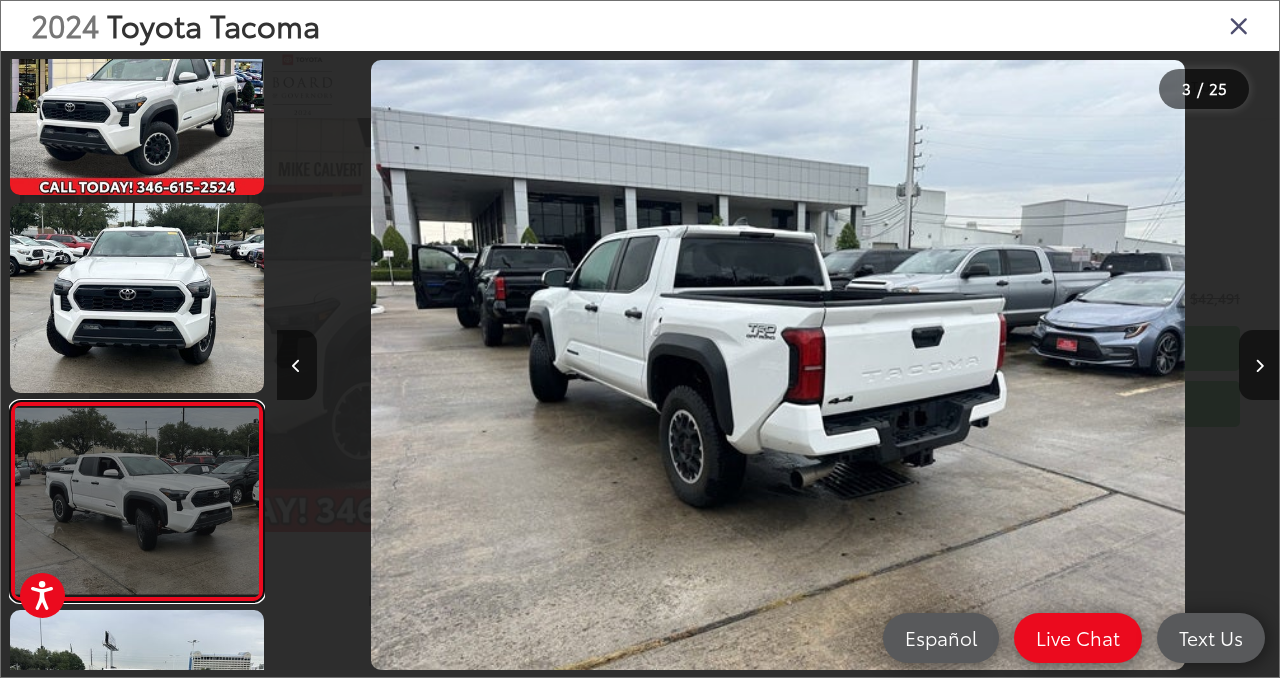 scroll, scrollTop: 0, scrollLeft: 5789, axis: horizontal 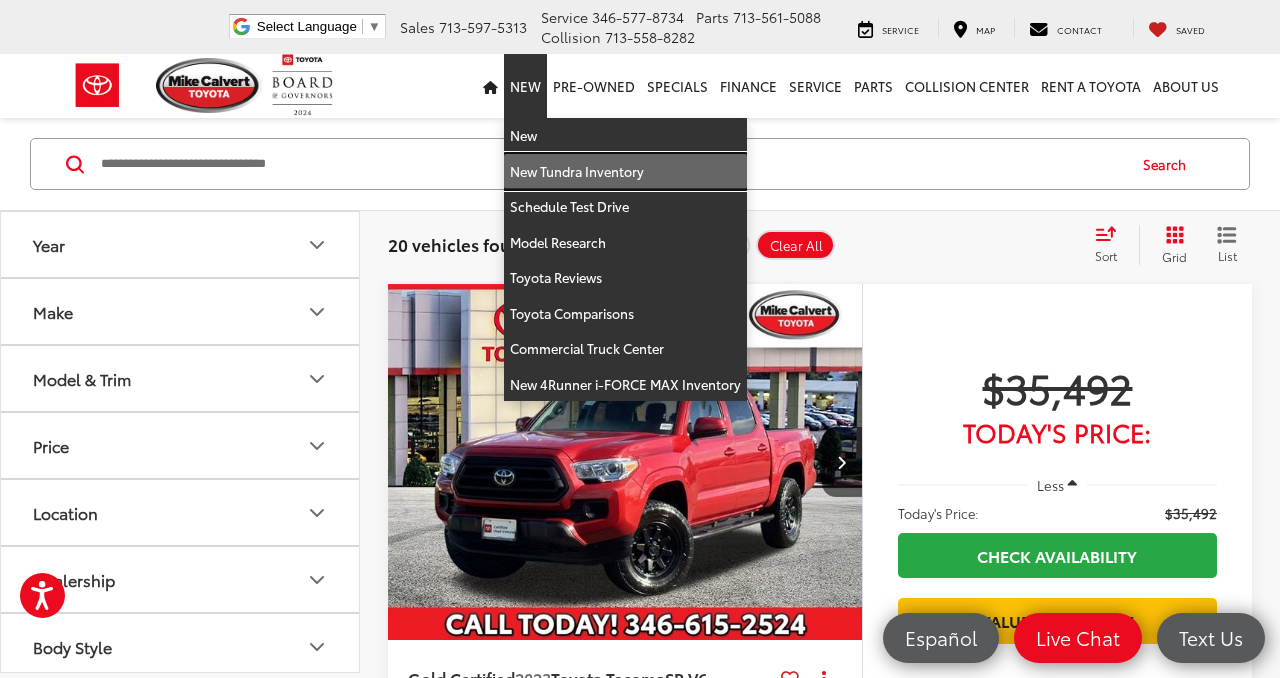 click on "New Tundra Inventory" at bounding box center [625, 172] 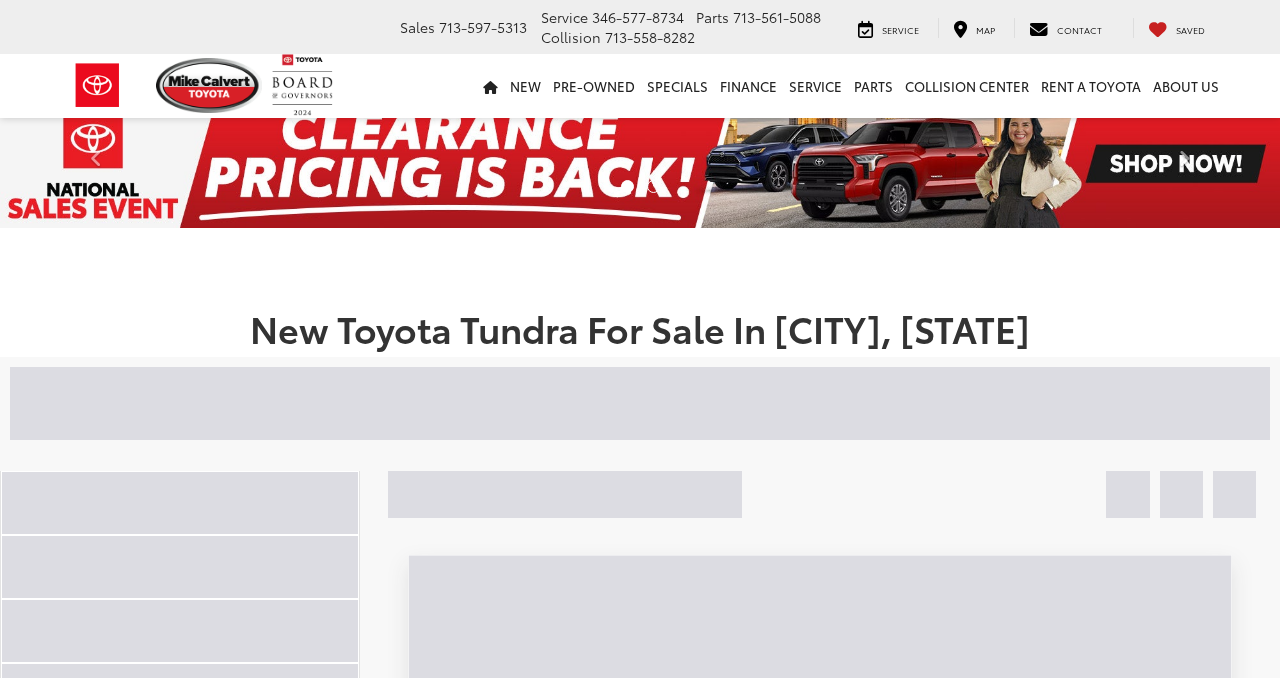 scroll, scrollTop: 0, scrollLeft: 0, axis: both 